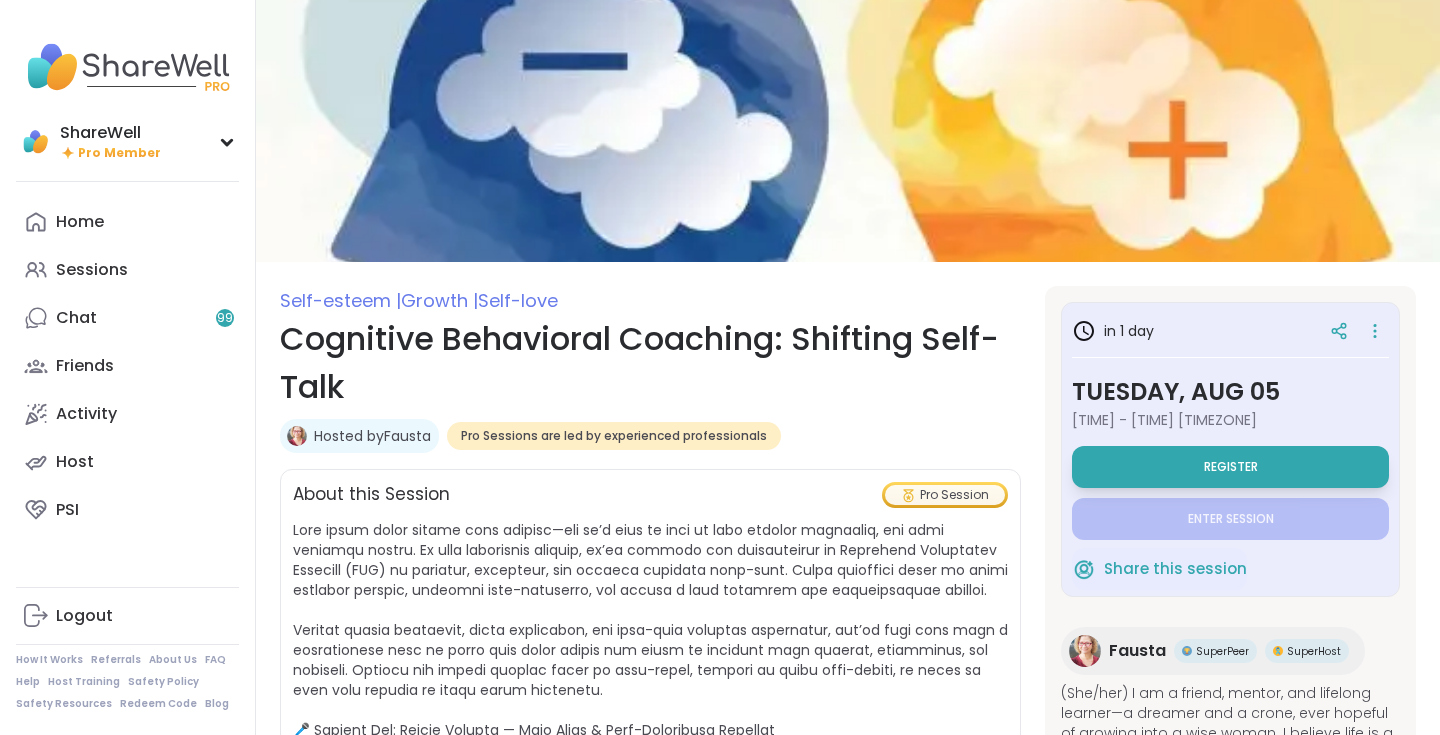 scroll, scrollTop: 0, scrollLeft: 0, axis: both 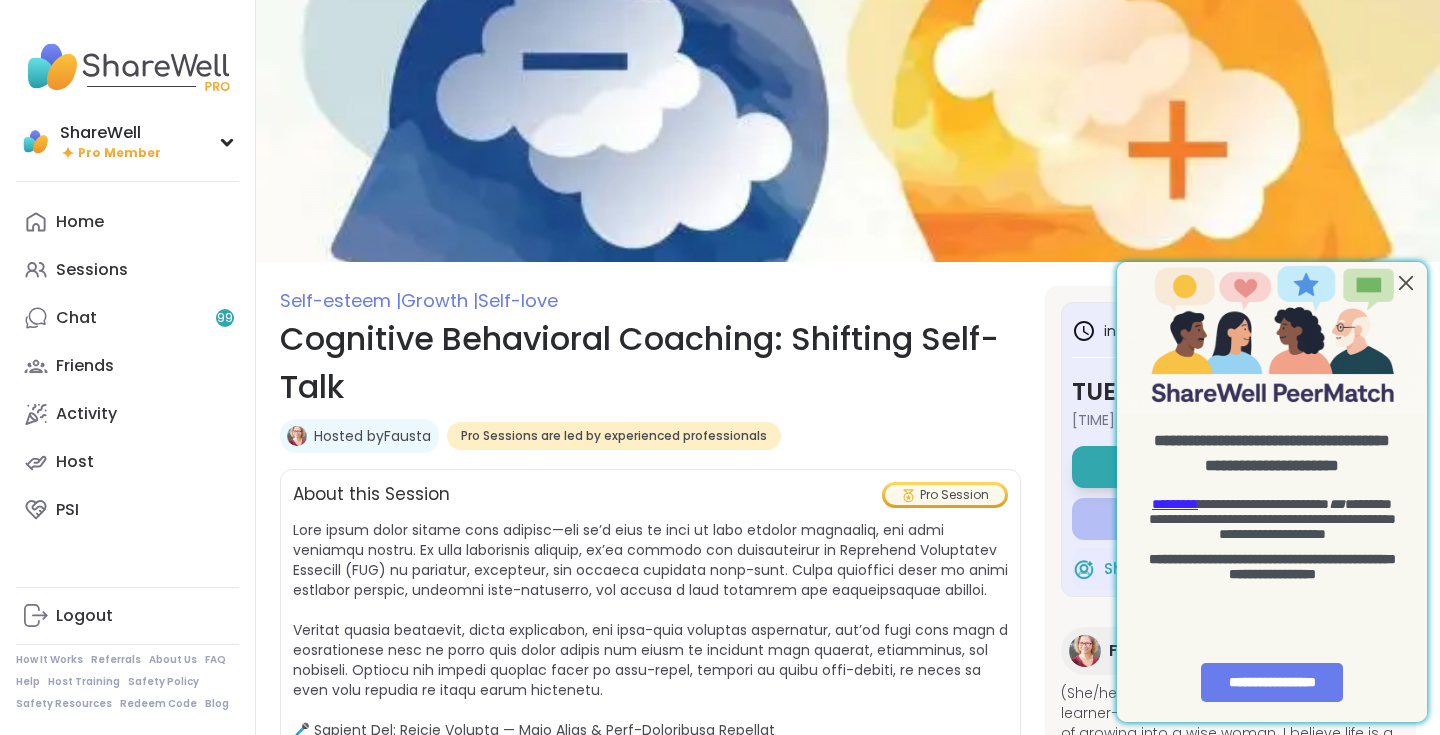 click at bounding box center (1406, 283) 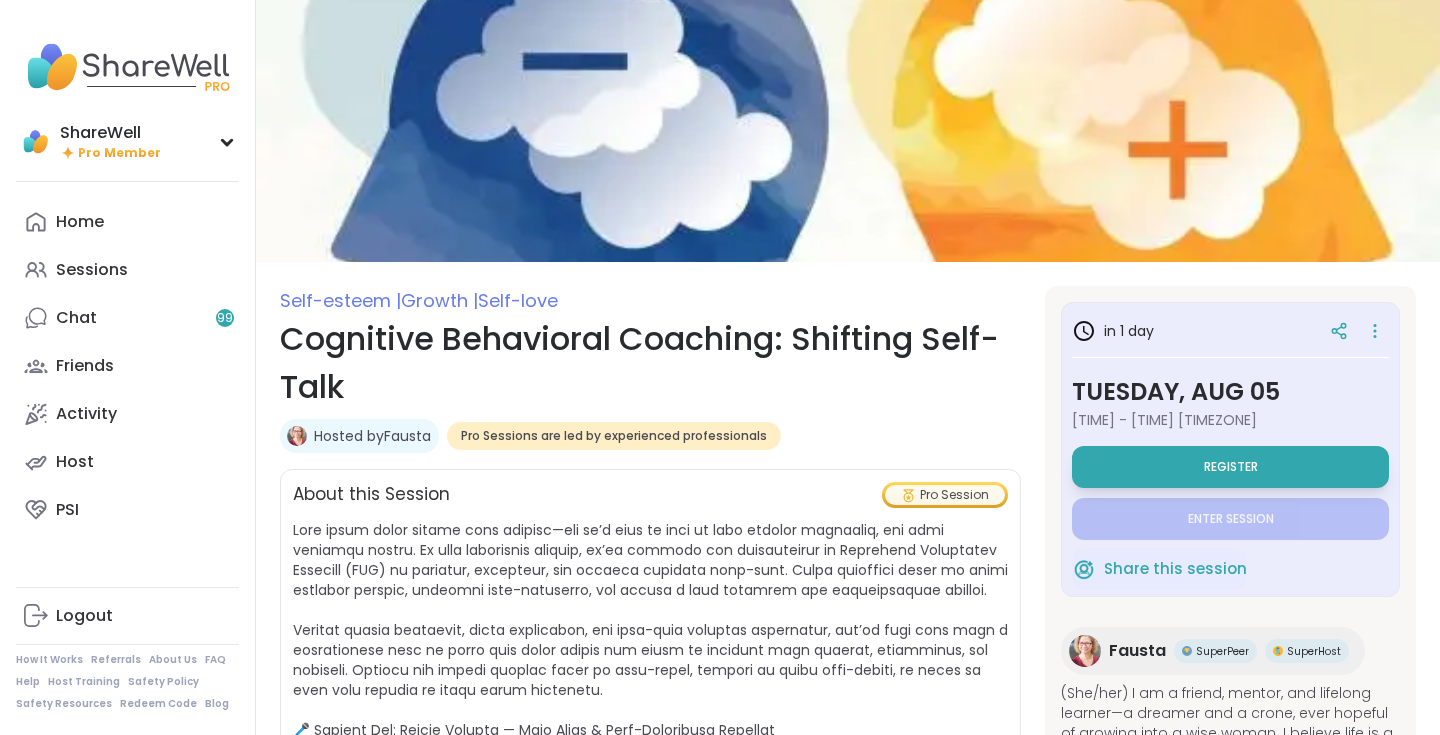 scroll, scrollTop: 0, scrollLeft: 0, axis: both 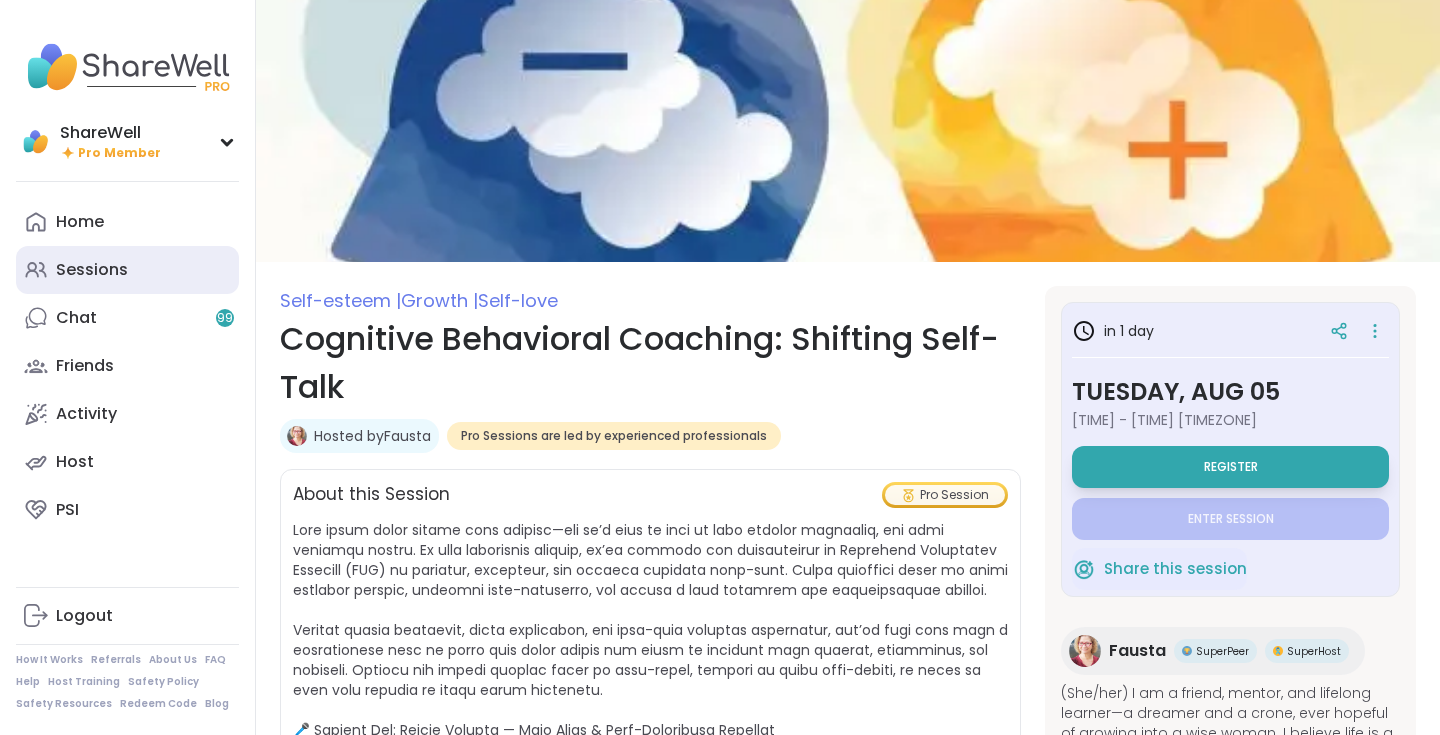 click on "Sessions" at bounding box center (127, 270) 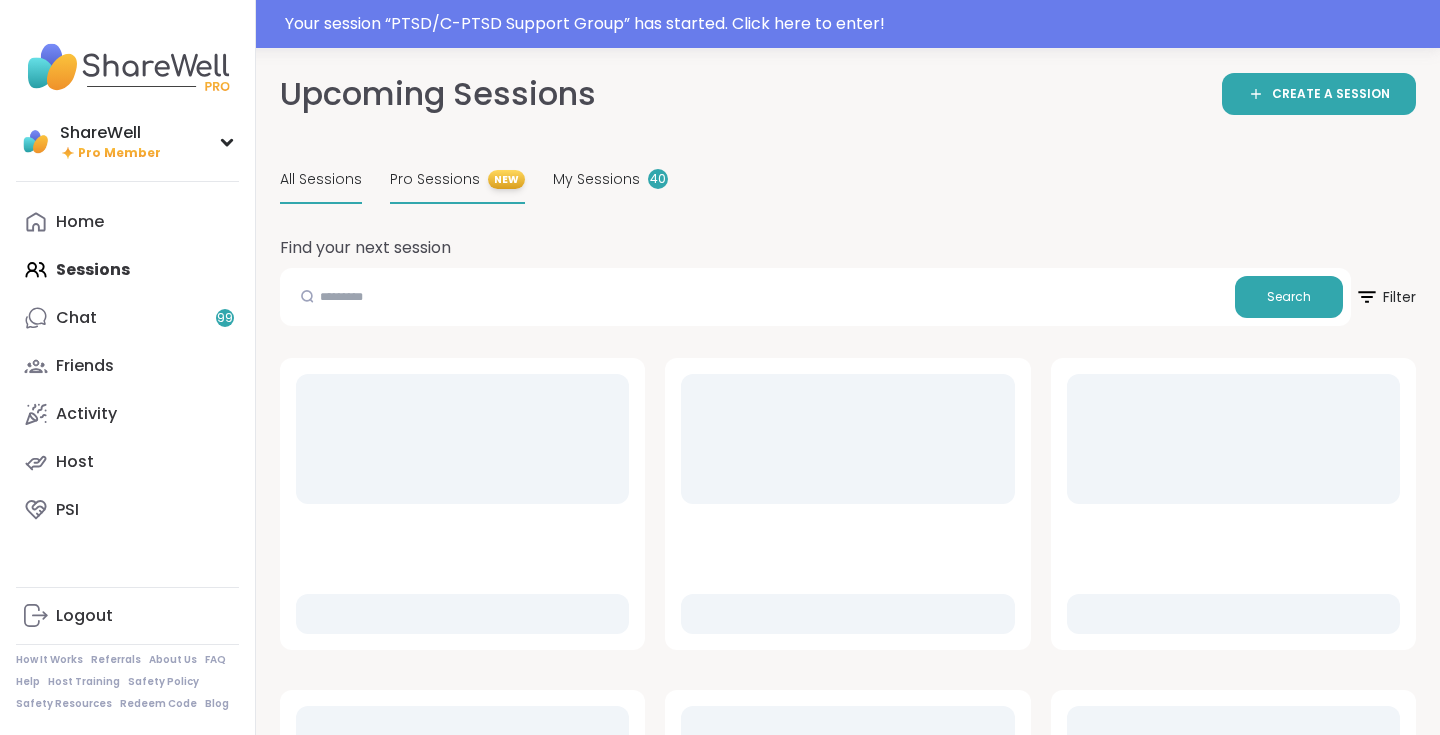 click on "Pro Sessions" at bounding box center (435, 179) 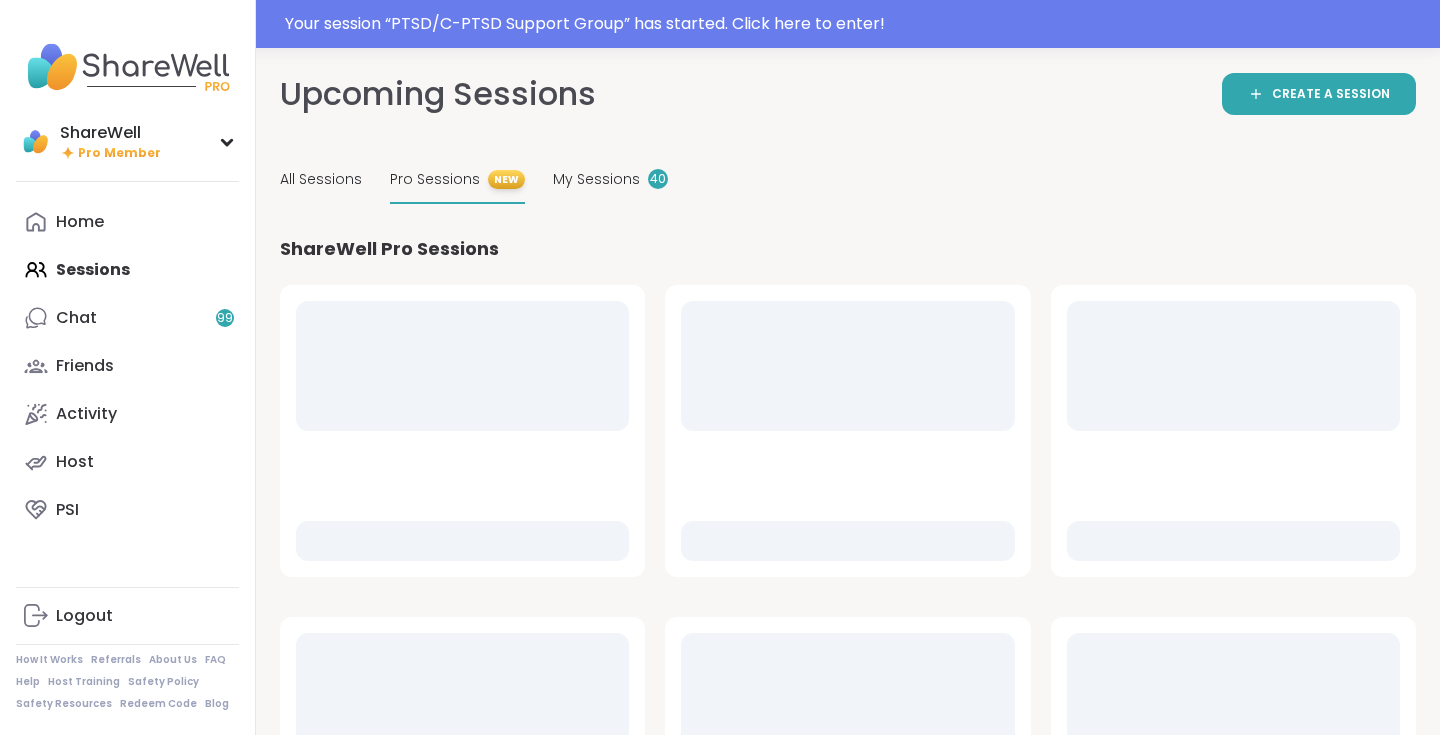 click on "Pro Sessions" at bounding box center (435, 179) 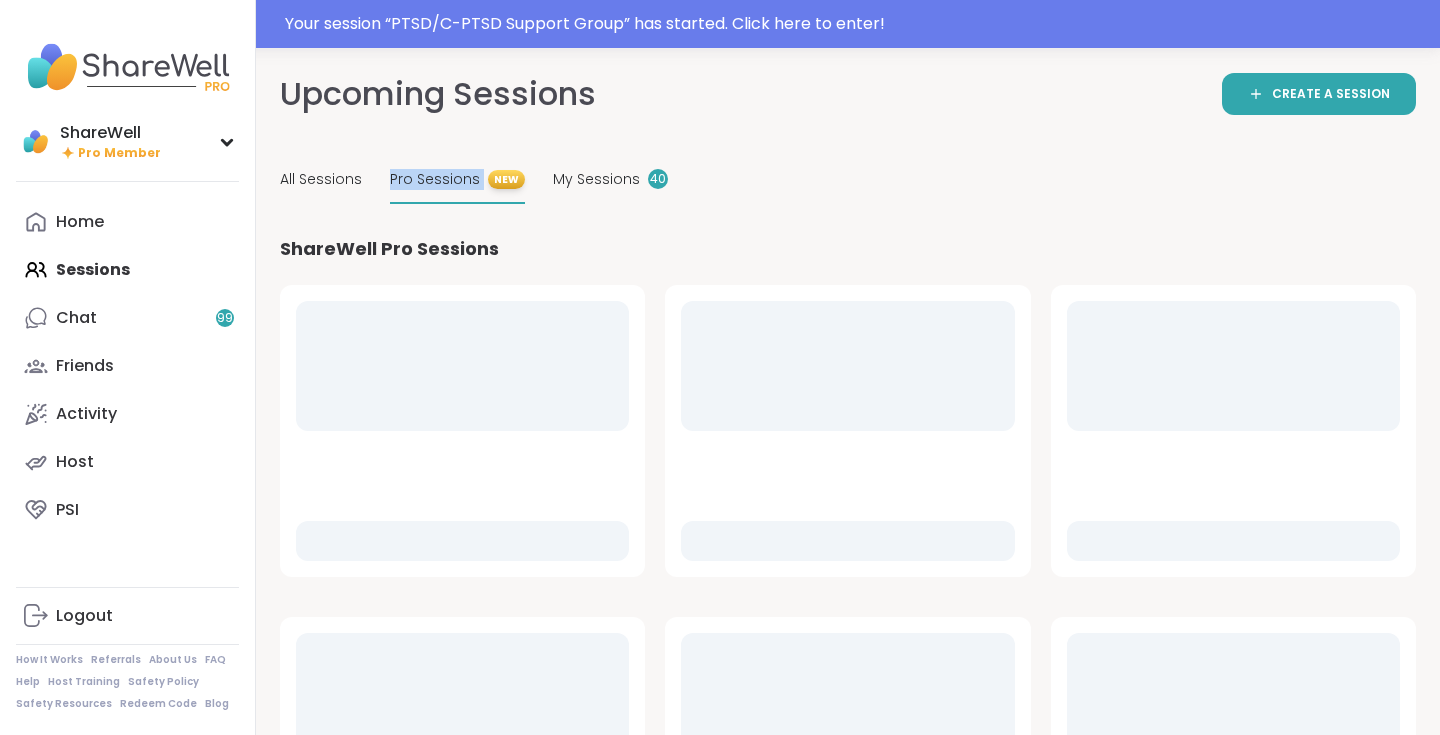 click on "Pro Sessions" at bounding box center (435, 179) 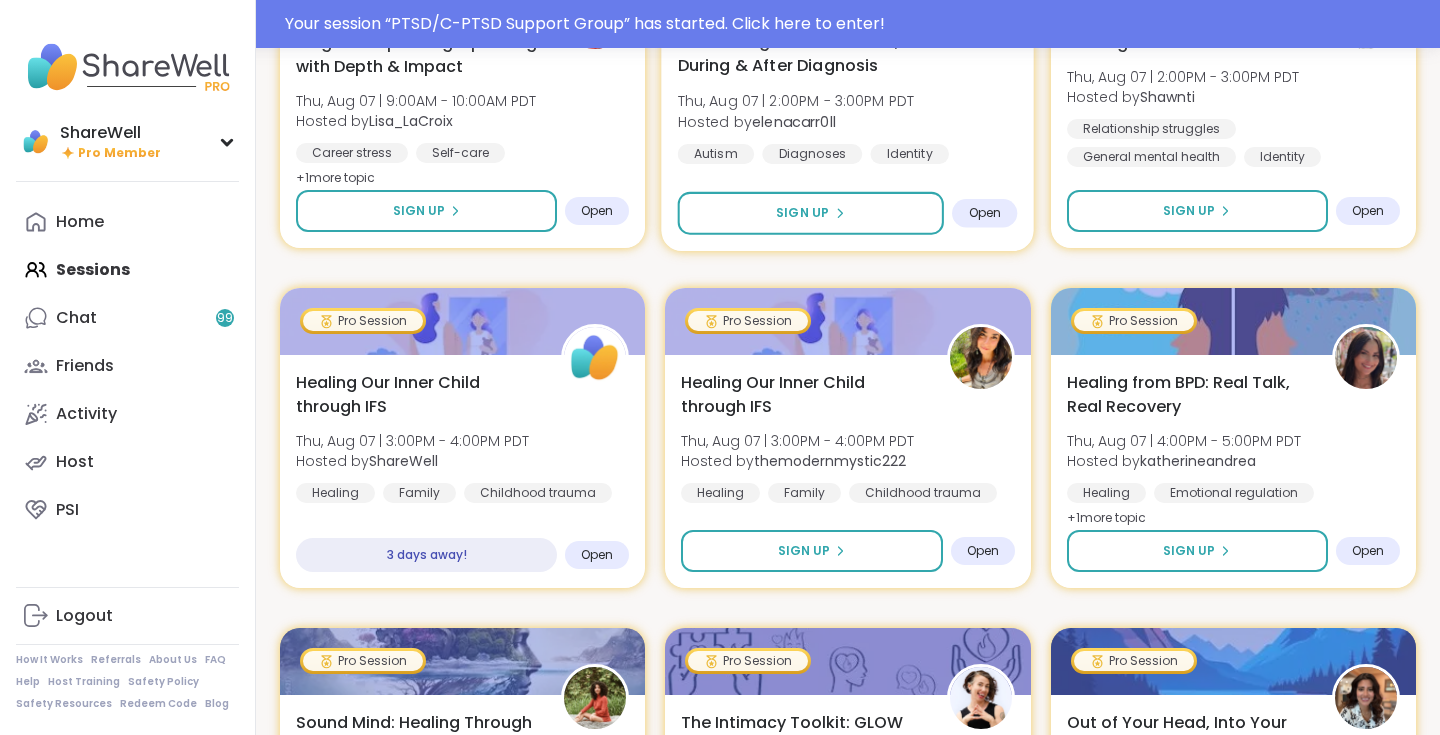 scroll, scrollTop: 1359, scrollLeft: 0, axis: vertical 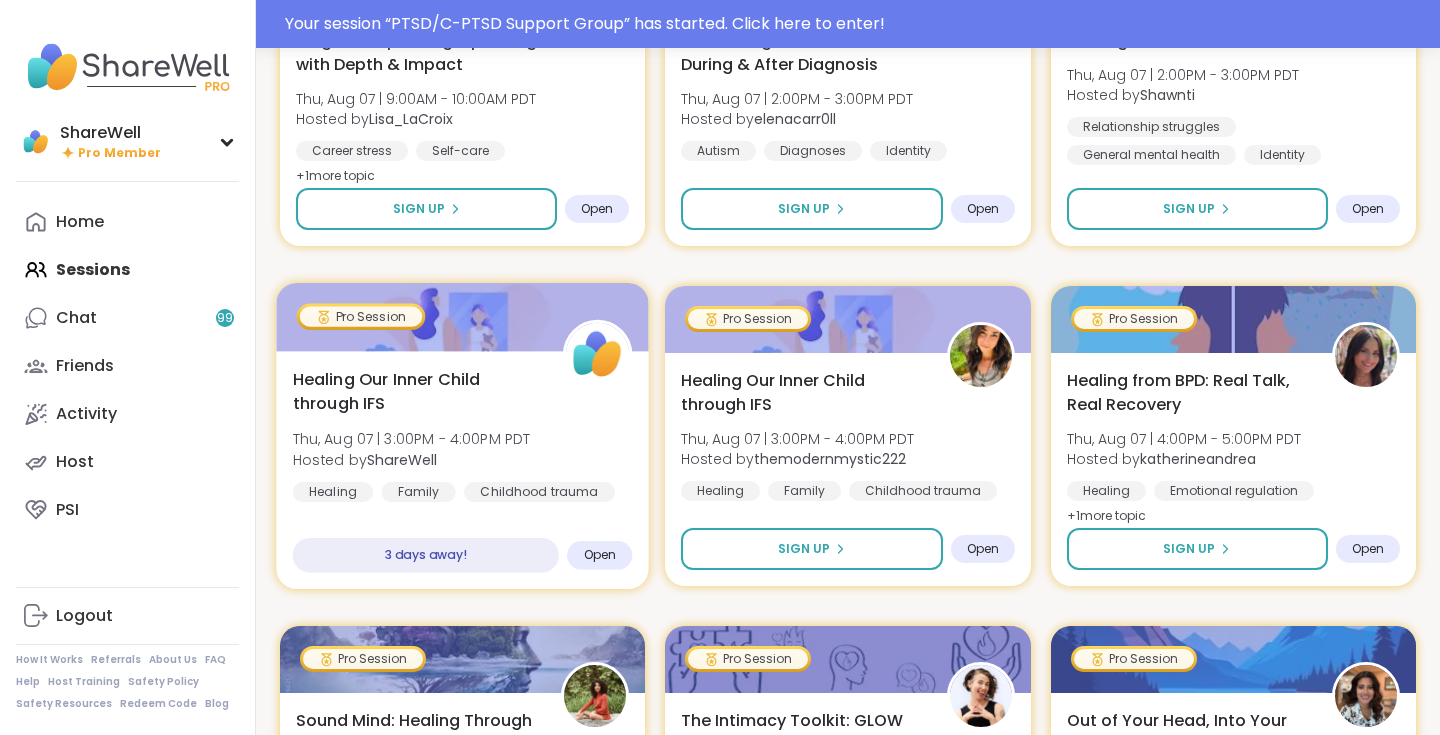 click on "Healing Our Inner Child through IFS" at bounding box center [417, 392] 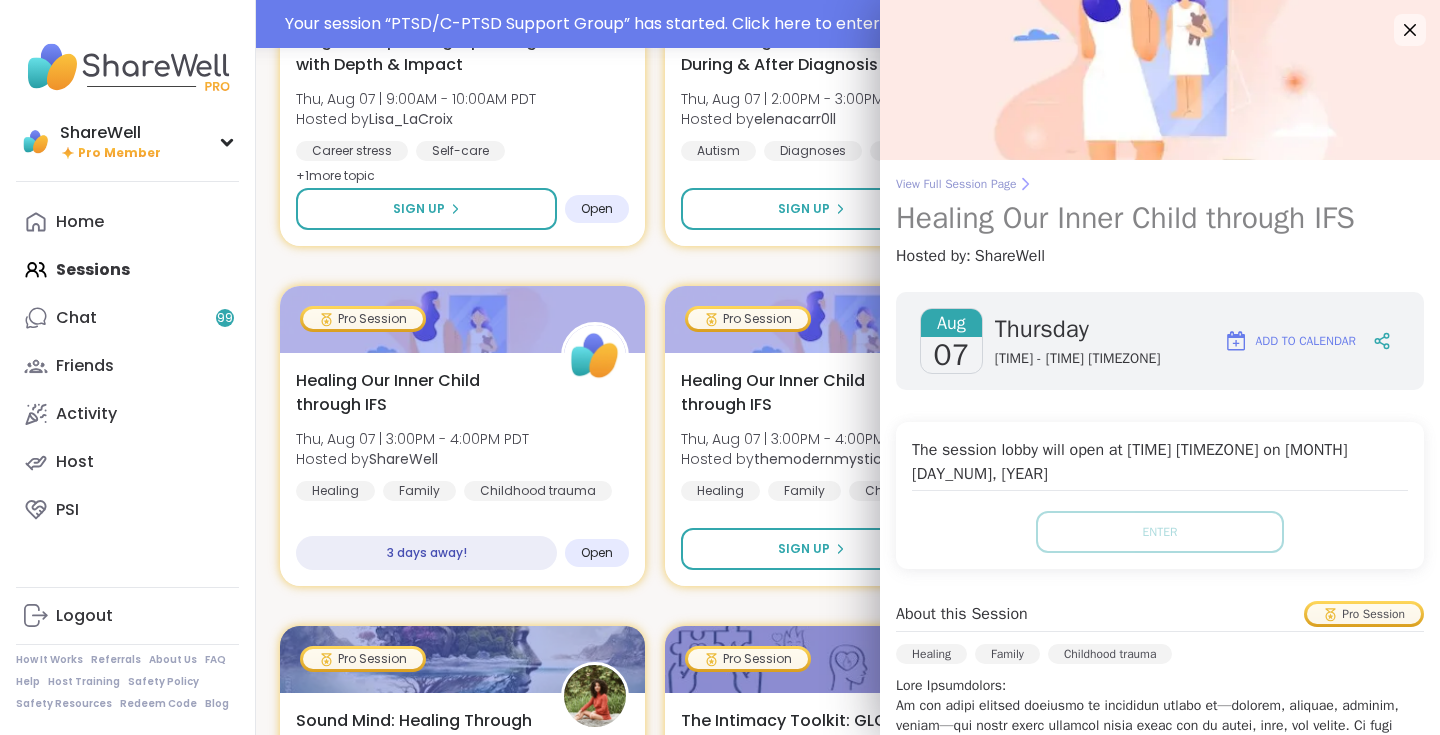 click on "View Full Session Page" at bounding box center [1160, 184] 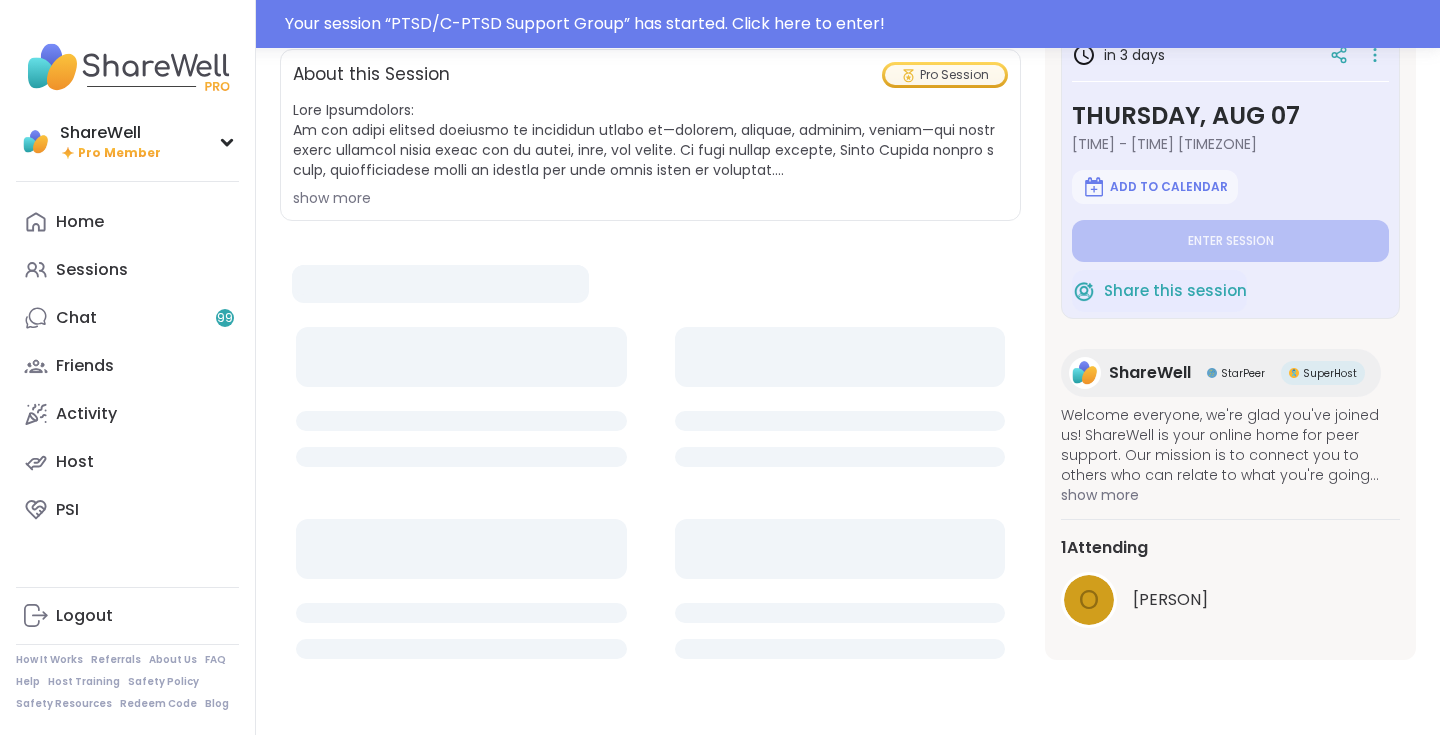 scroll, scrollTop: 0, scrollLeft: 0, axis: both 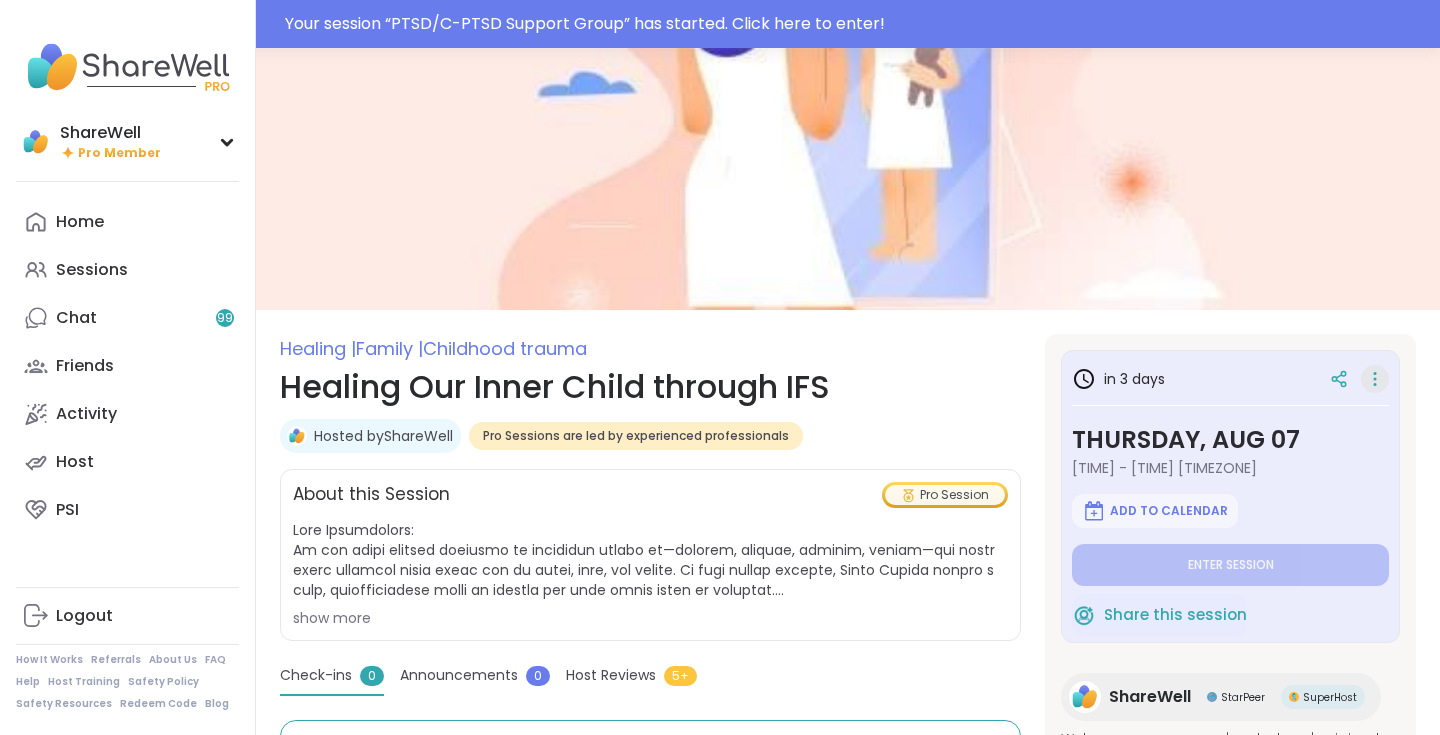 click 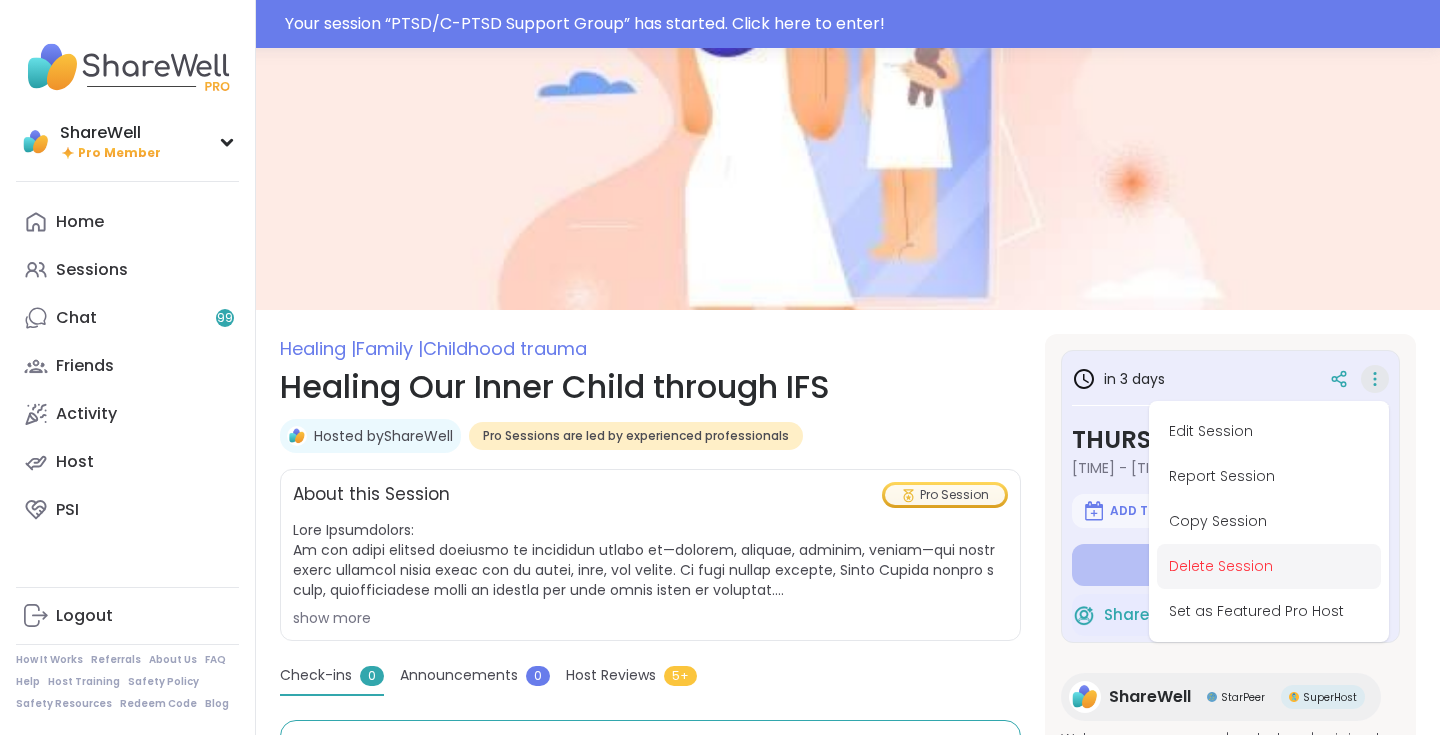 click on "Delete Session" at bounding box center [1269, 566] 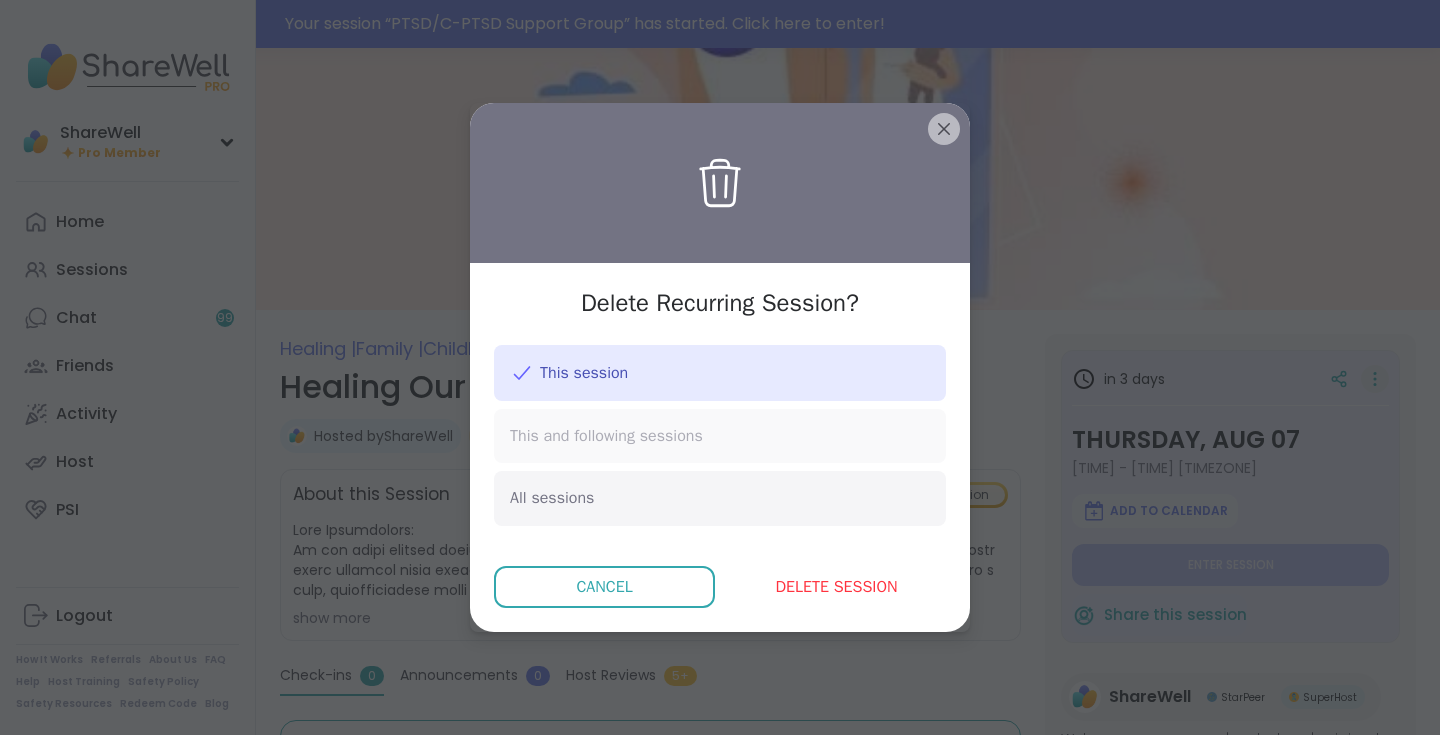 click on "This and following sessions" at bounding box center (720, 436) 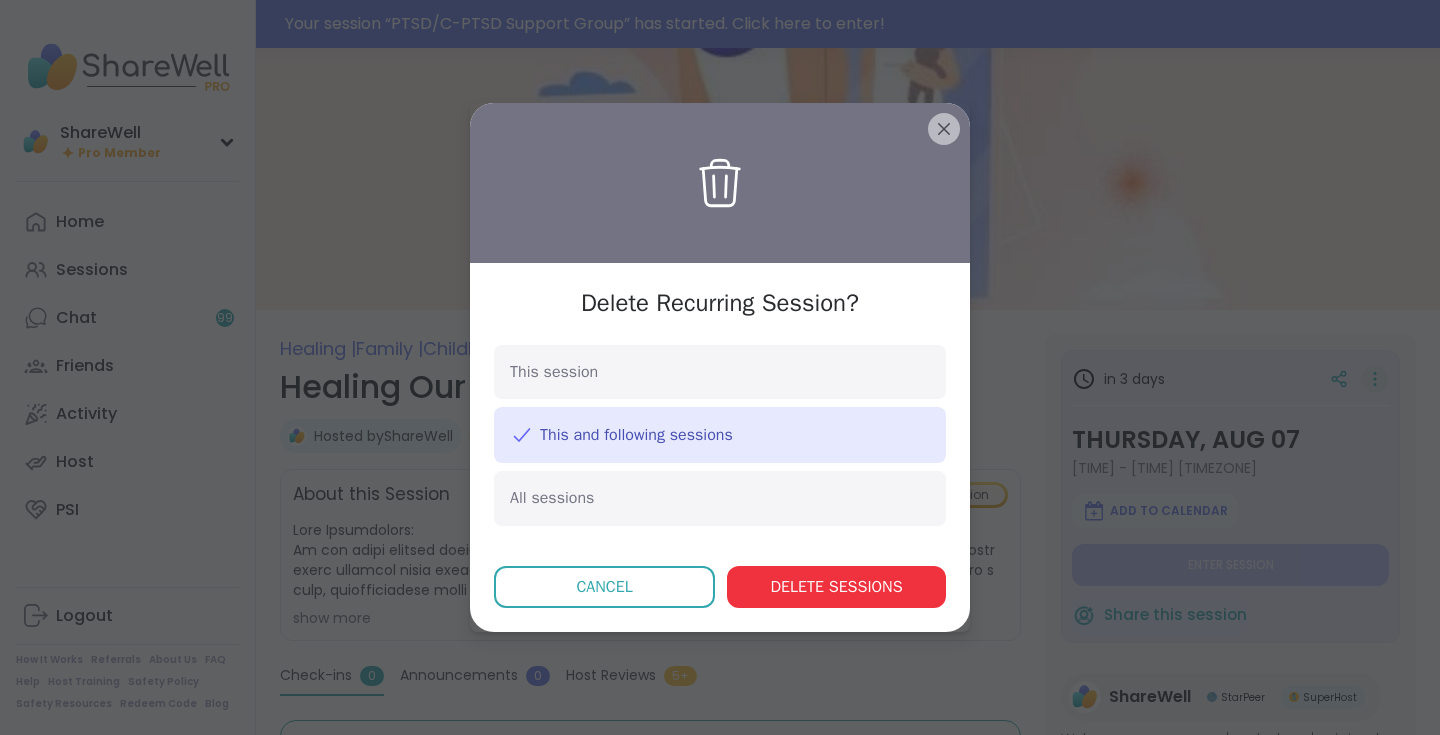 click on "Delete session s" at bounding box center (837, 587) 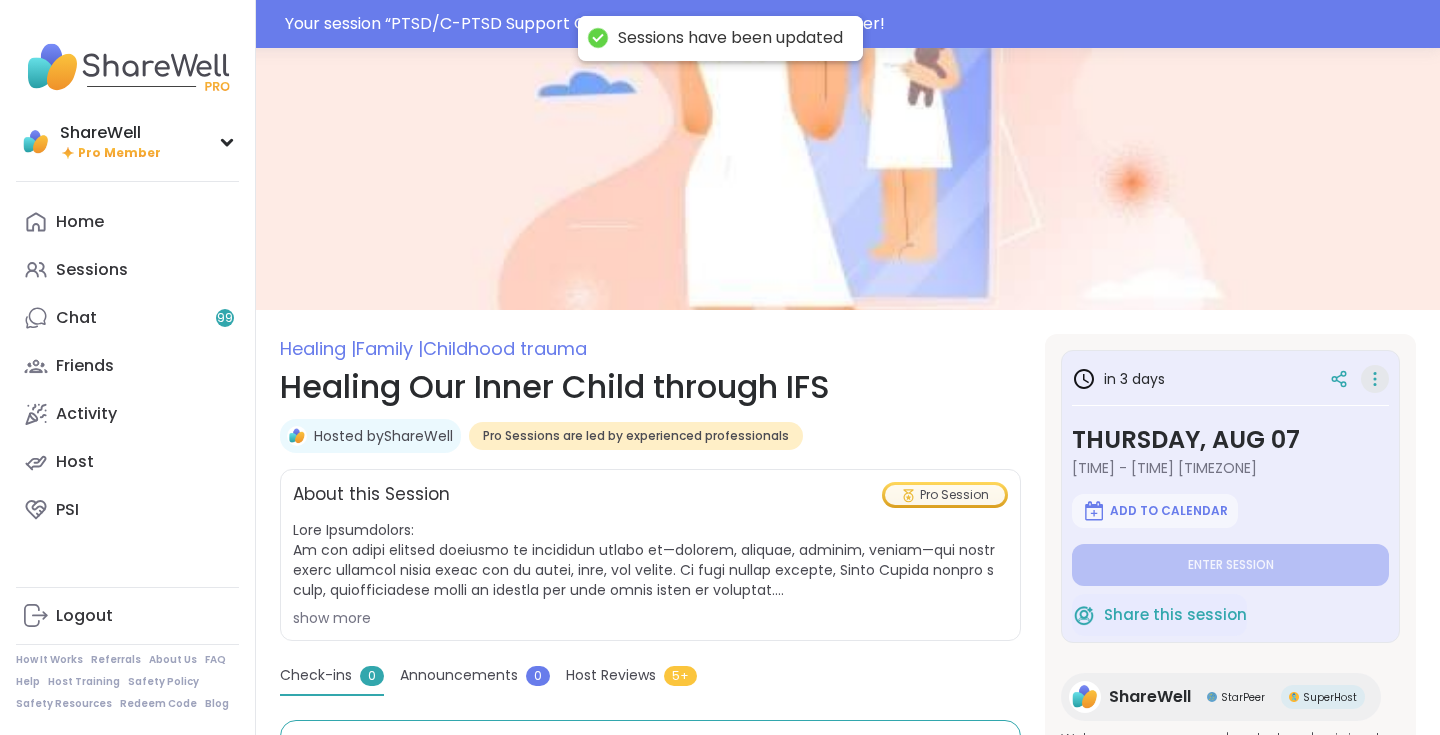 type on "*" 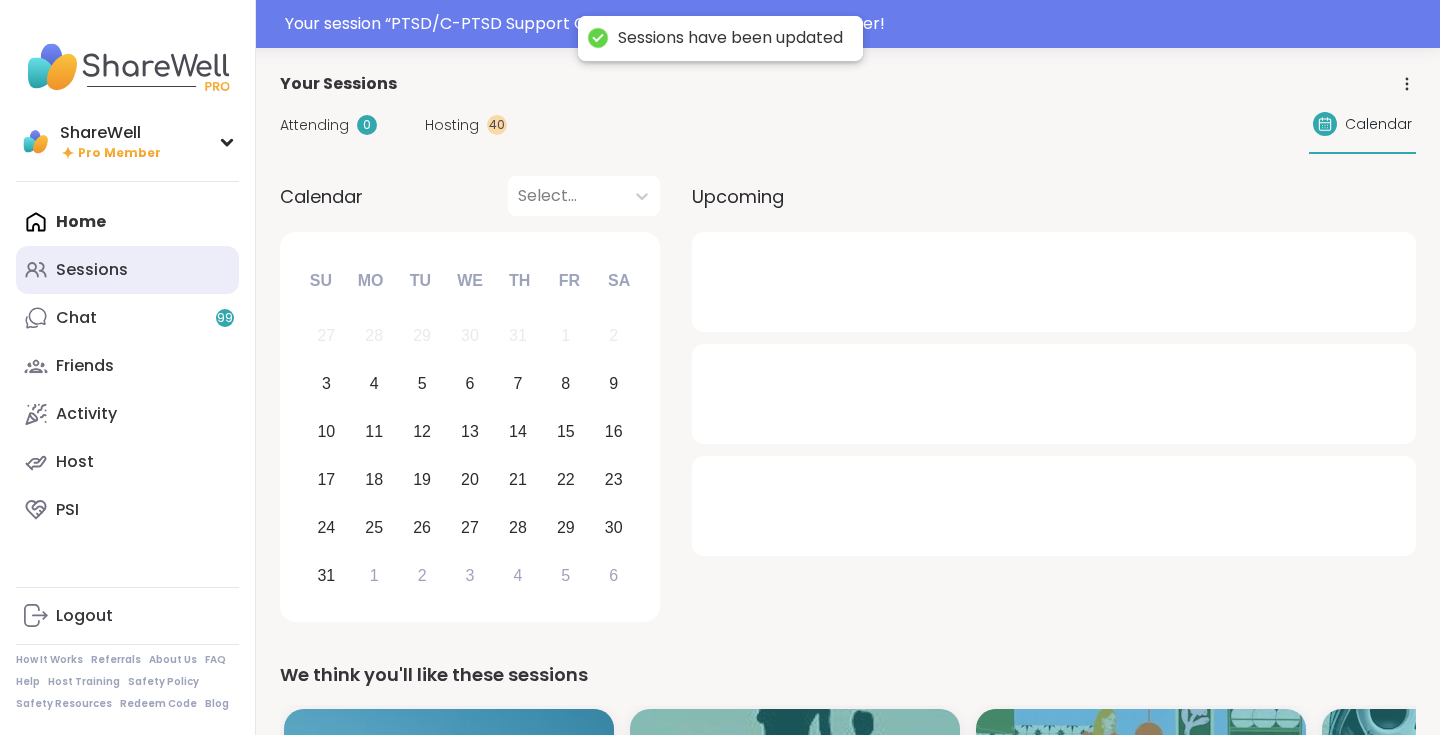 click on "Sessions" at bounding box center [92, 270] 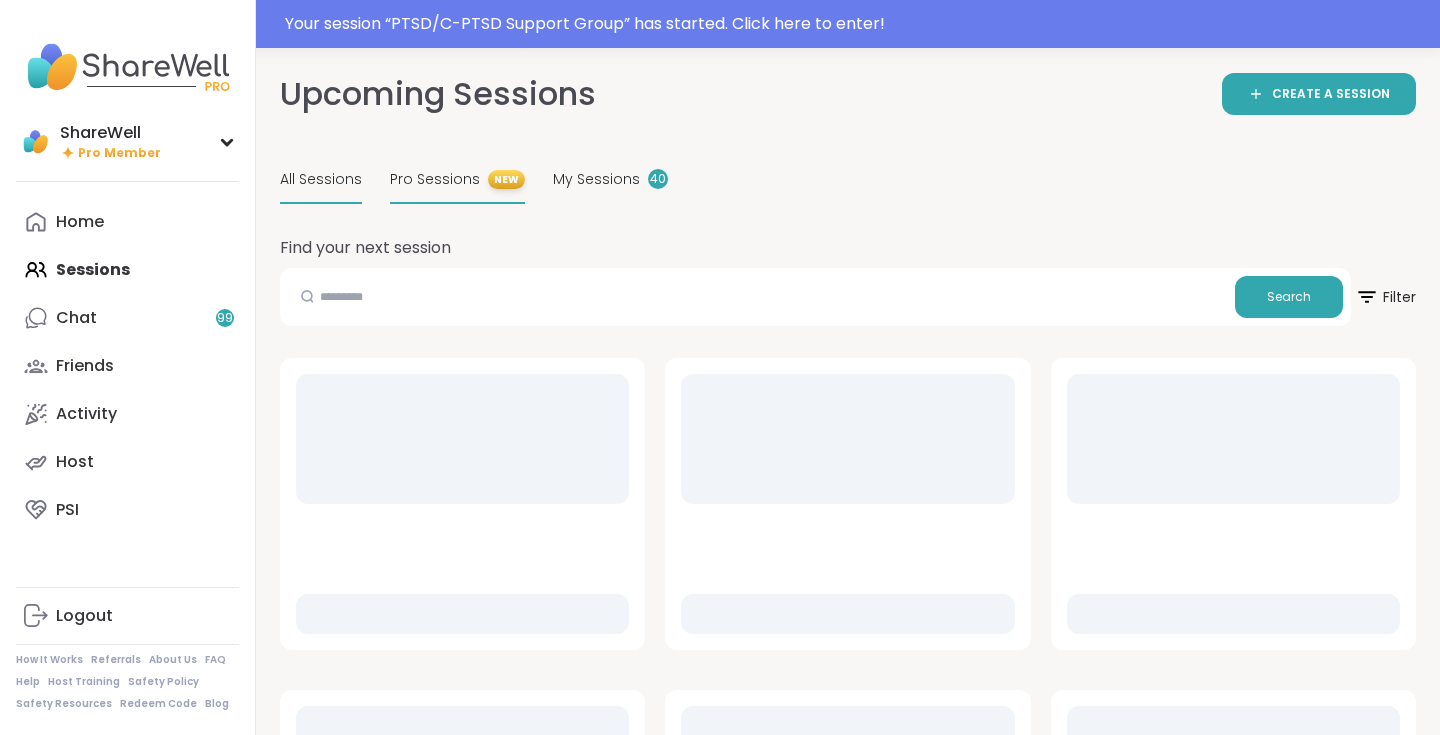 click on "Pro Sessions" at bounding box center (435, 179) 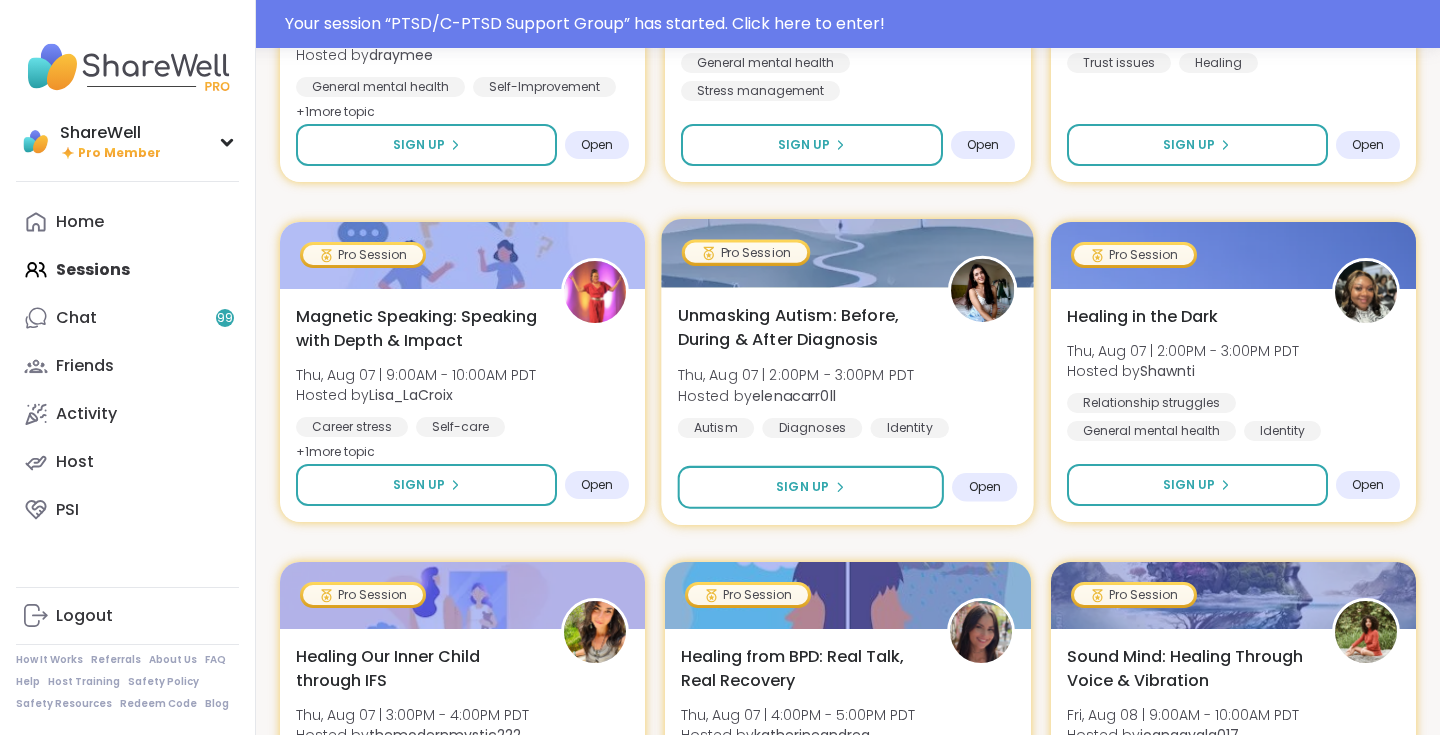 scroll, scrollTop: 982, scrollLeft: 0, axis: vertical 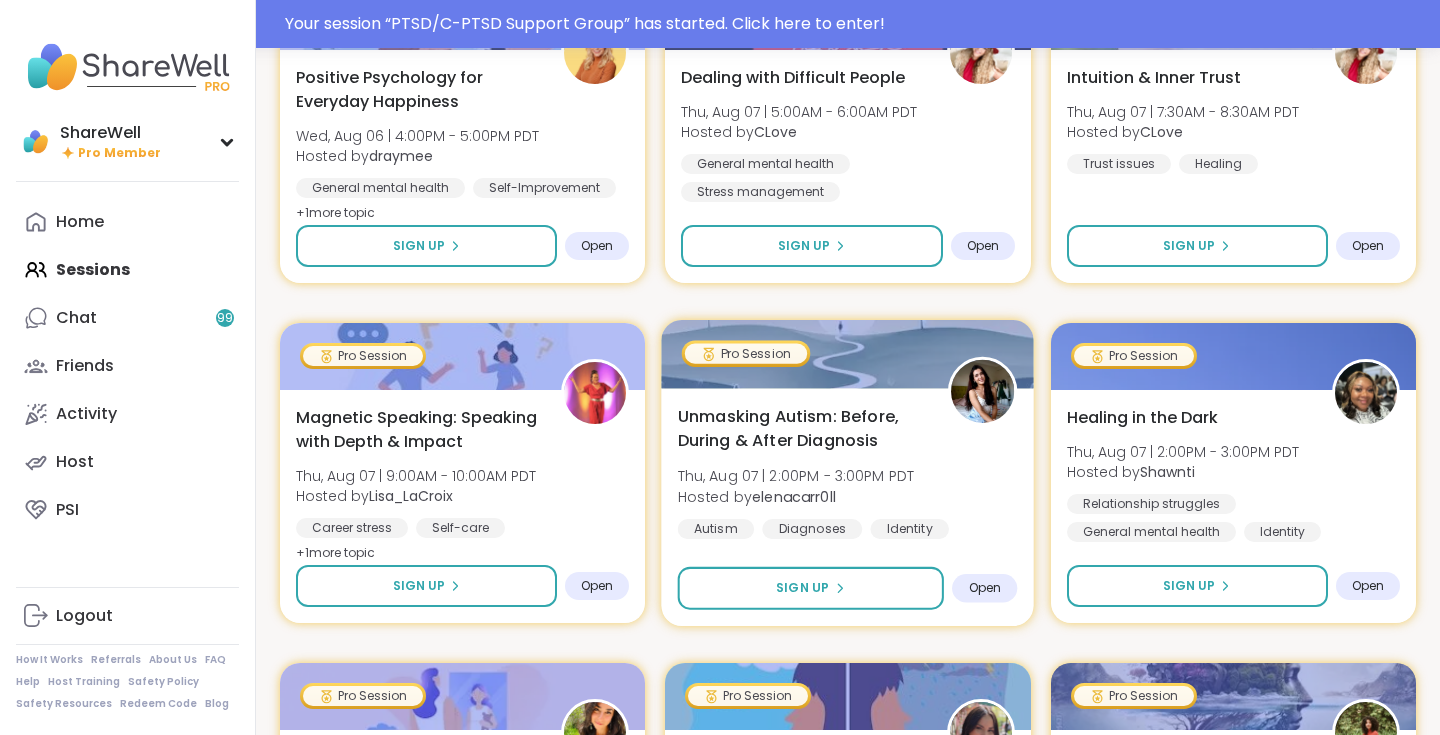 click at bounding box center [848, 354] 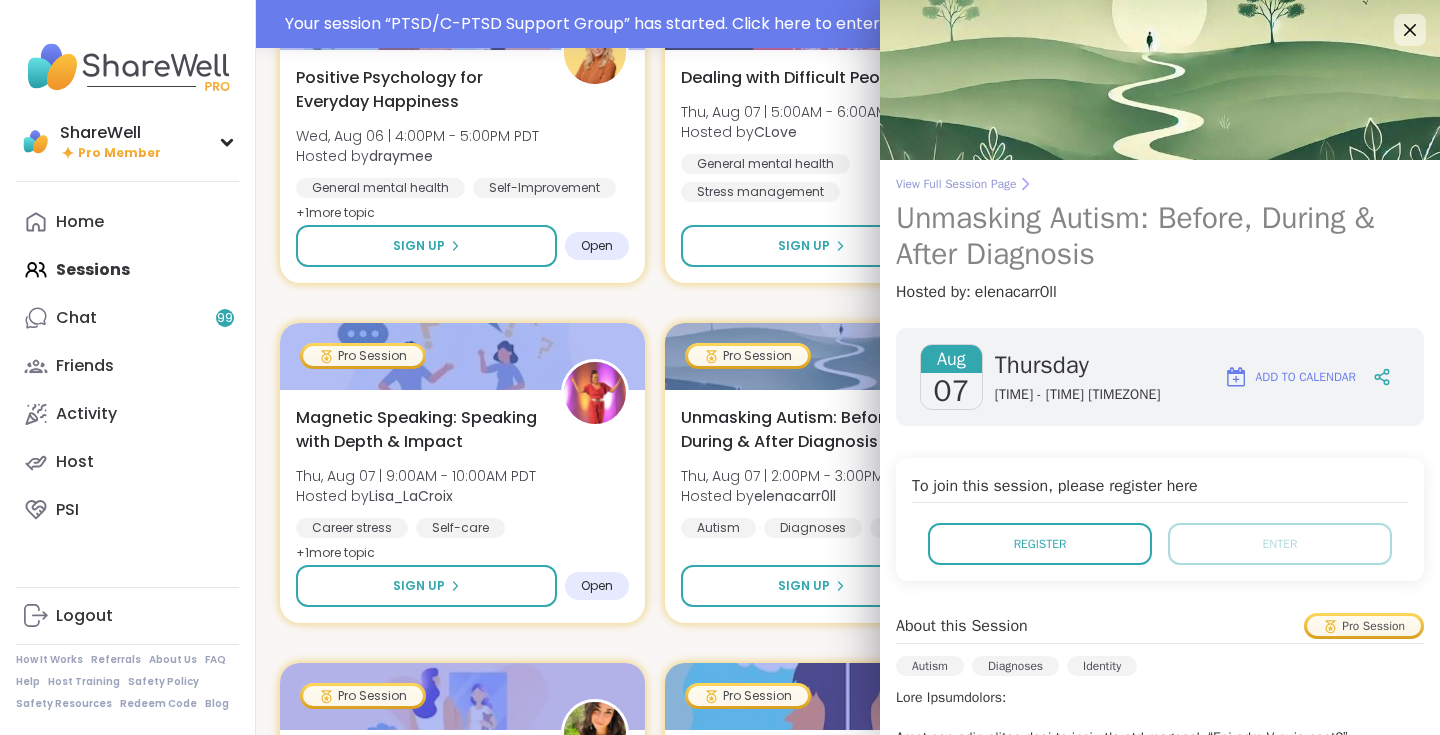 click on "View Full Session Page" at bounding box center (1160, 184) 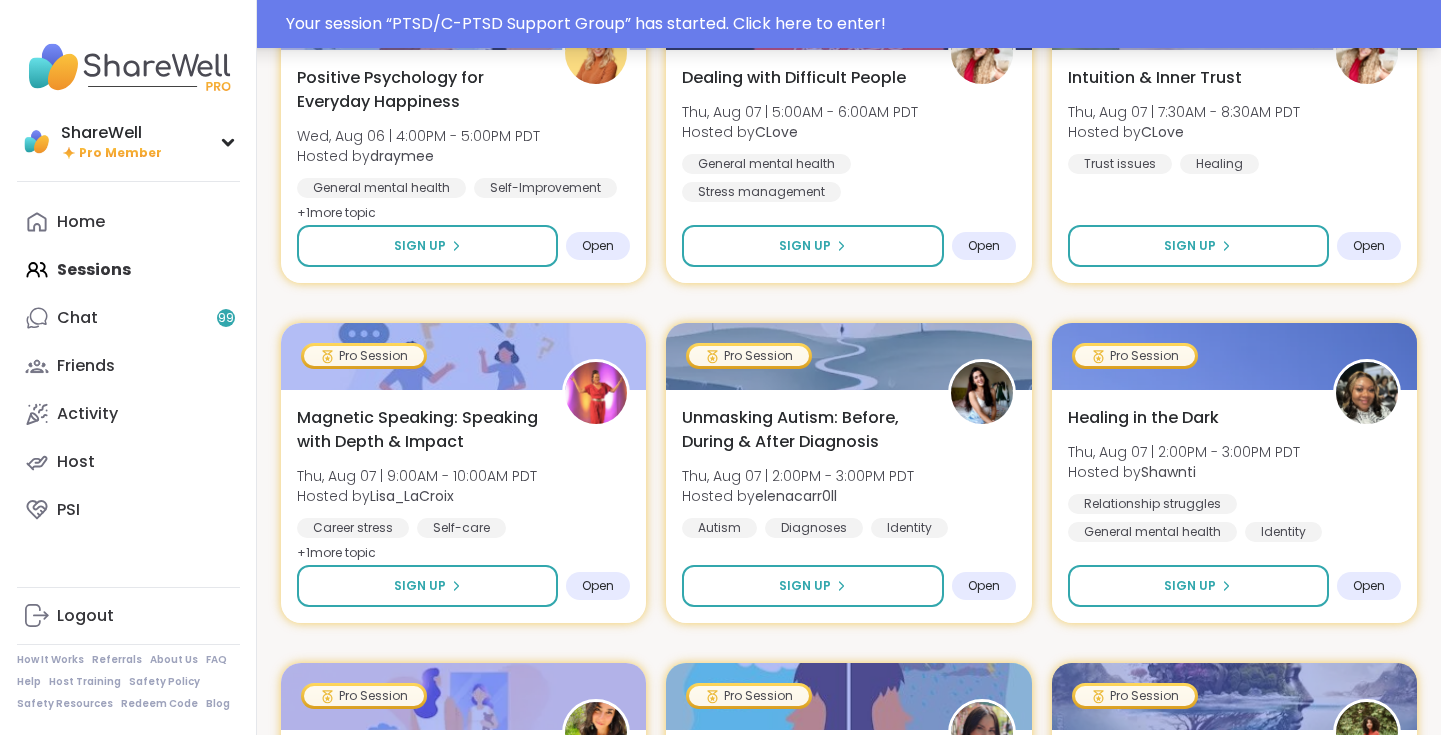 scroll, scrollTop: 0, scrollLeft: 0, axis: both 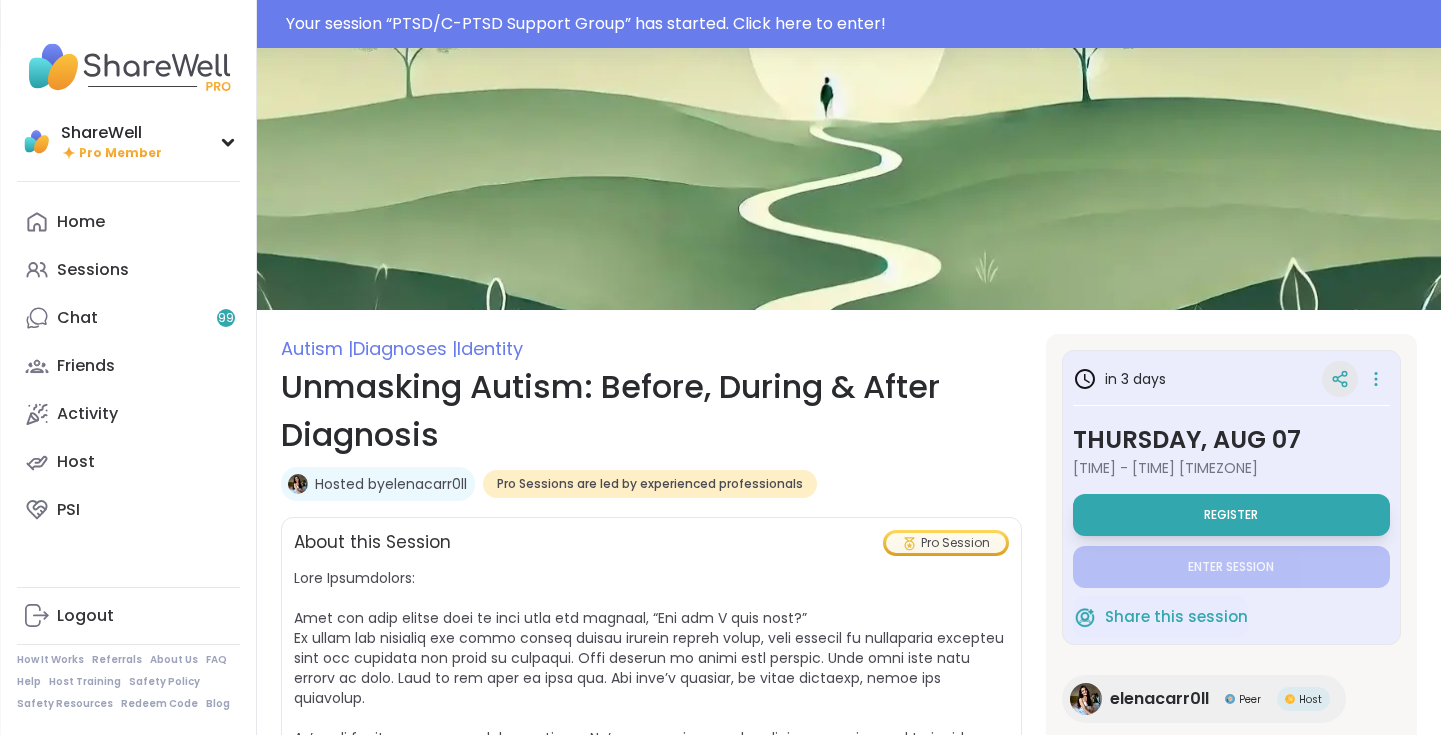 click at bounding box center (1340, 379) 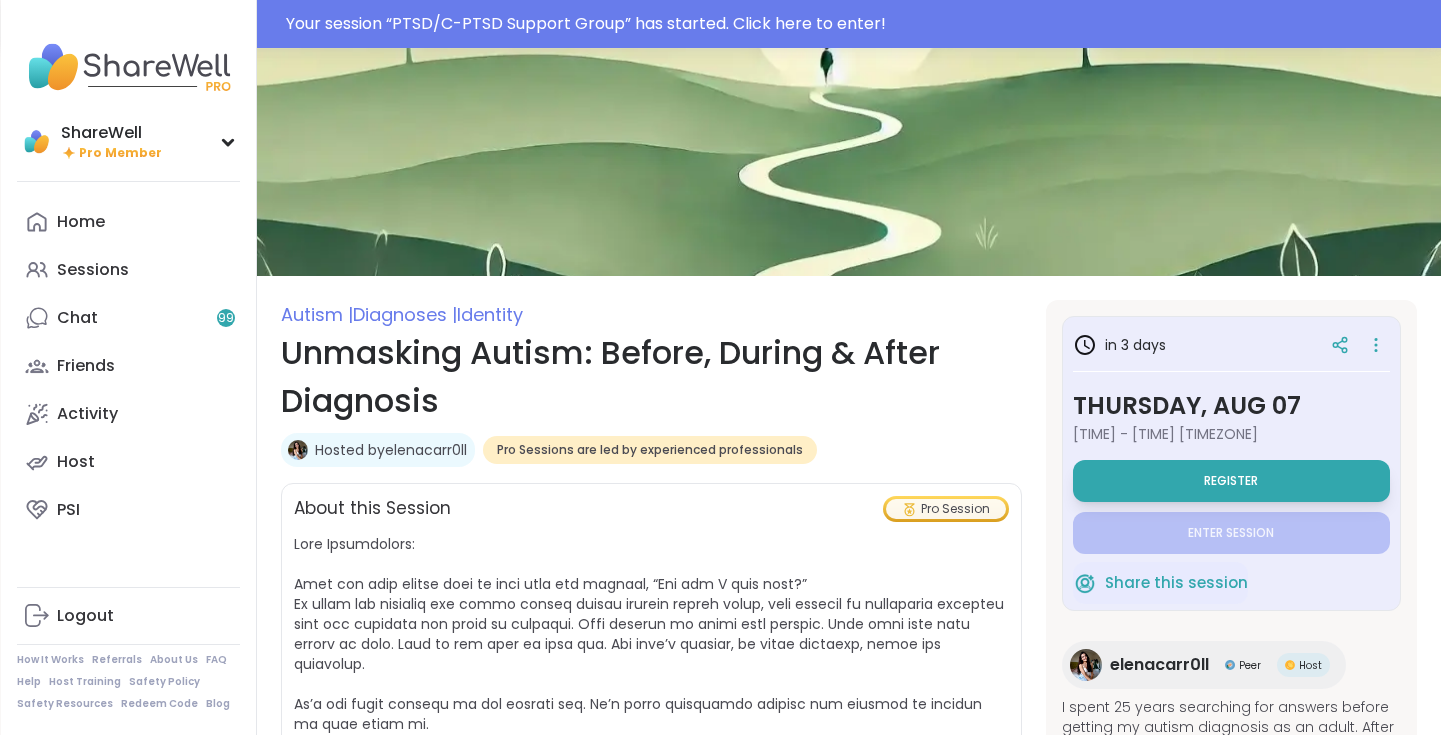 scroll, scrollTop: 37, scrollLeft: 0, axis: vertical 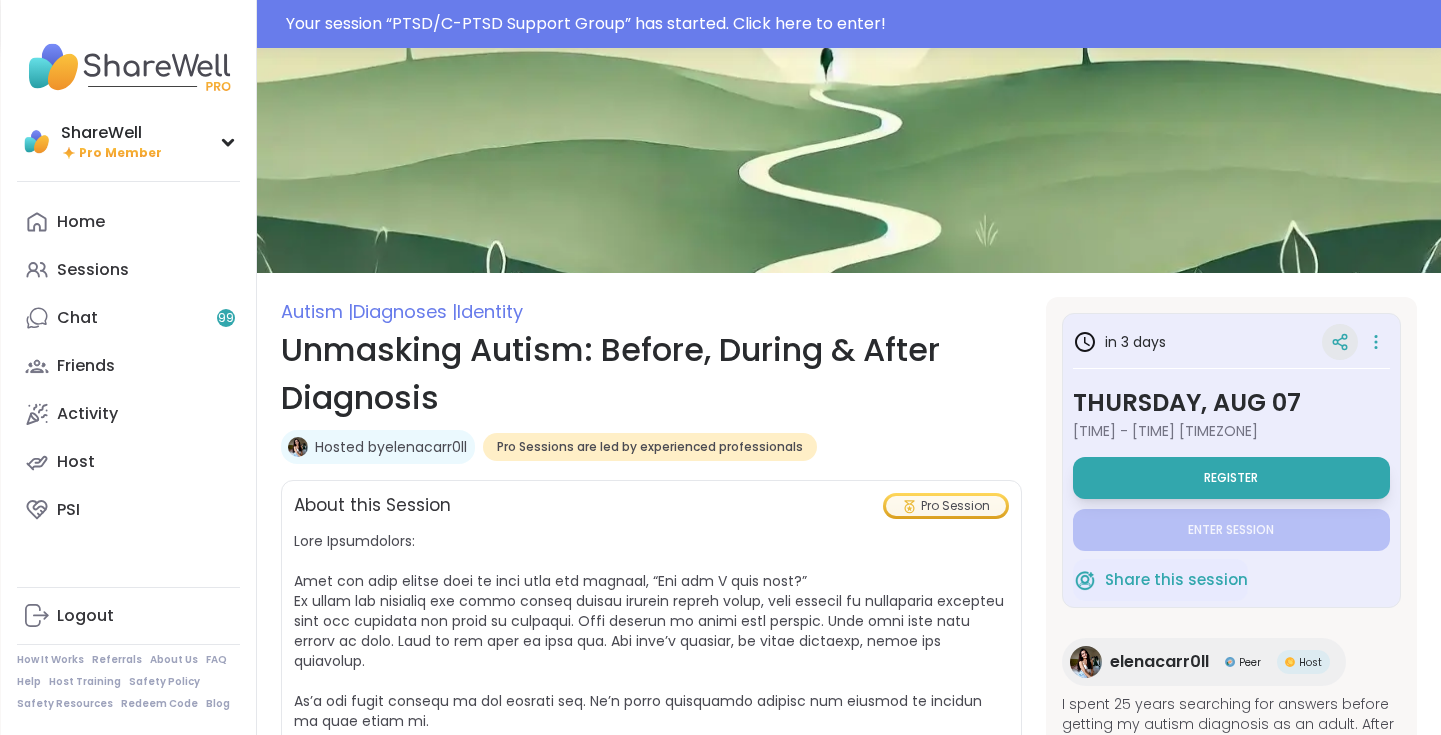 click 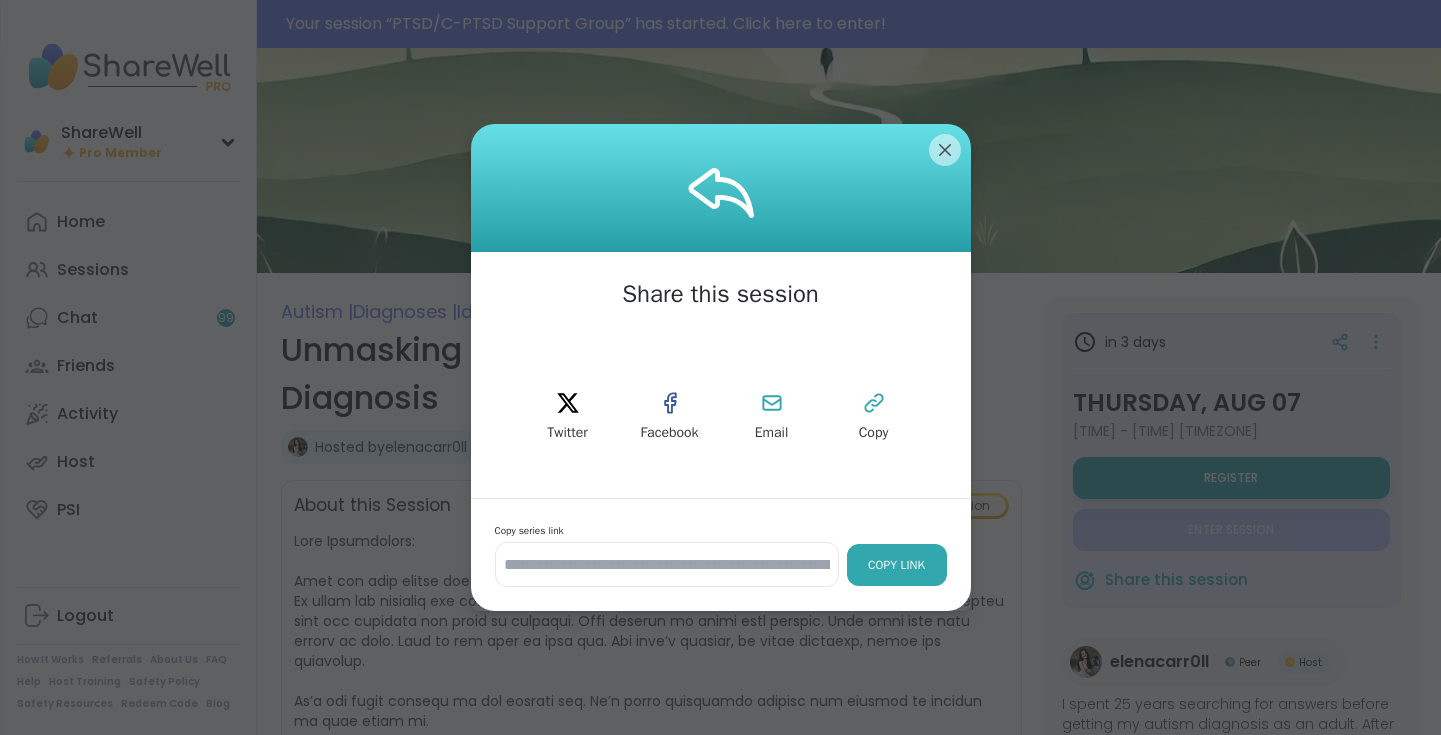 click on "Copy Link" at bounding box center (897, 565) 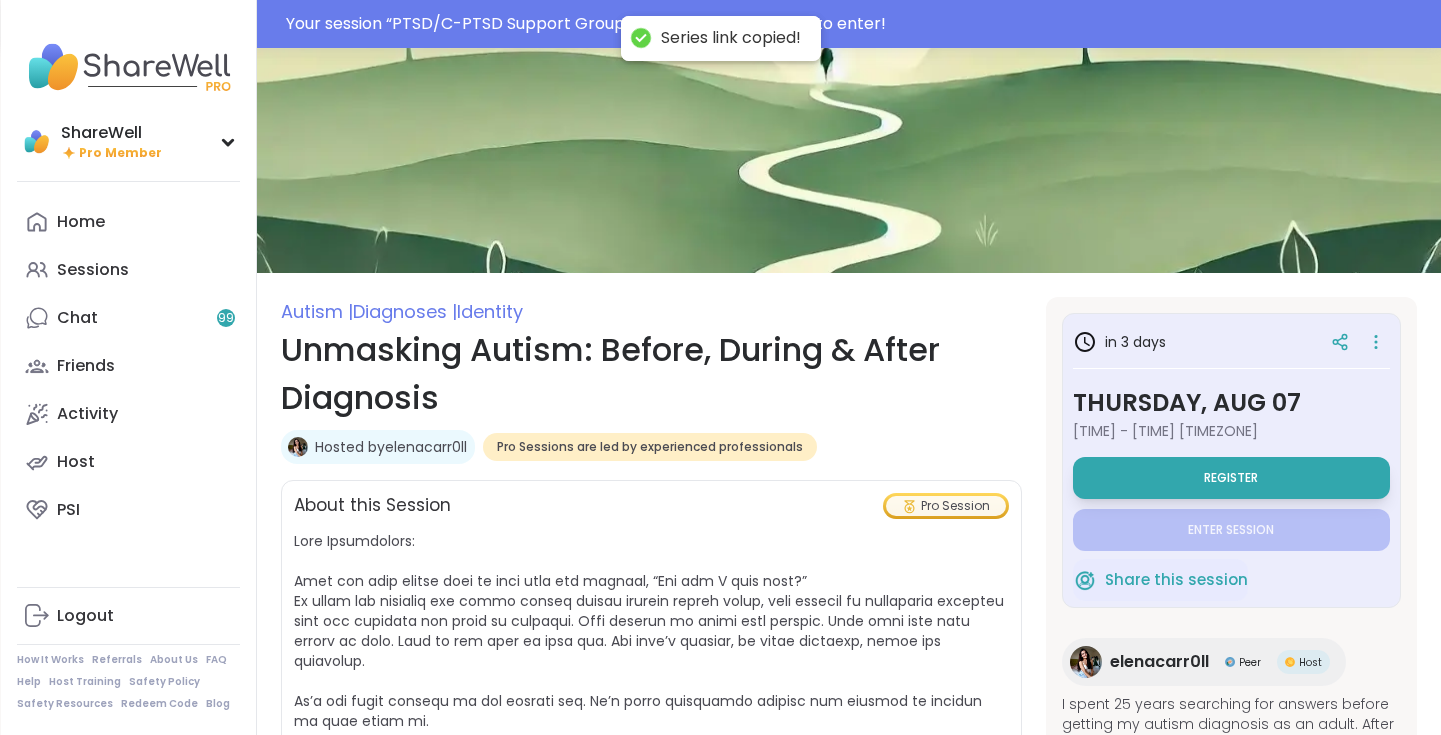 scroll, scrollTop: 0, scrollLeft: 0, axis: both 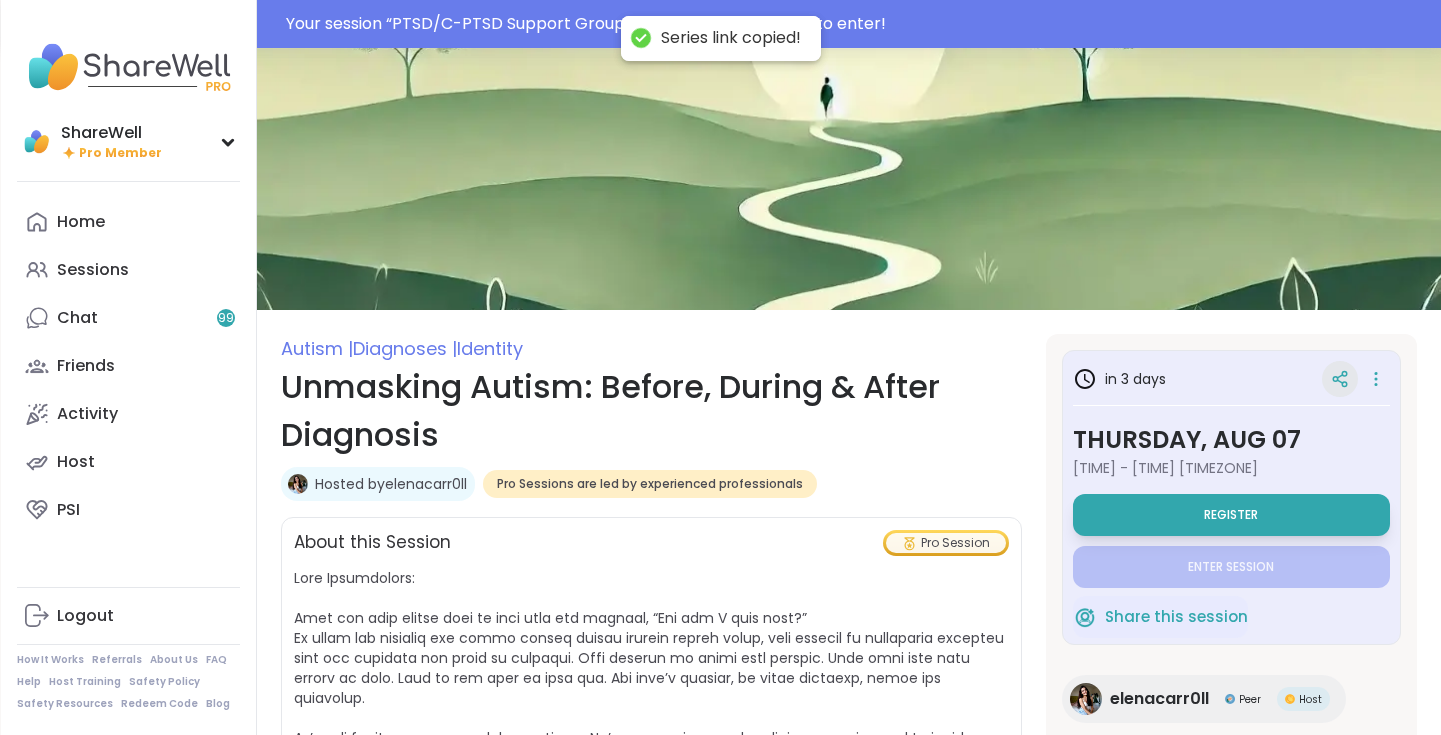 click 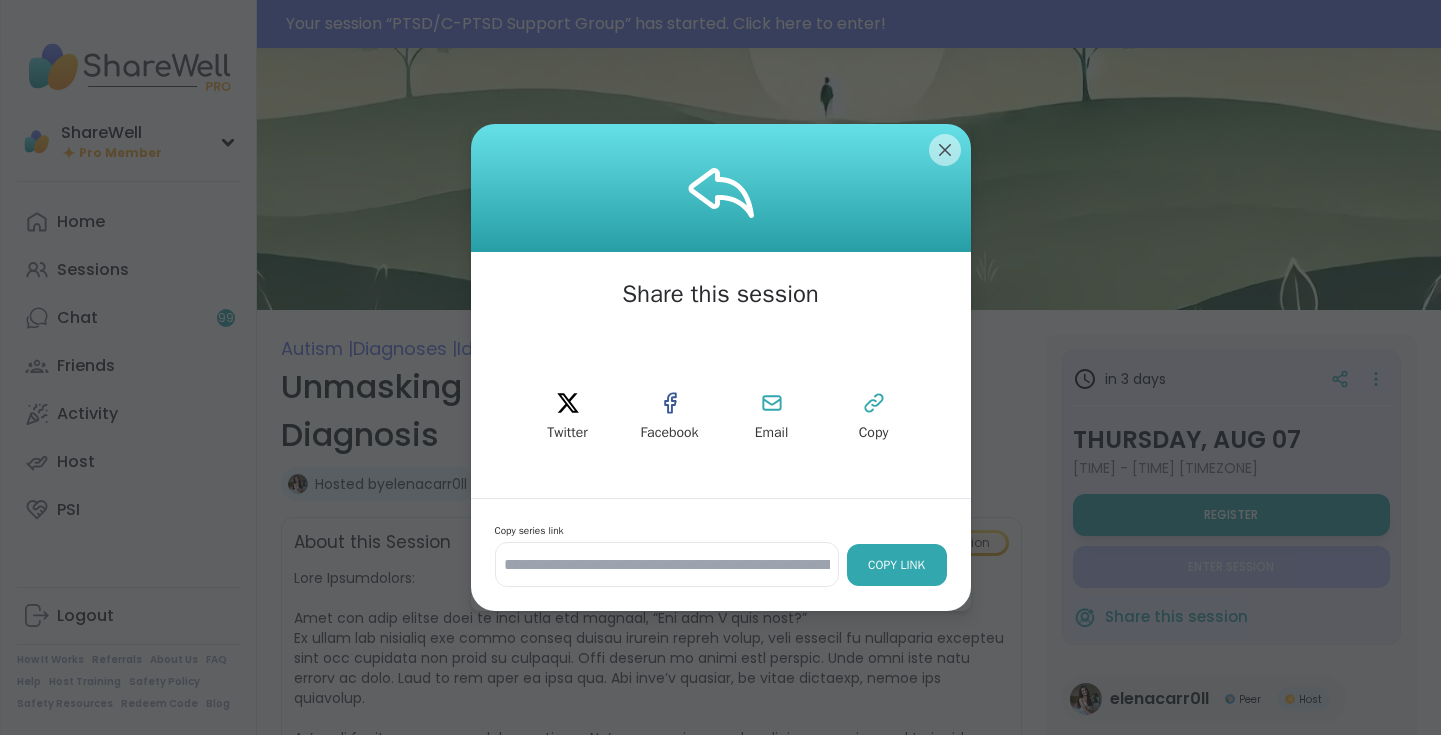 click on "Copy Link" at bounding box center (897, 565) 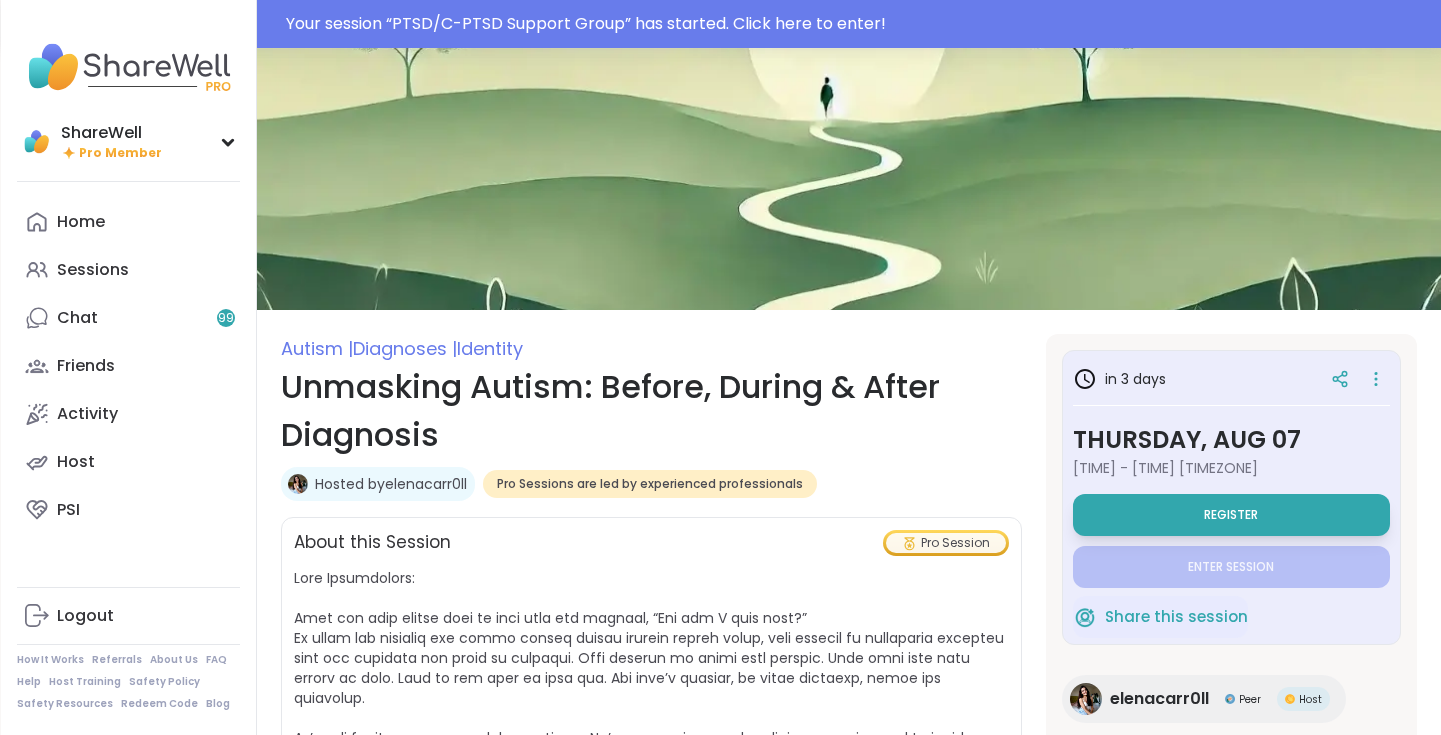 click on "Hosted by  elenacarr0ll" at bounding box center [378, 484] 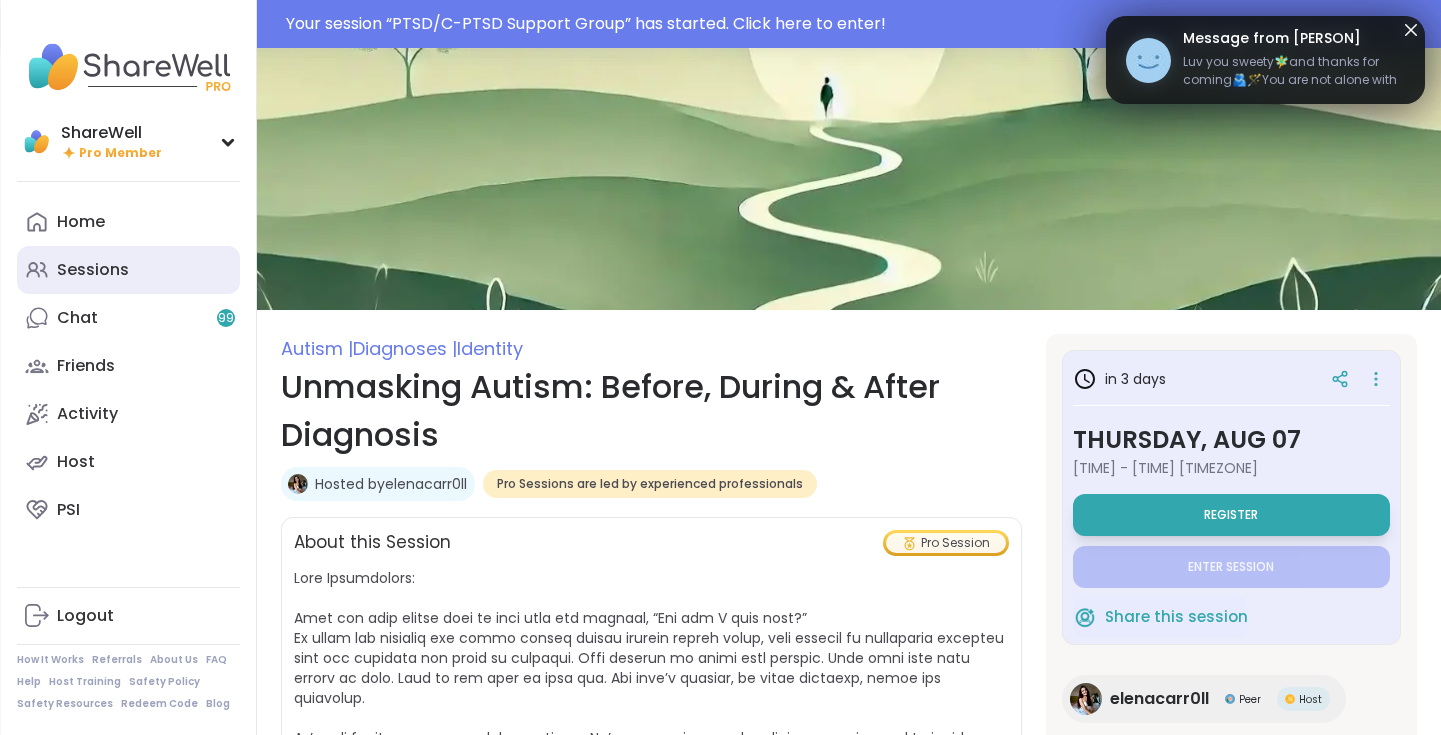 click on "Sessions" at bounding box center (128, 270) 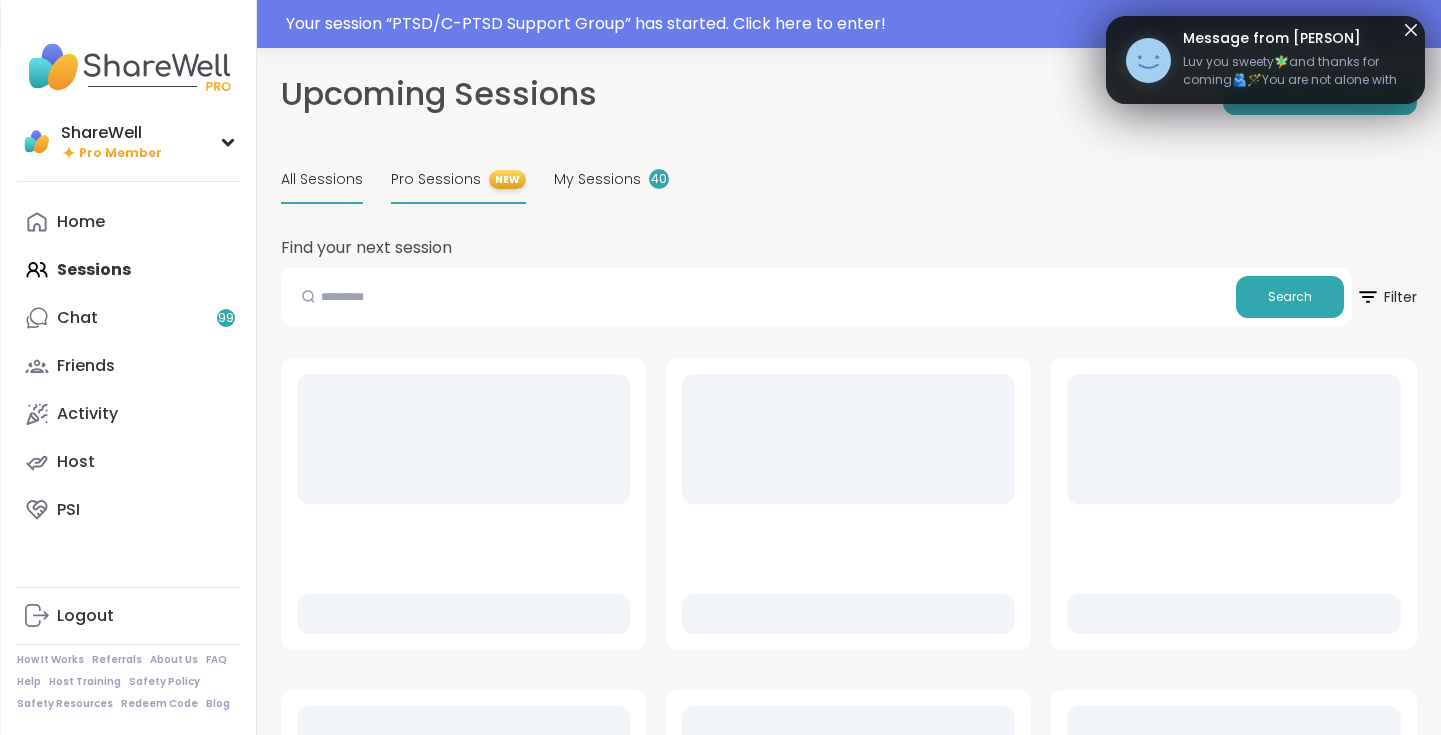 click on "Pro Sessions" at bounding box center (436, 179) 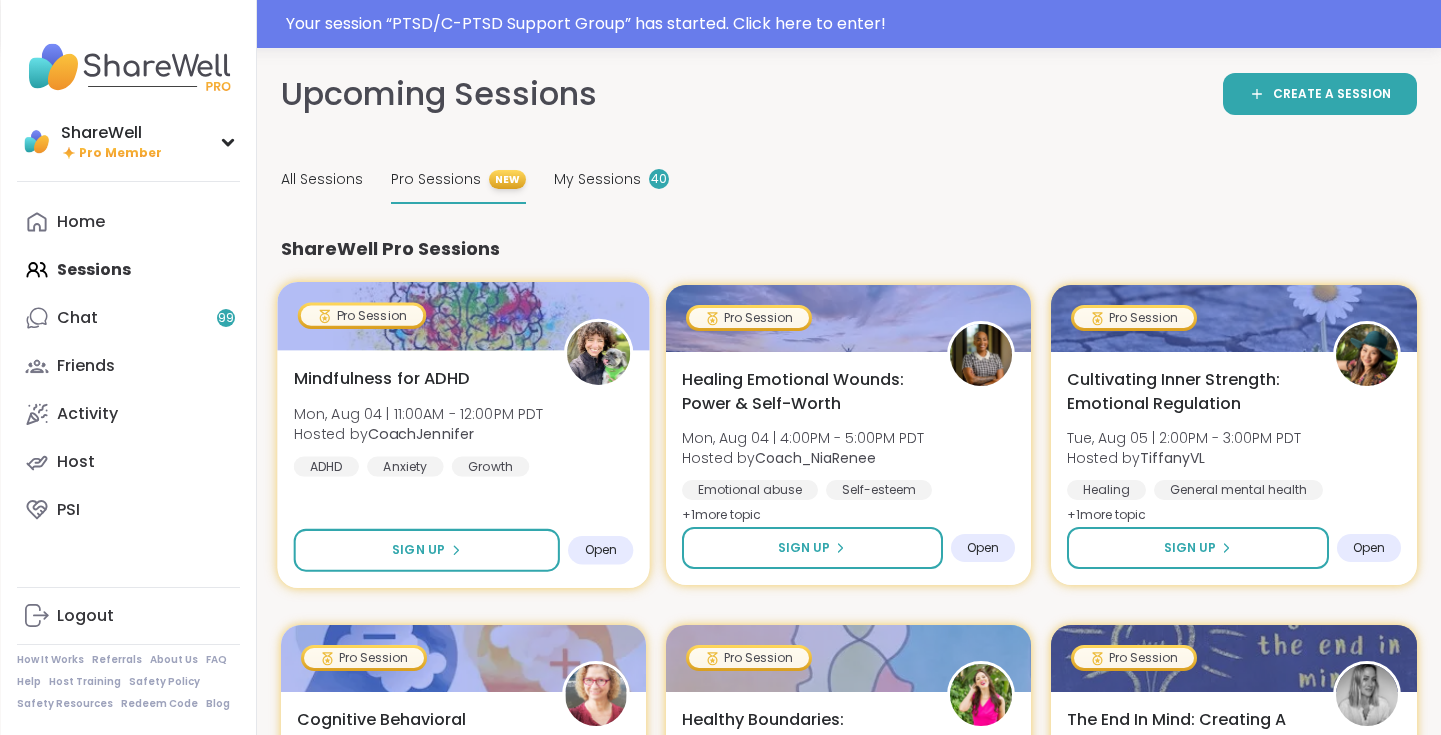 click on "Mindfulness for ADHD Mon, Aug 04 | 11:00AM - 12:00PM PDT Hosted by  CoachJennifer ADHD Anxiety Growth Sign Up Open" at bounding box center (463, 469) 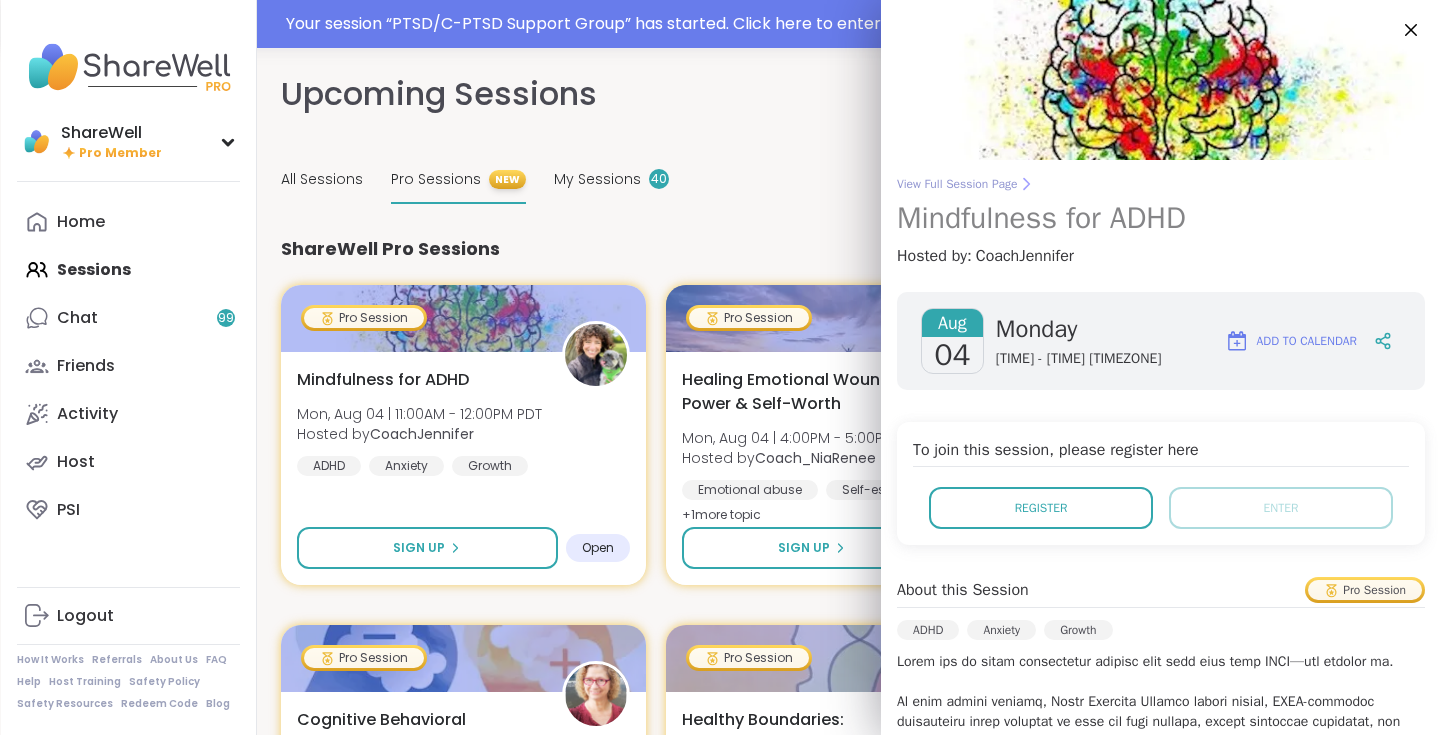 click on "View Full Session Page  Mindfulness for ADHD" at bounding box center (1161, 206) 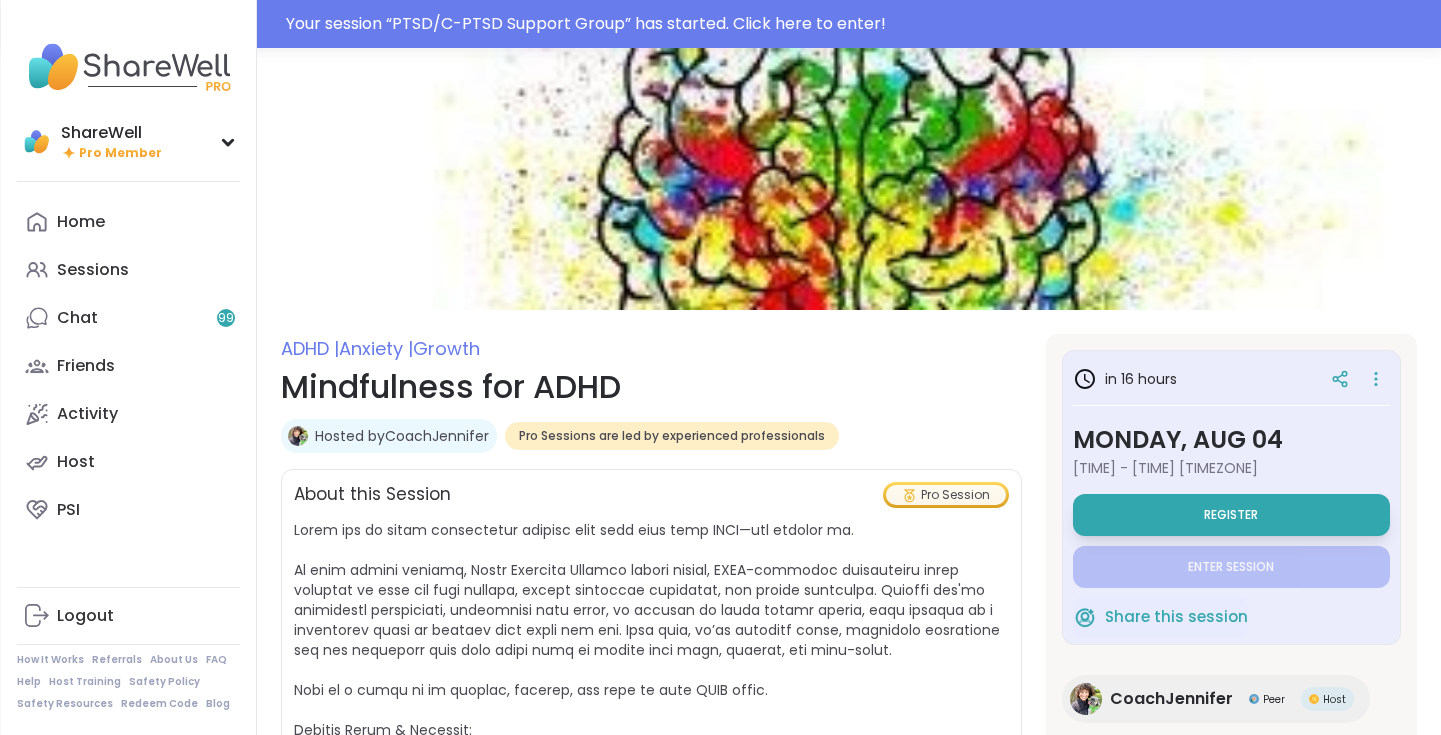 click on "Hosted by  CoachJennifer" at bounding box center [402, 436] 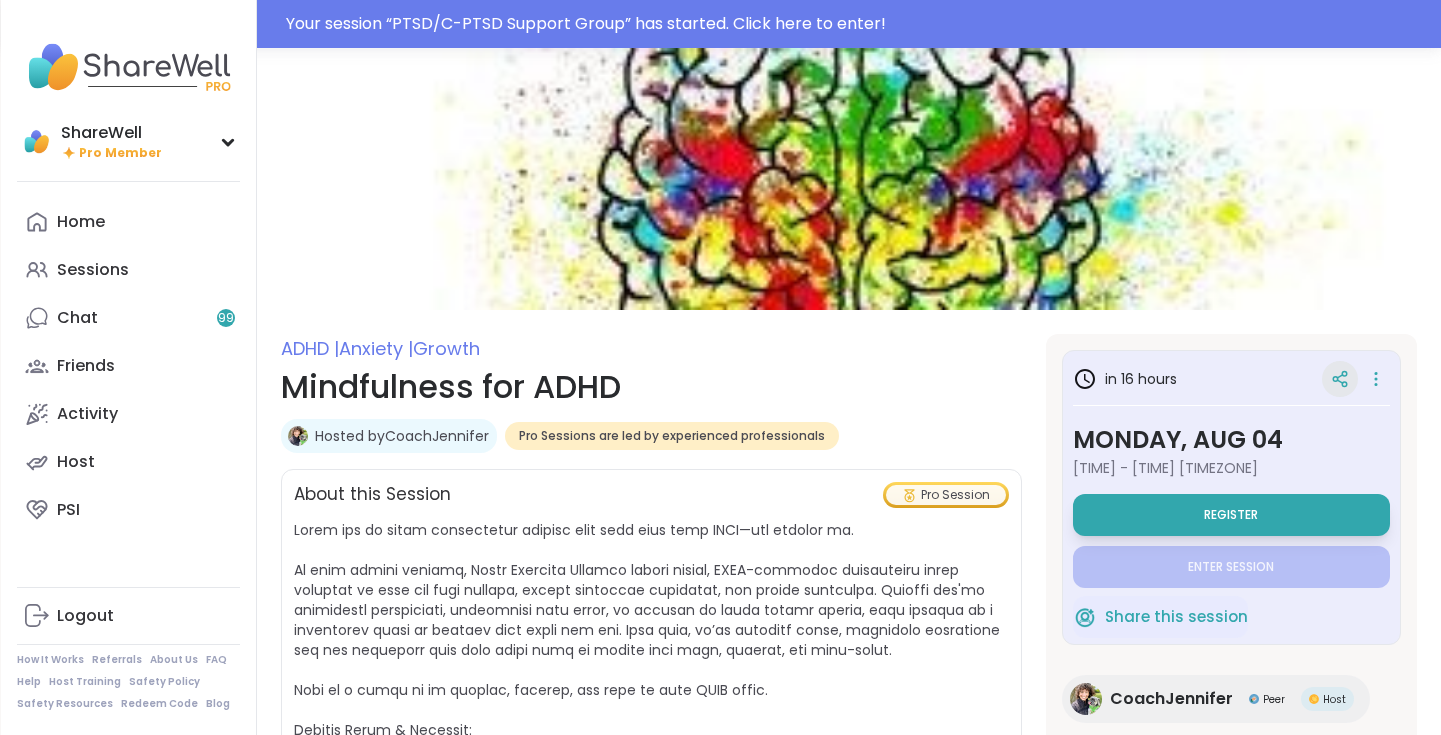 click 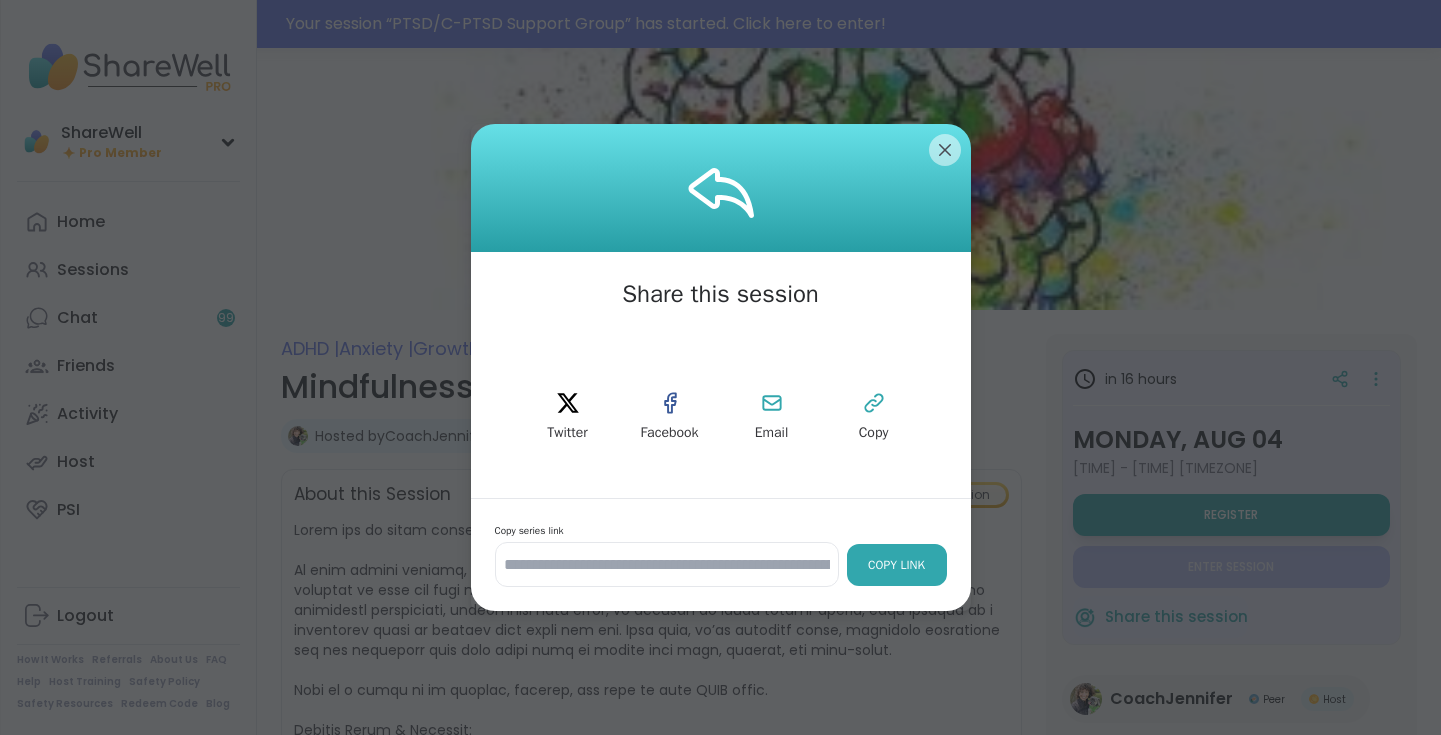 click on "Copy Link" at bounding box center [897, 565] 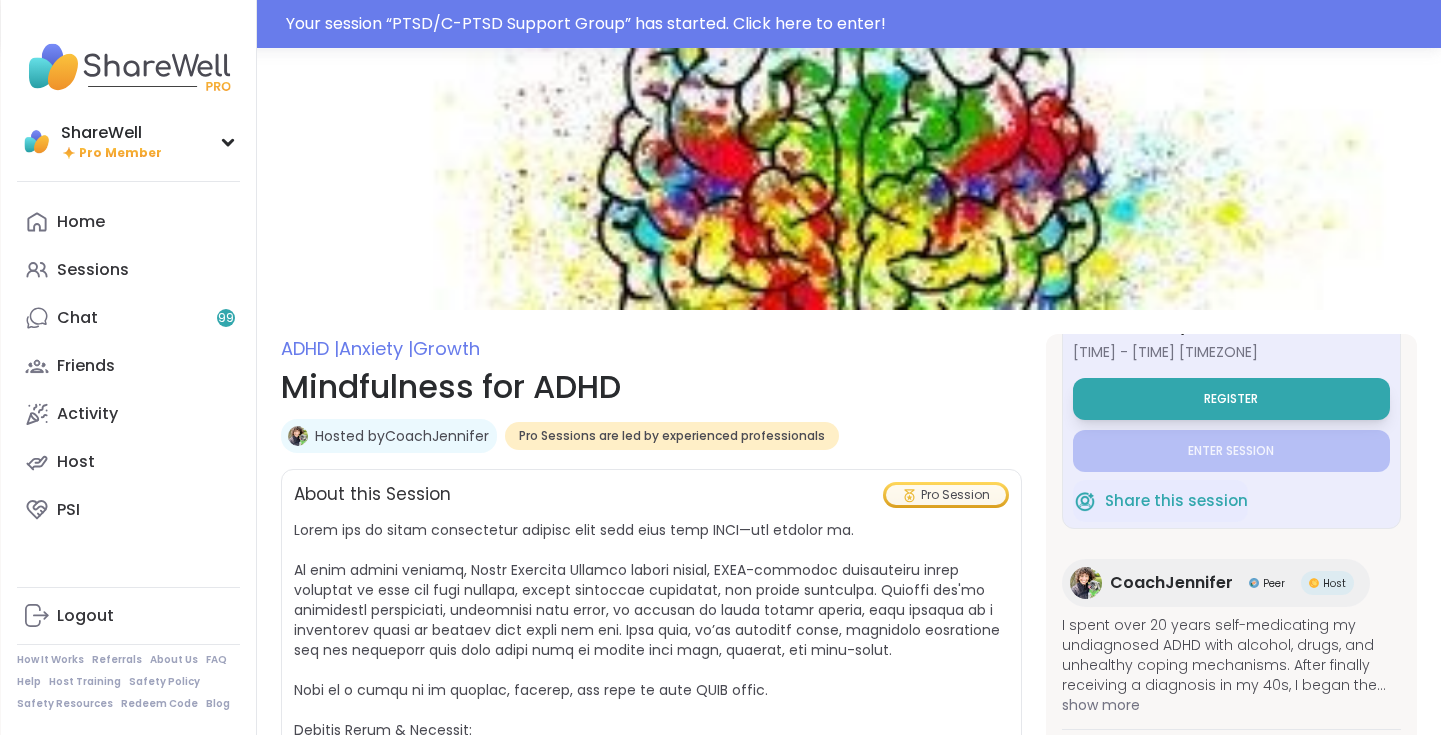 scroll, scrollTop: 116, scrollLeft: 0, axis: vertical 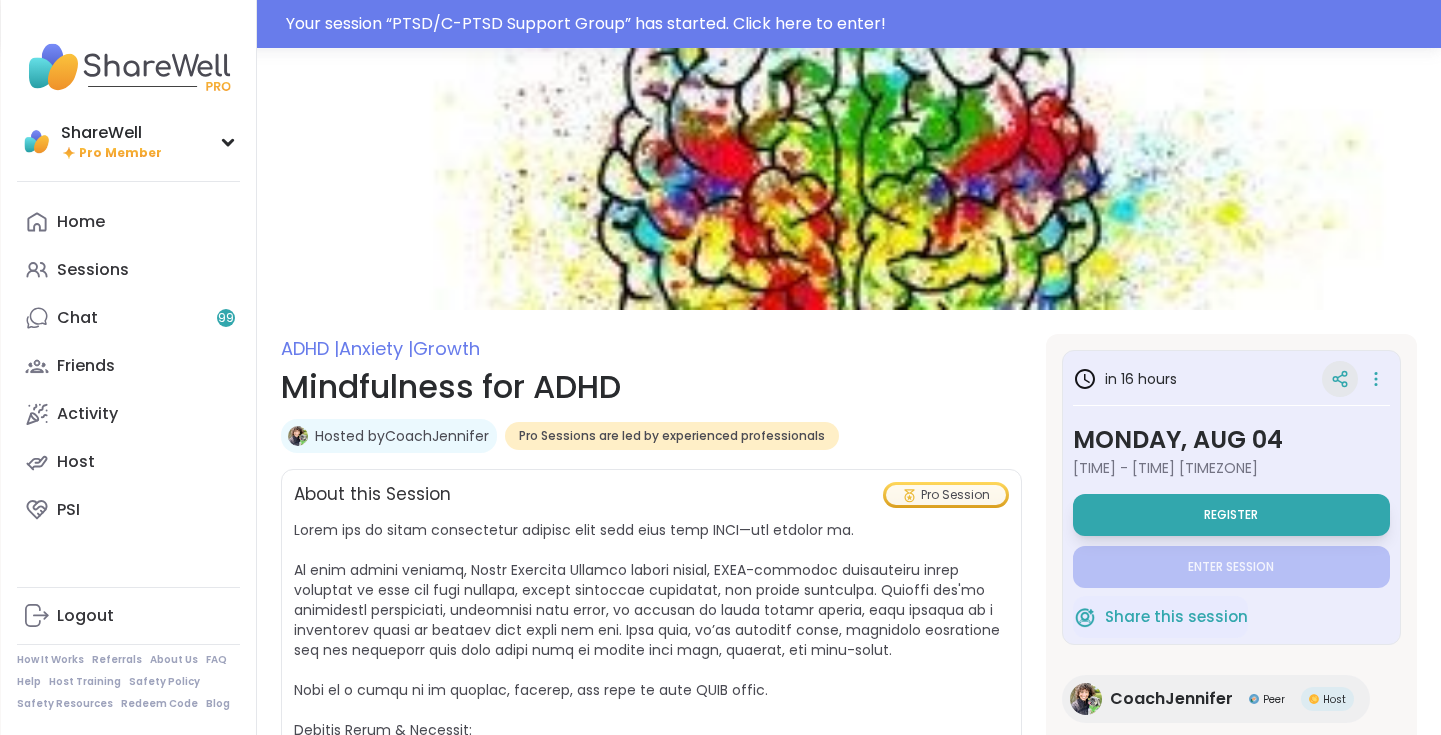 click 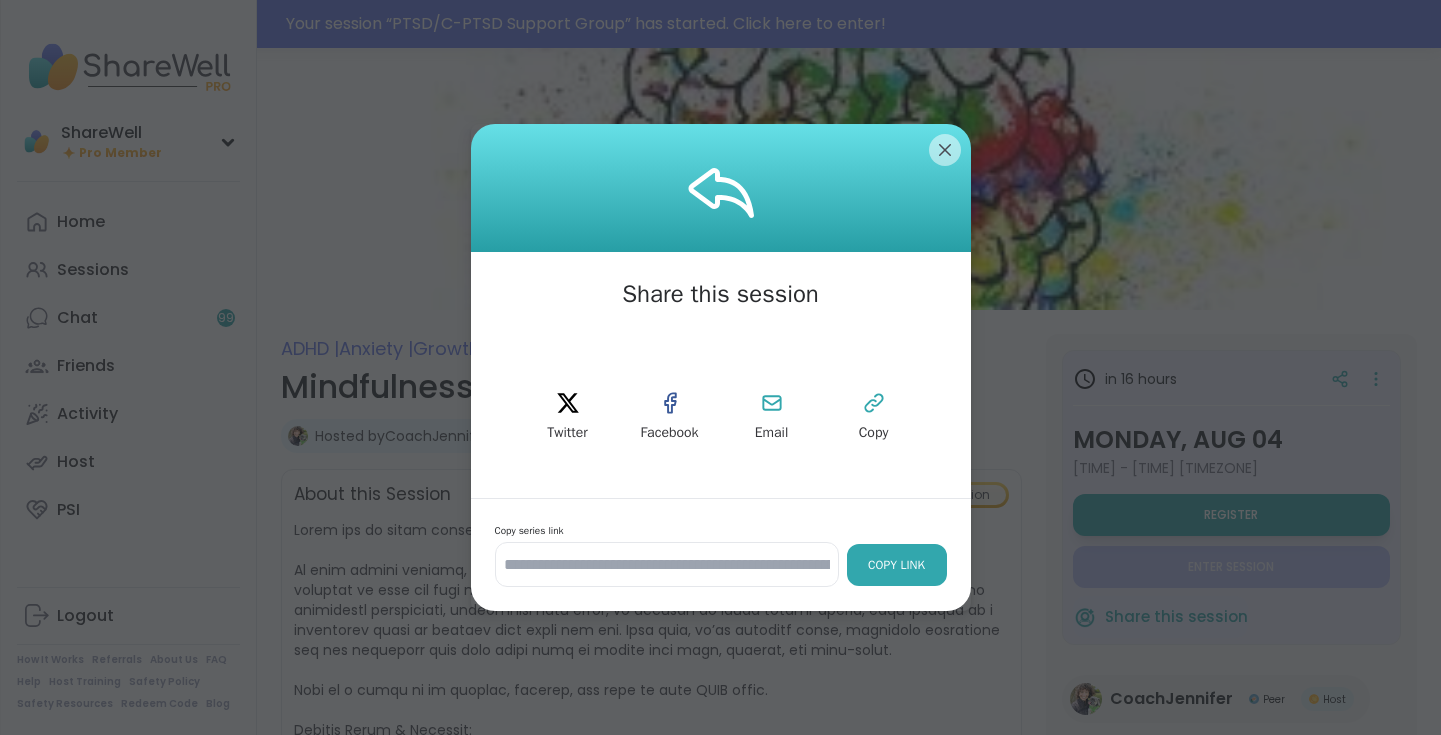 click on "Copy Link" at bounding box center (897, 565) 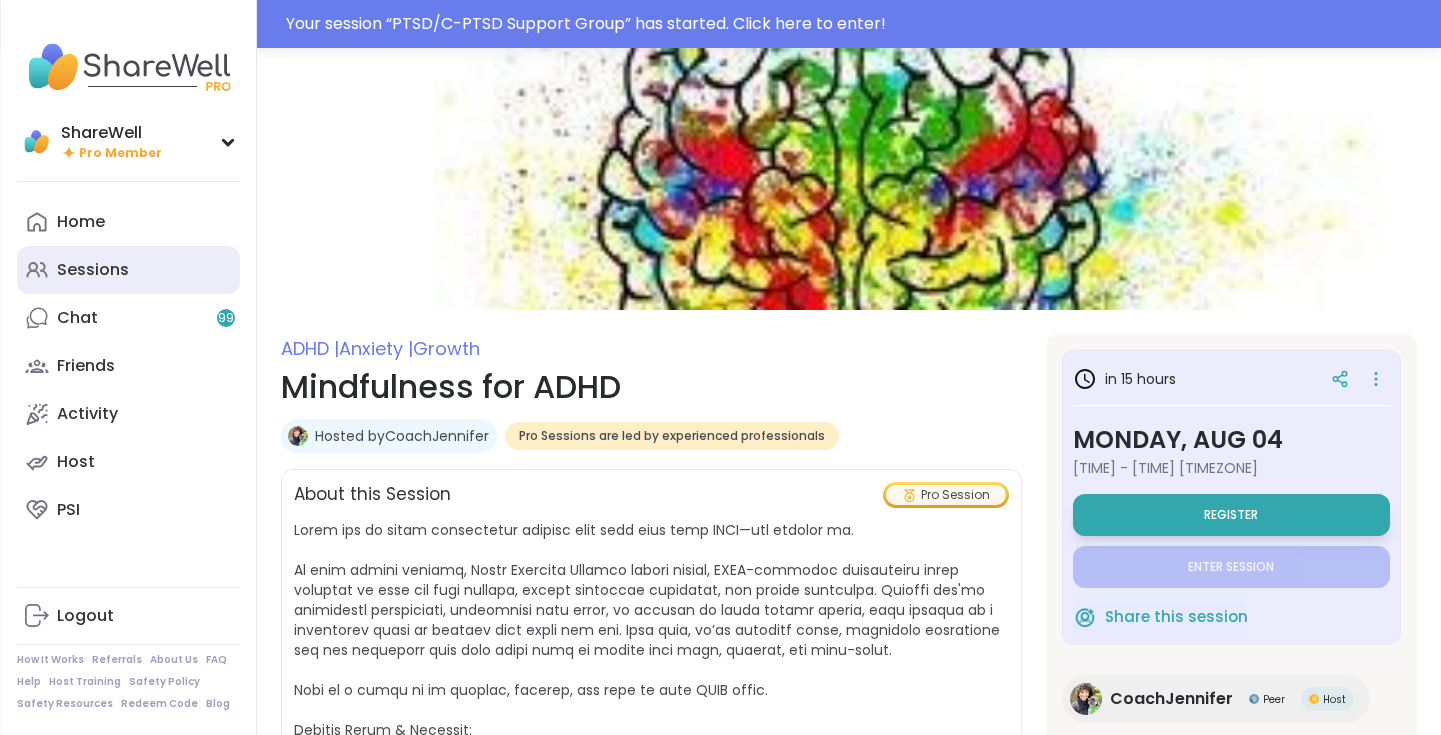 click on "Sessions" at bounding box center [128, 270] 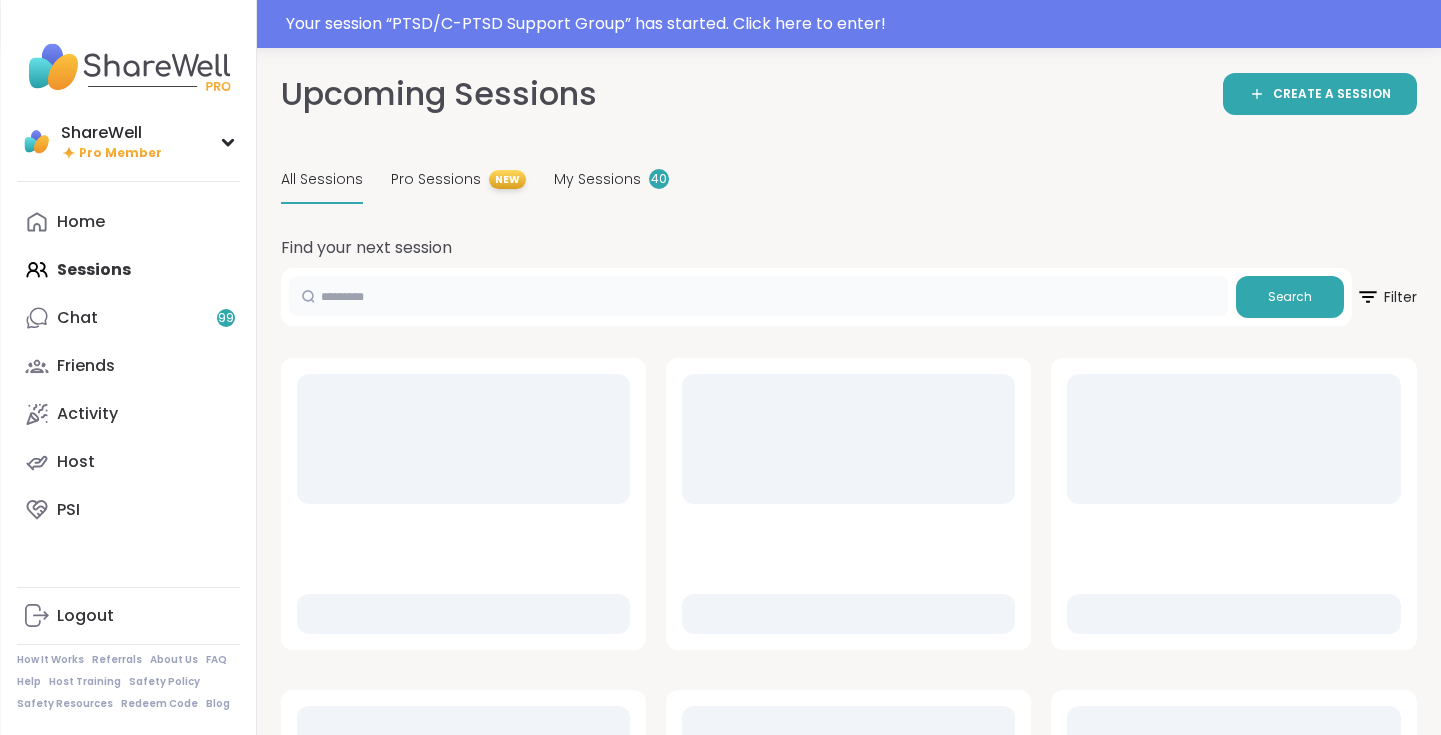 click at bounding box center (758, 296) 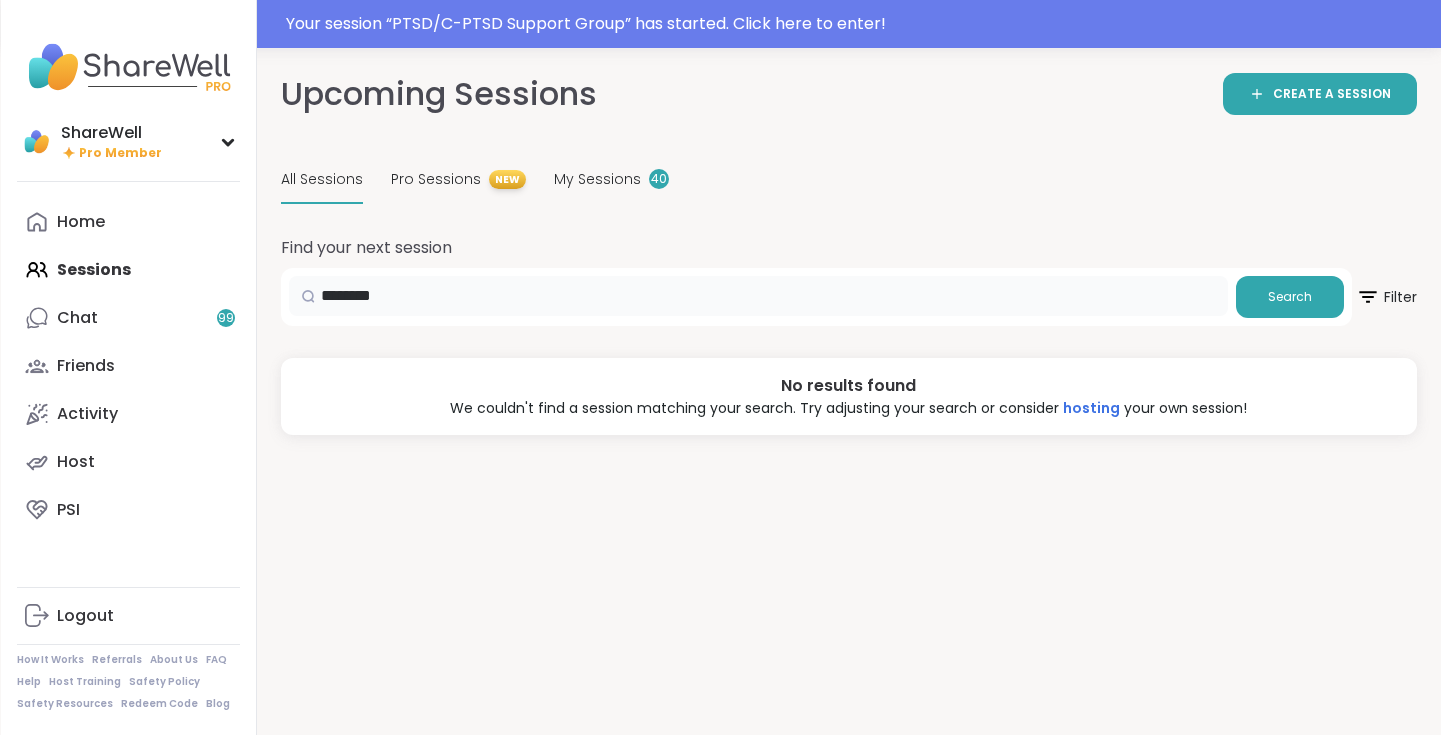 type on "*******" 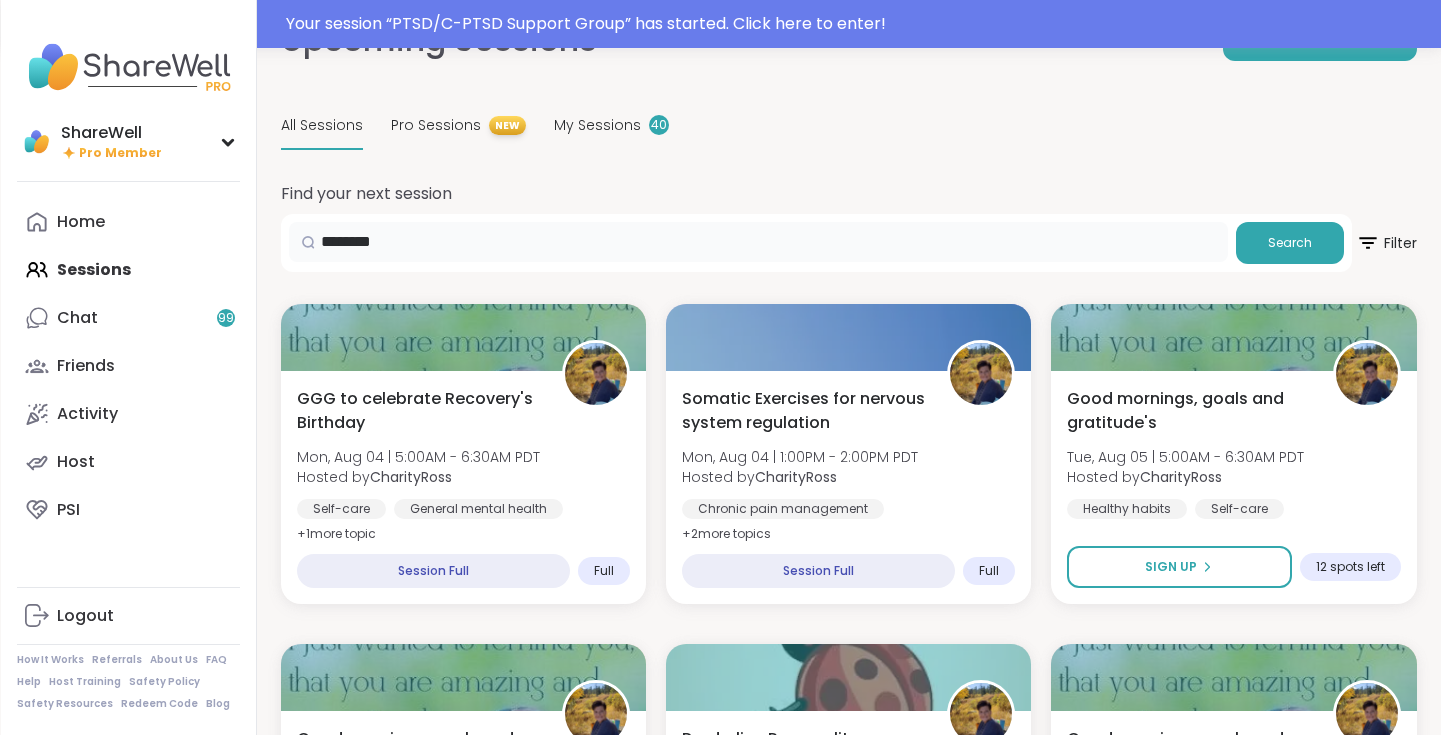 scroll, scrollTop: 103, scrollLeft: 0, axis: vertical 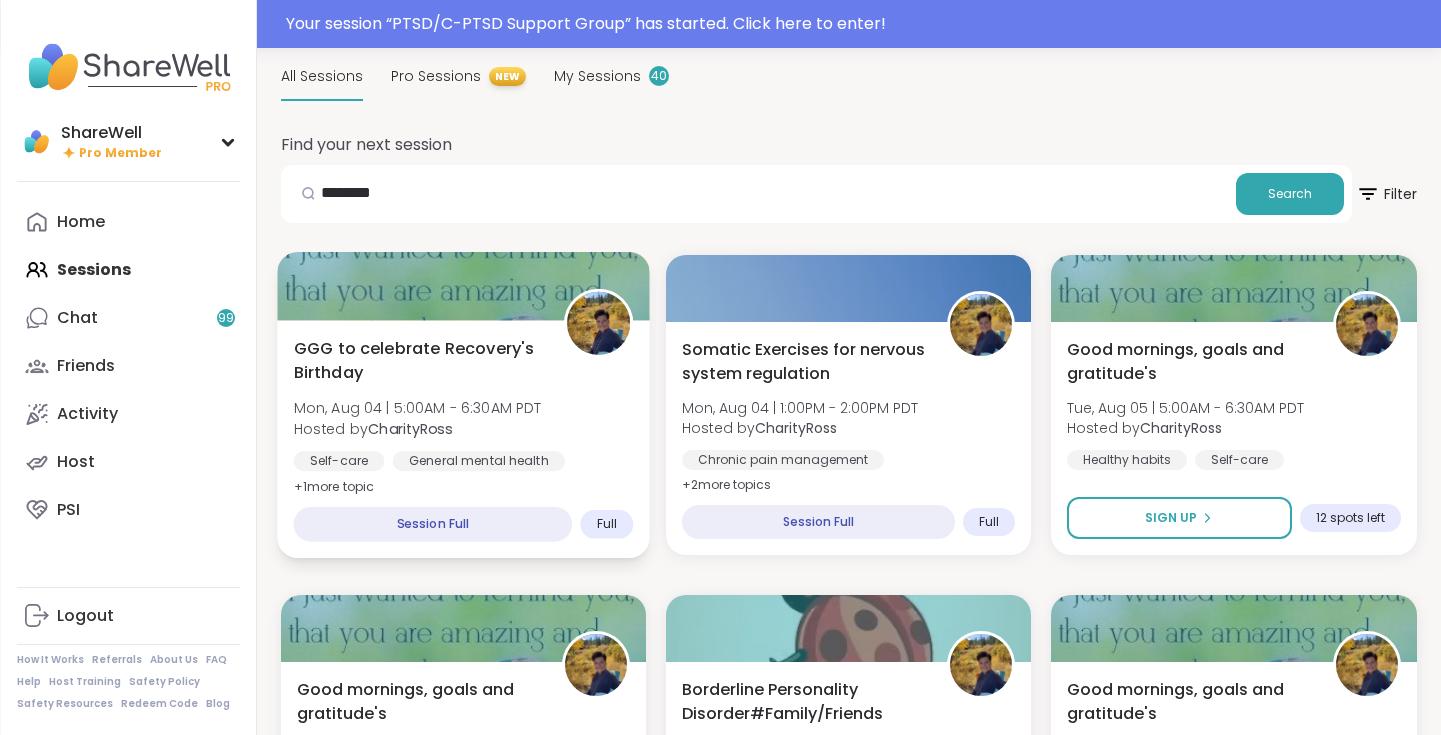 click at bounding box center [463, 286] 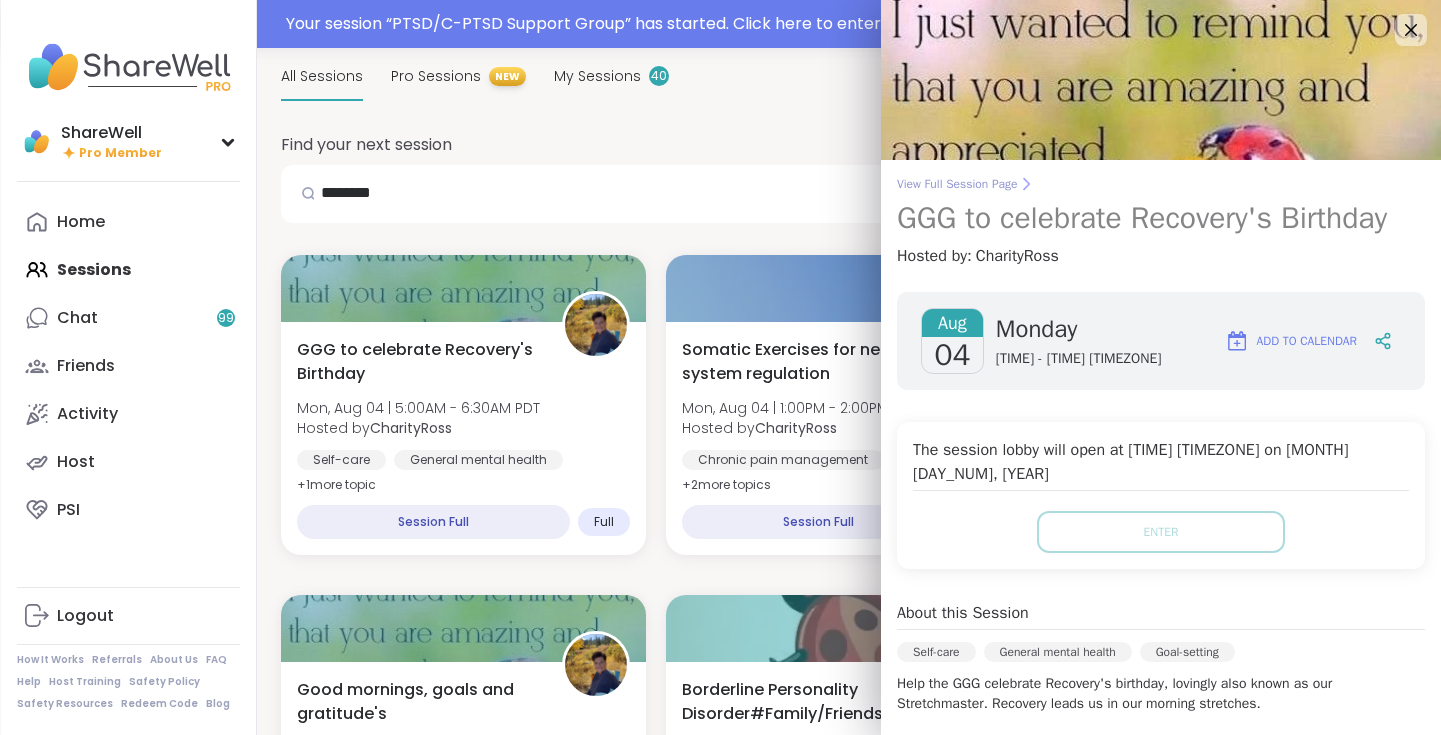 click on "View Full Session Page" at bounding box center [1161, 184] 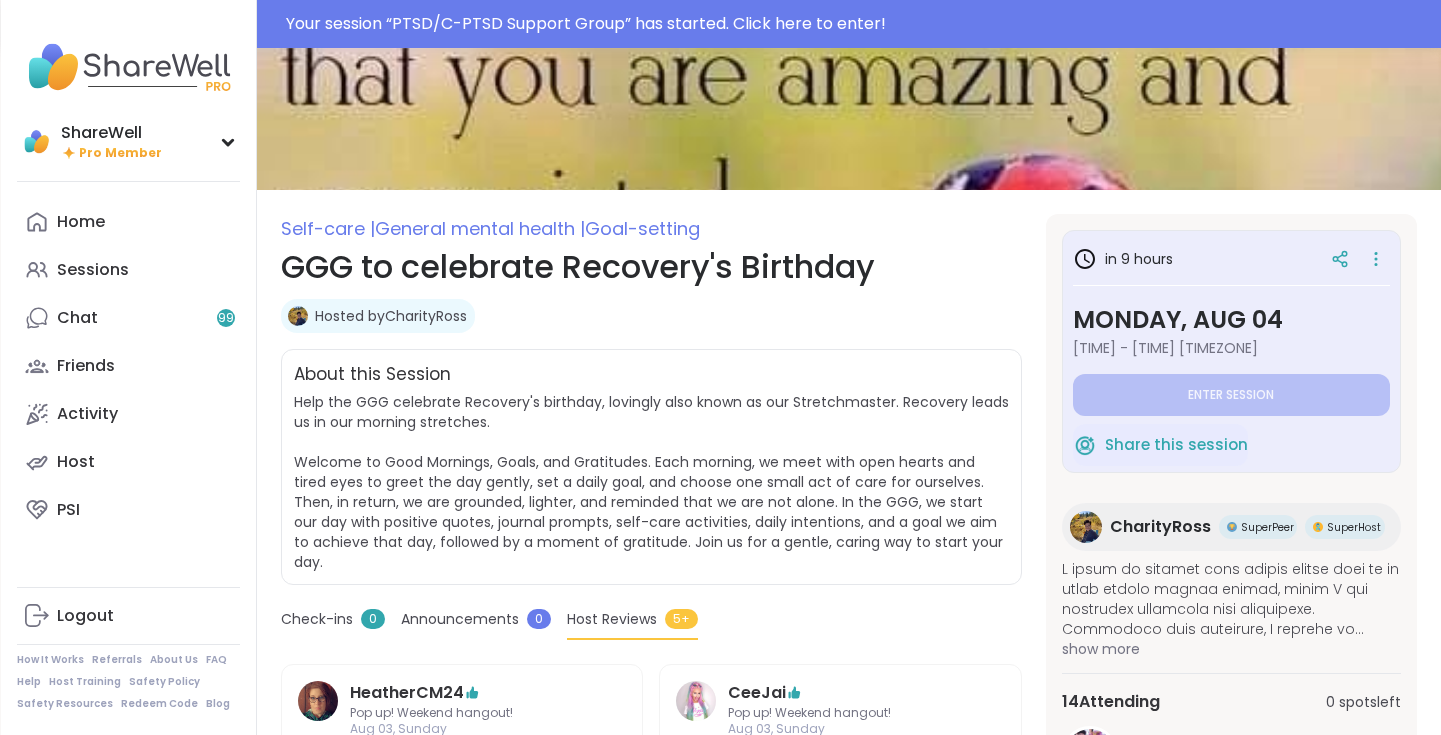 scroll, scrollTop: 122, scrollLeft: 0, axis: vertical 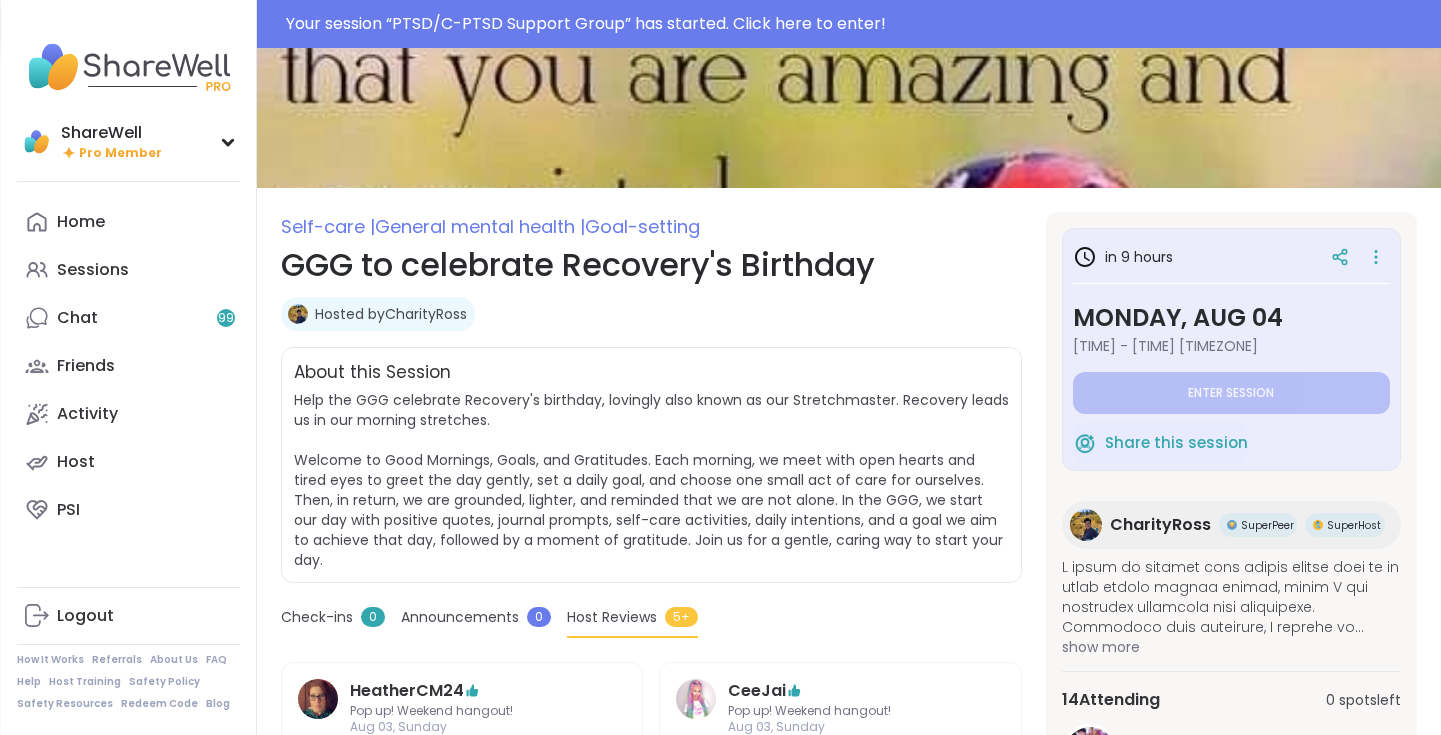 click on "Hosted by  CharityRoss" at bounding box center (391, 314) 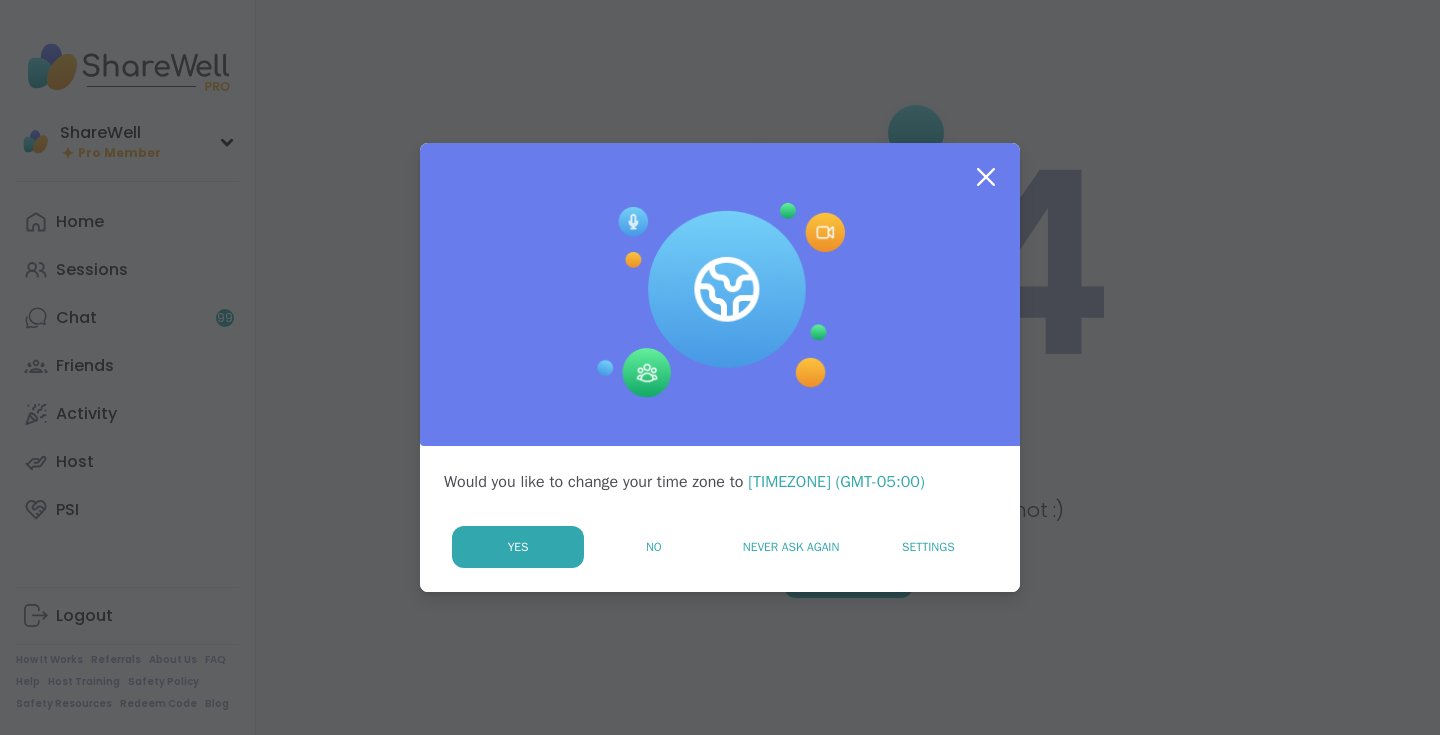 scroll, scrollTop: 0, scrollLeft: 0, axis: both 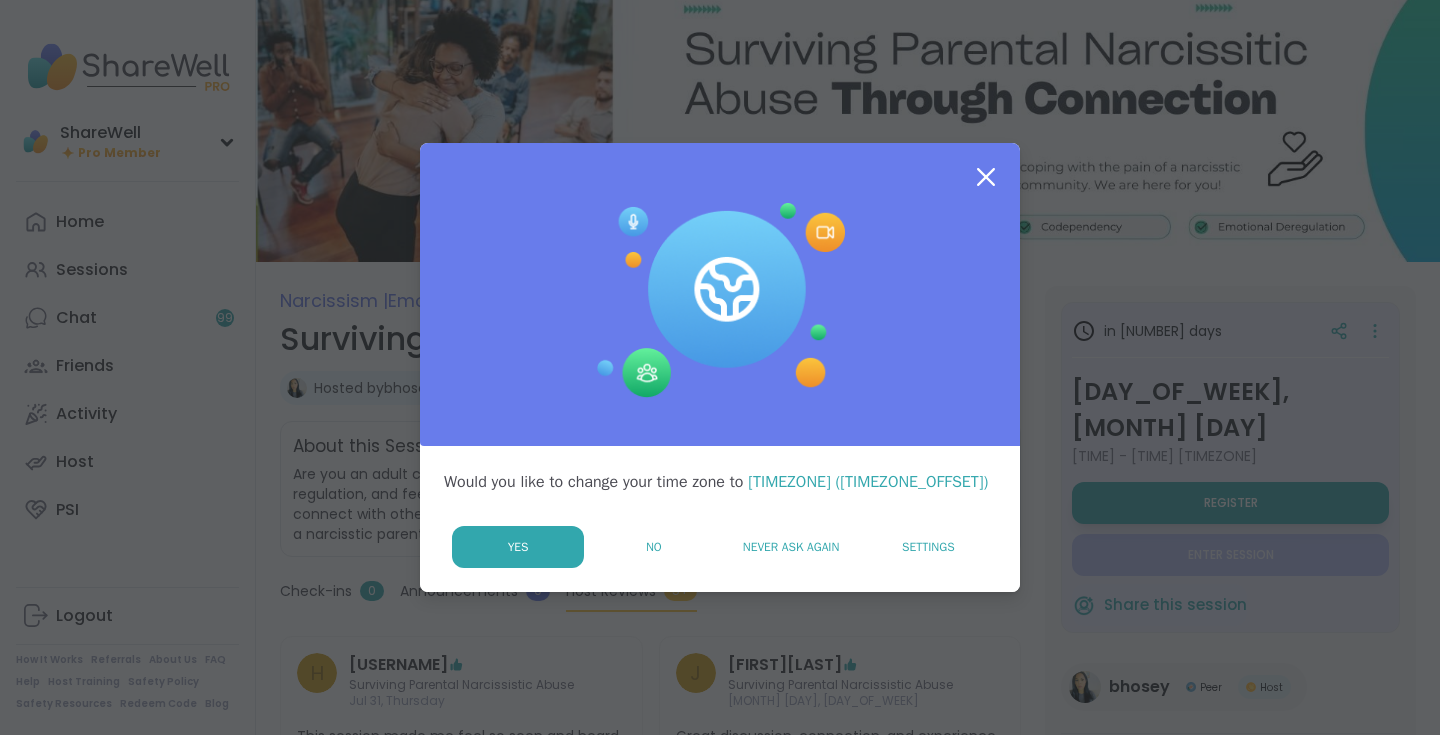 click 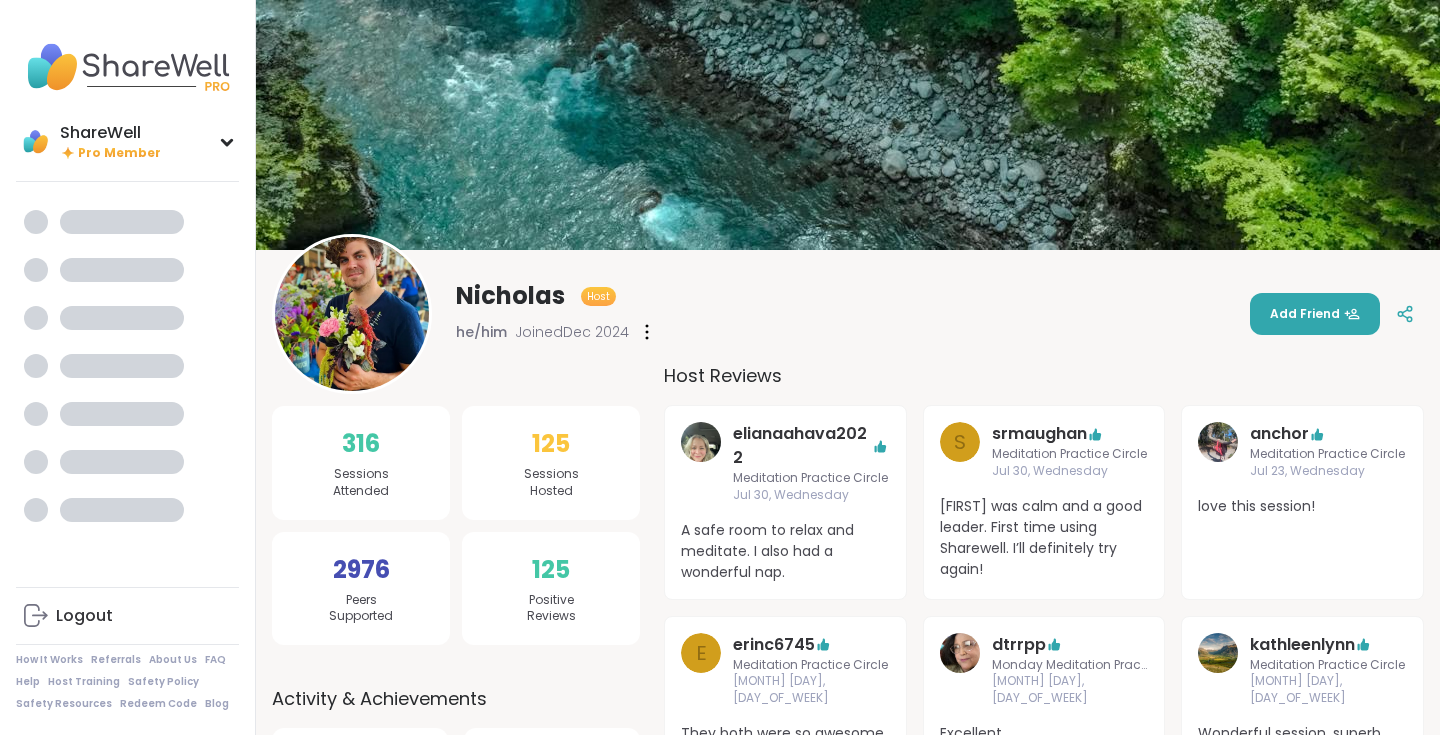 scroll, scrollTop: 0, scrollLeft: 0, axis: both 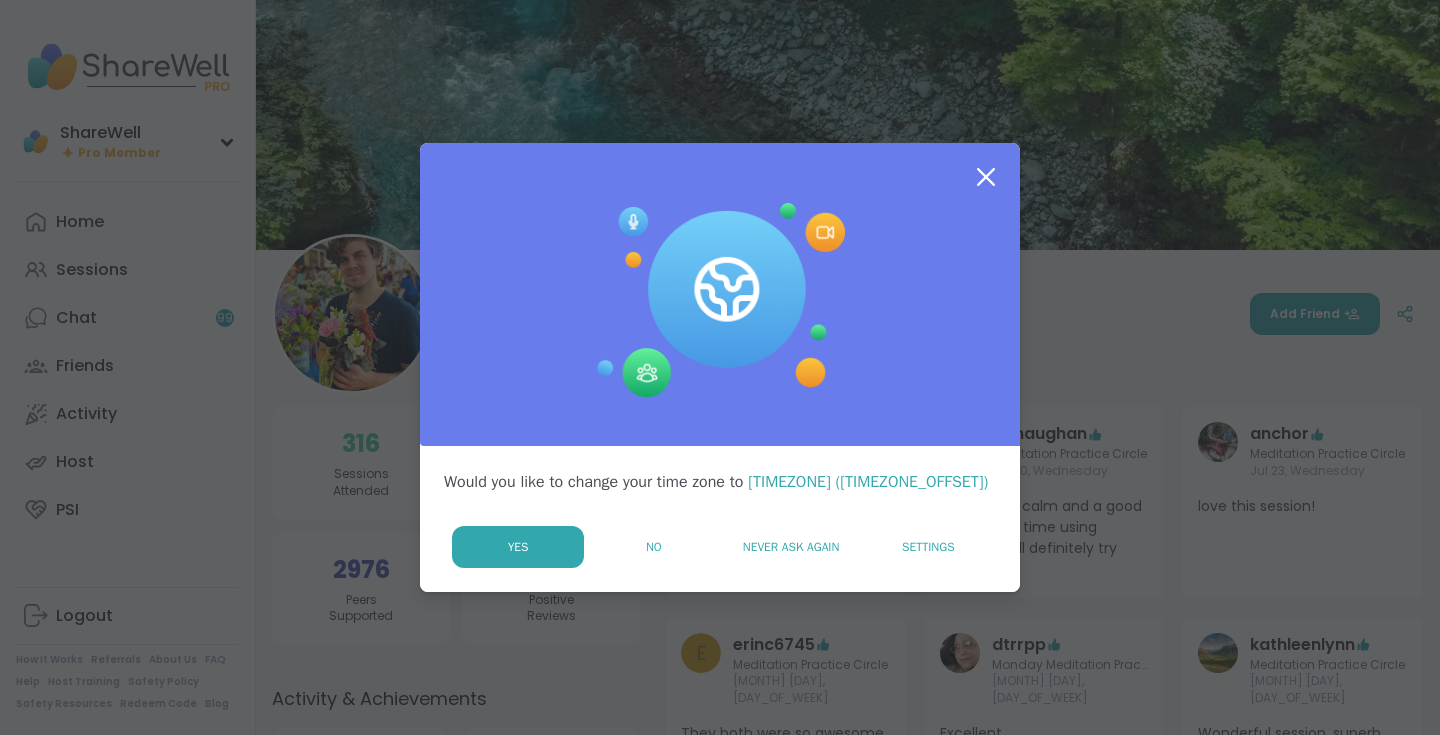 click 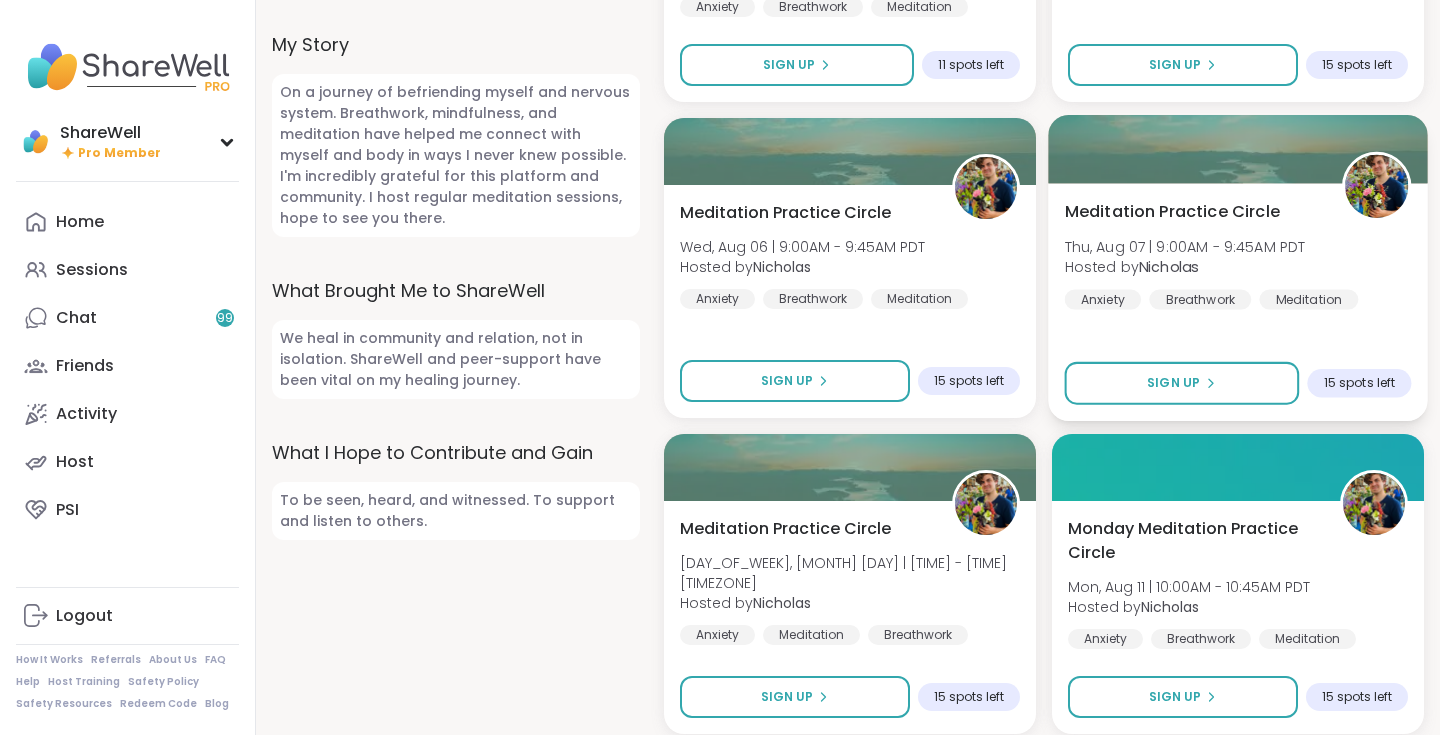 scroll, scrollTop: 1124, scrollLeft: 0, axis: vertical 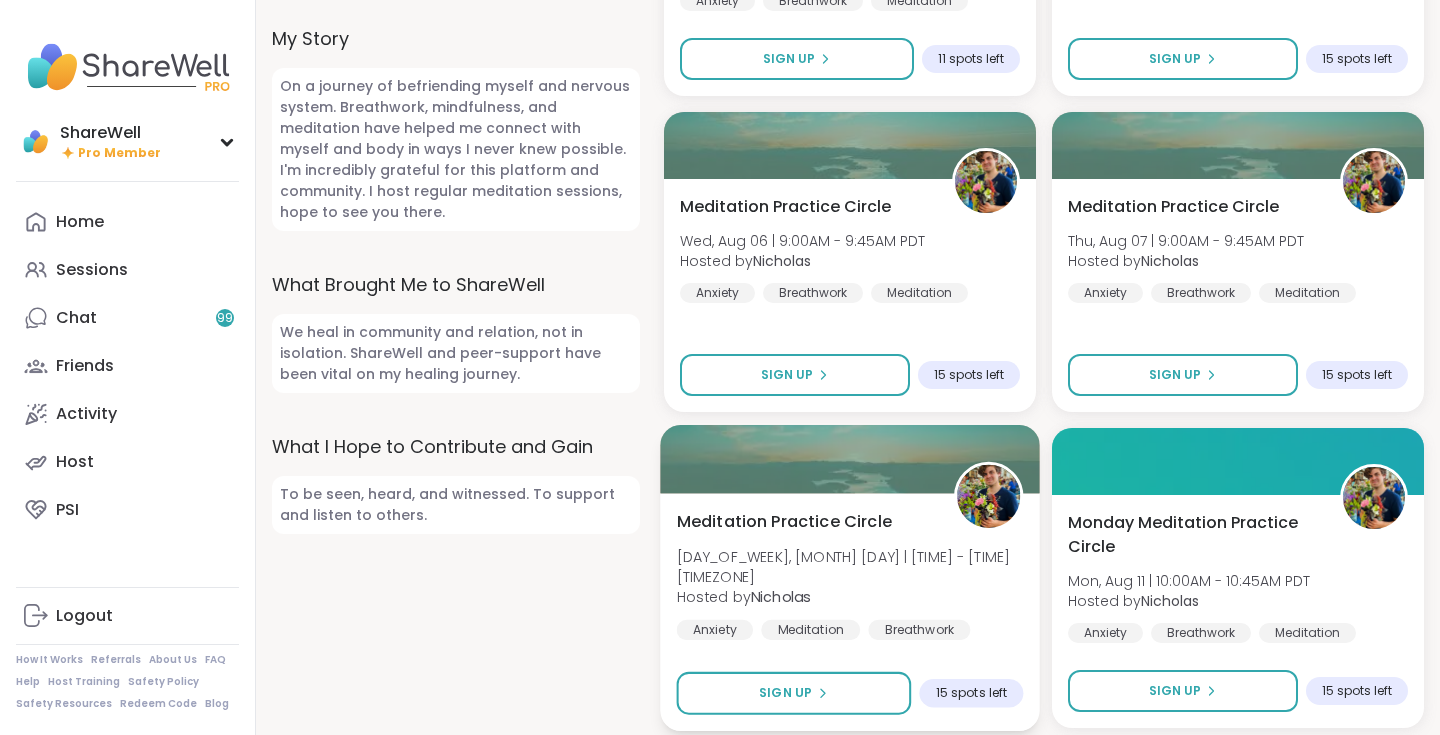 click at bounding box center (849, 459) 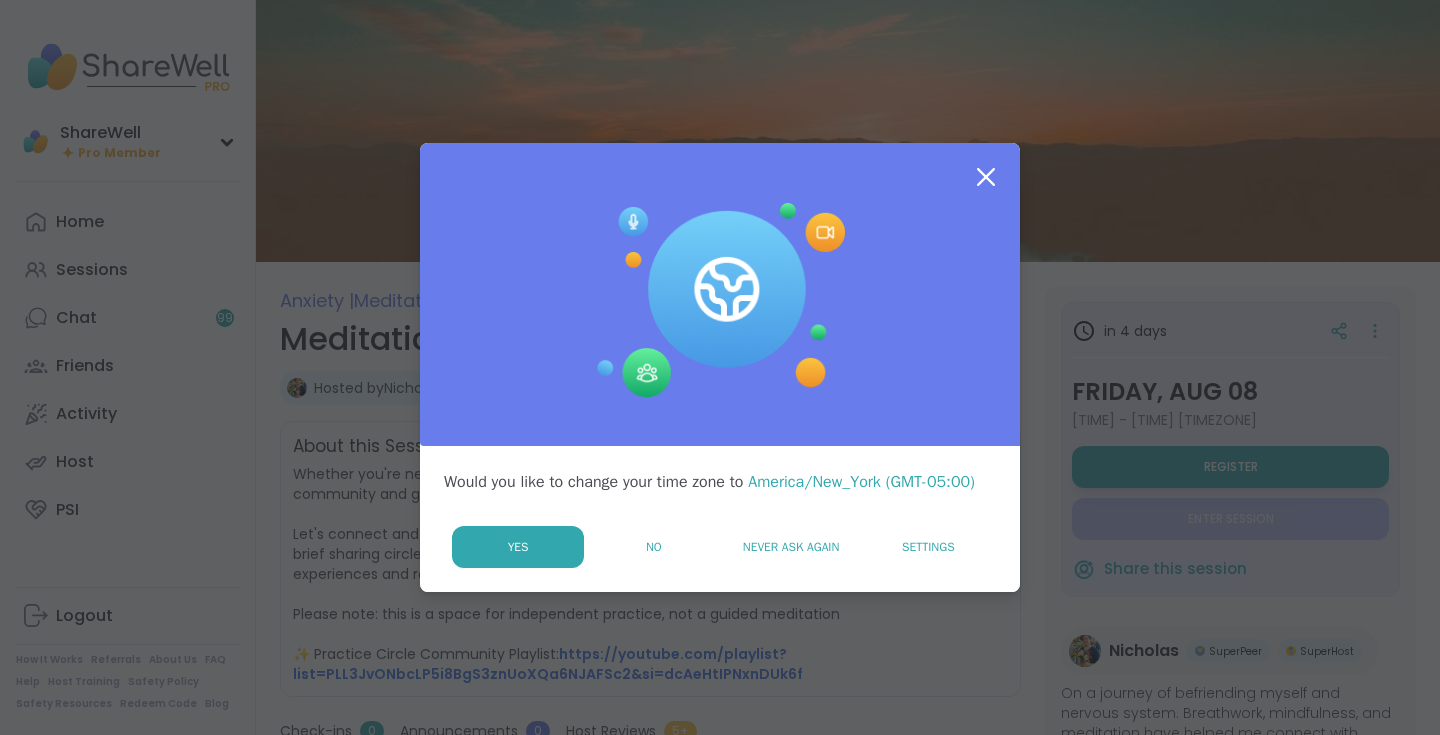scroll, scrollTop: 0, scrollLeft: 0, axis: both 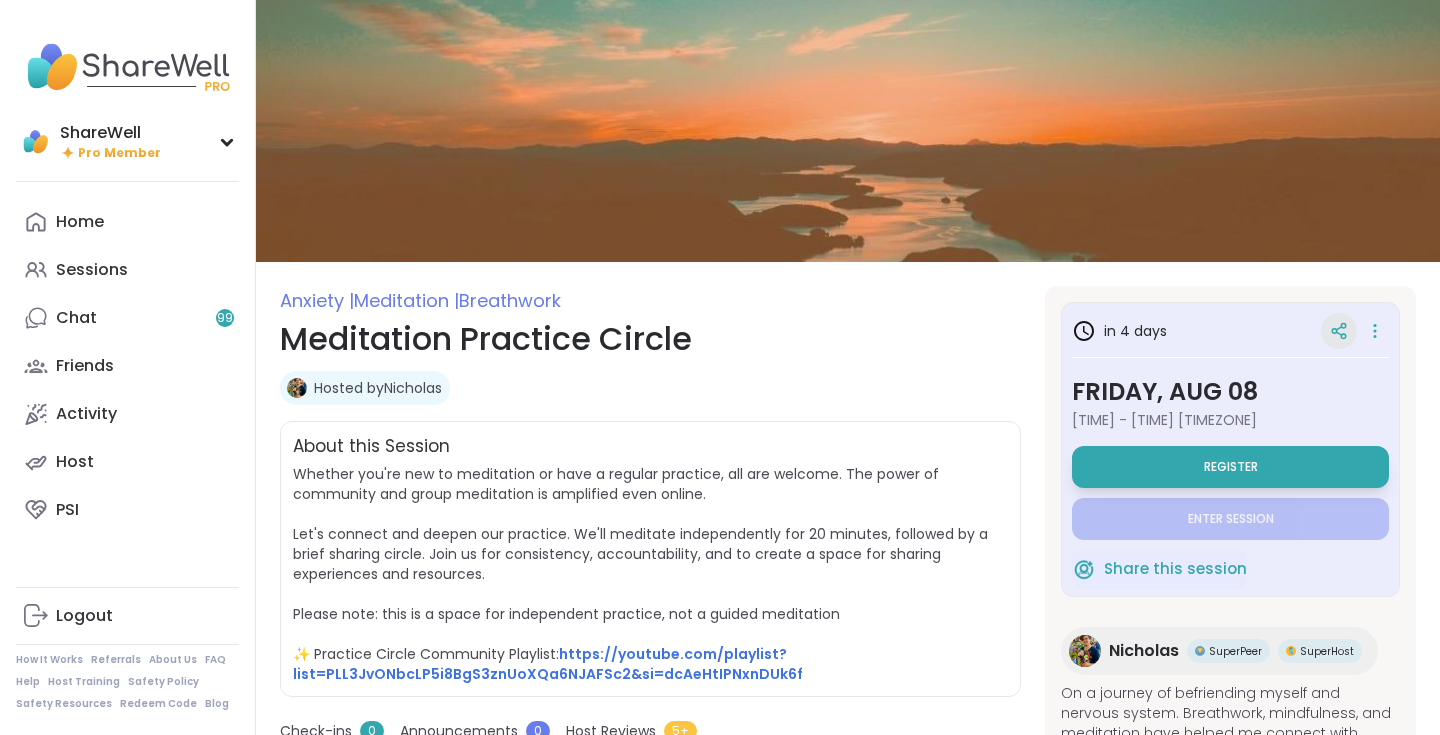 click at bounding box center [1339, 331] 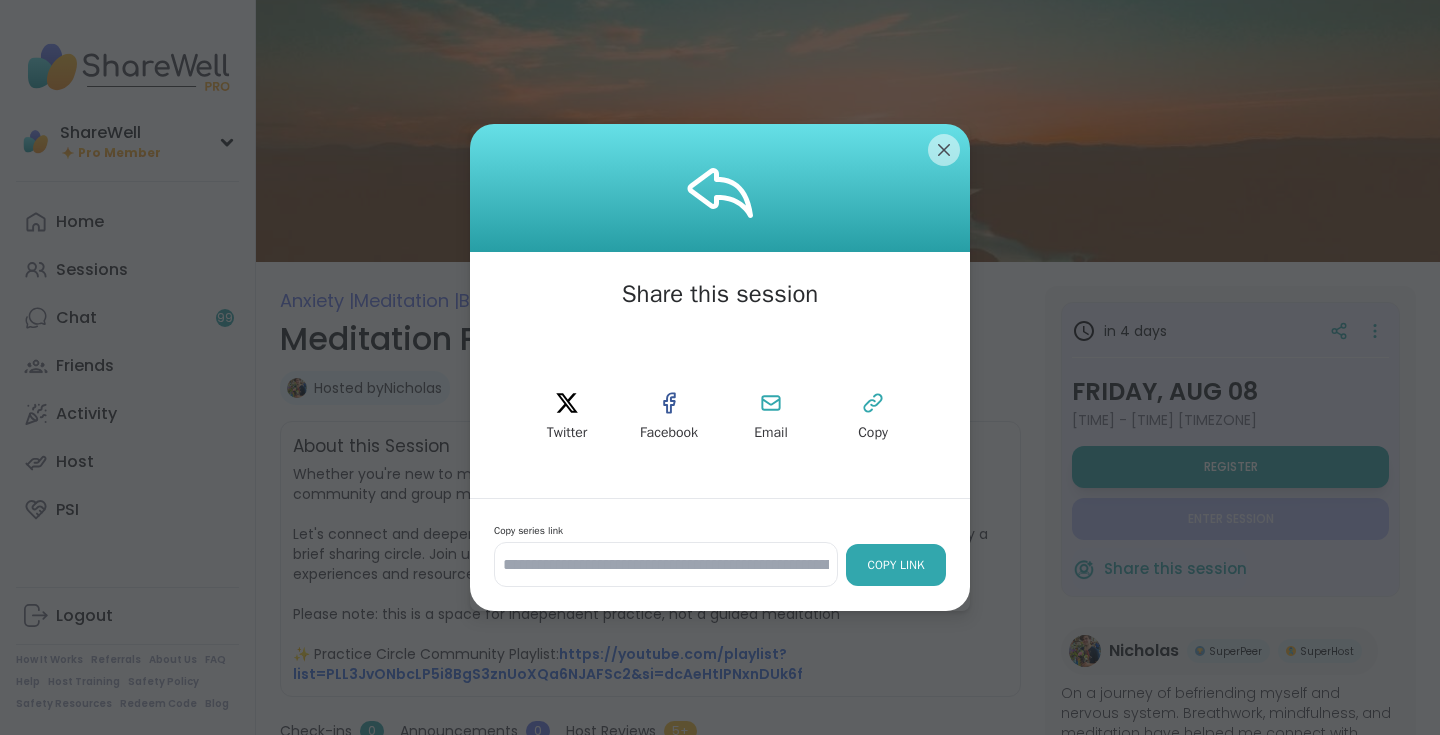 click on "Copy Link" at bounding box center (896, 565) 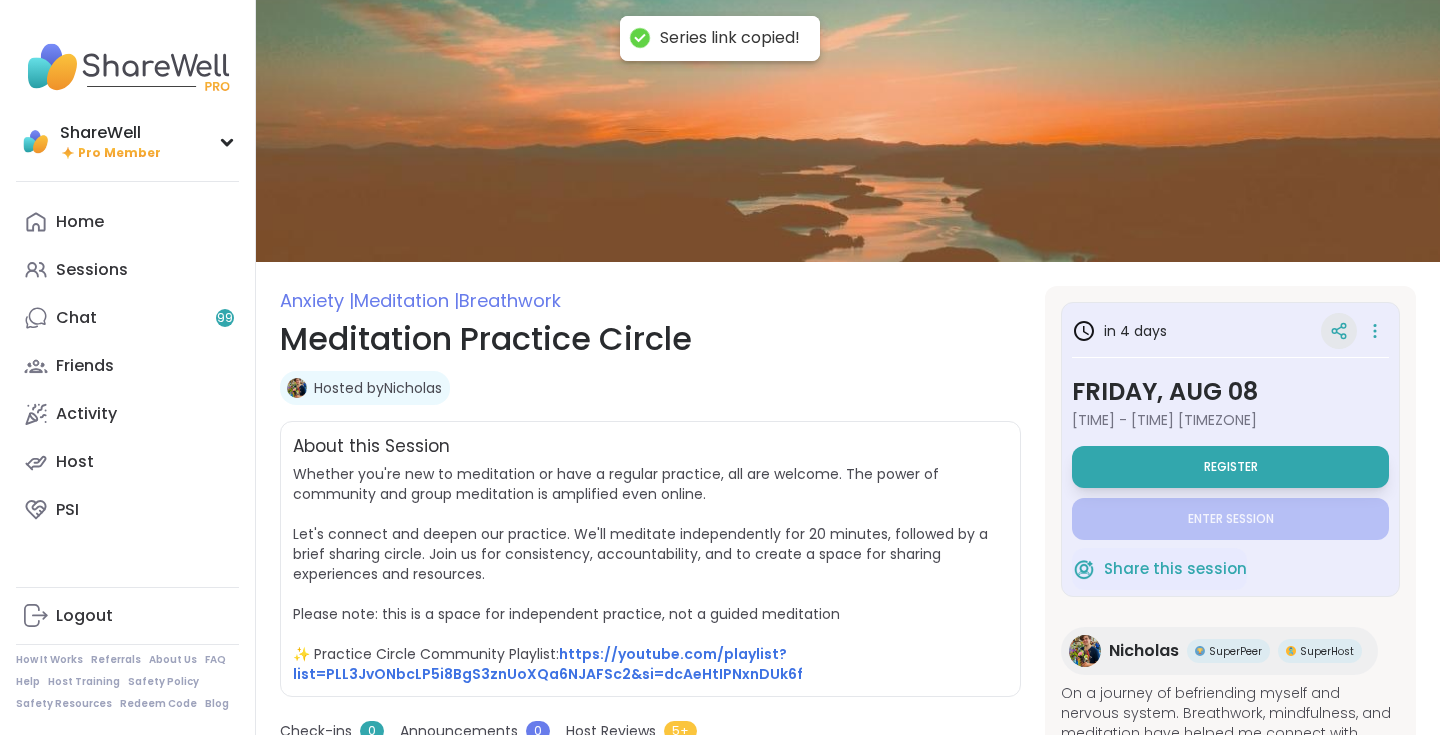 click 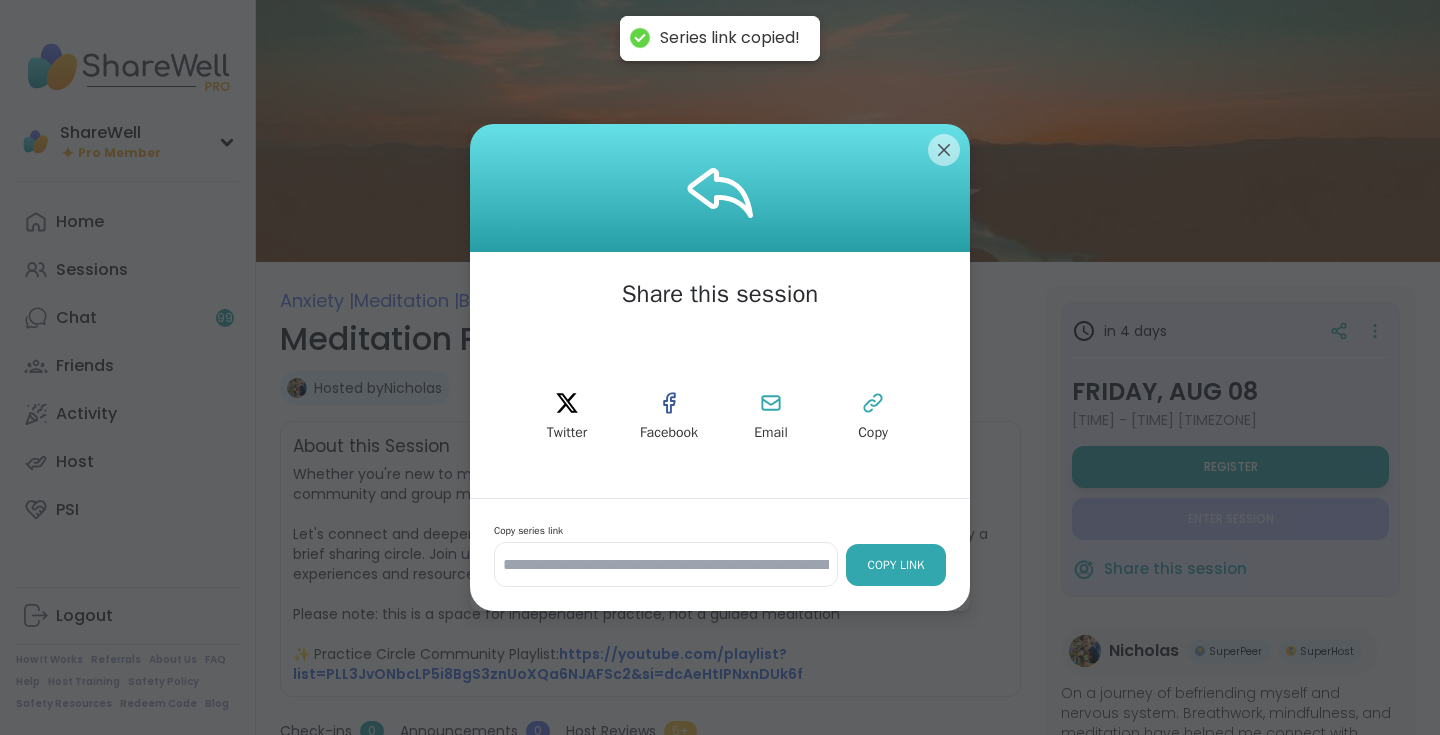 click on "Copy Link" at bounding box center (896, 565) 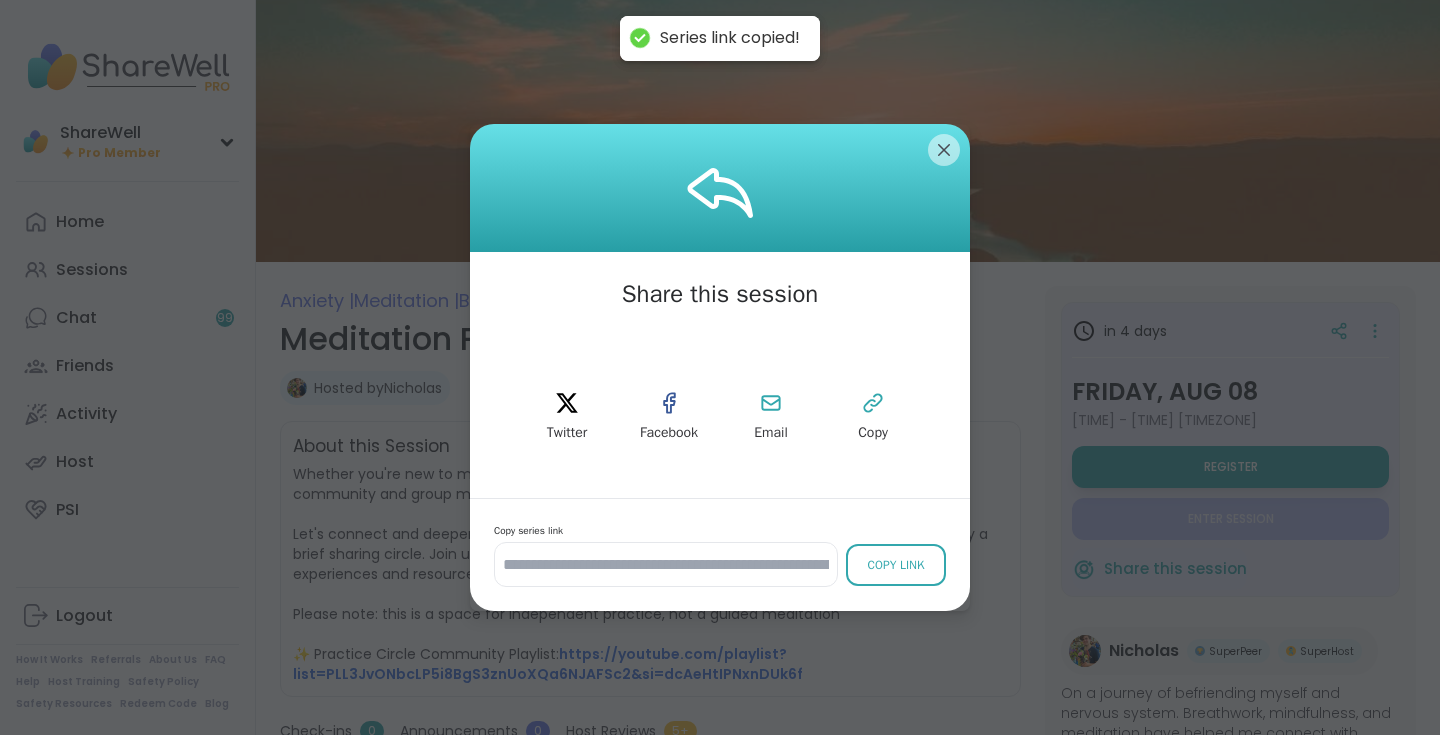 click at bounding box center [720, 188] 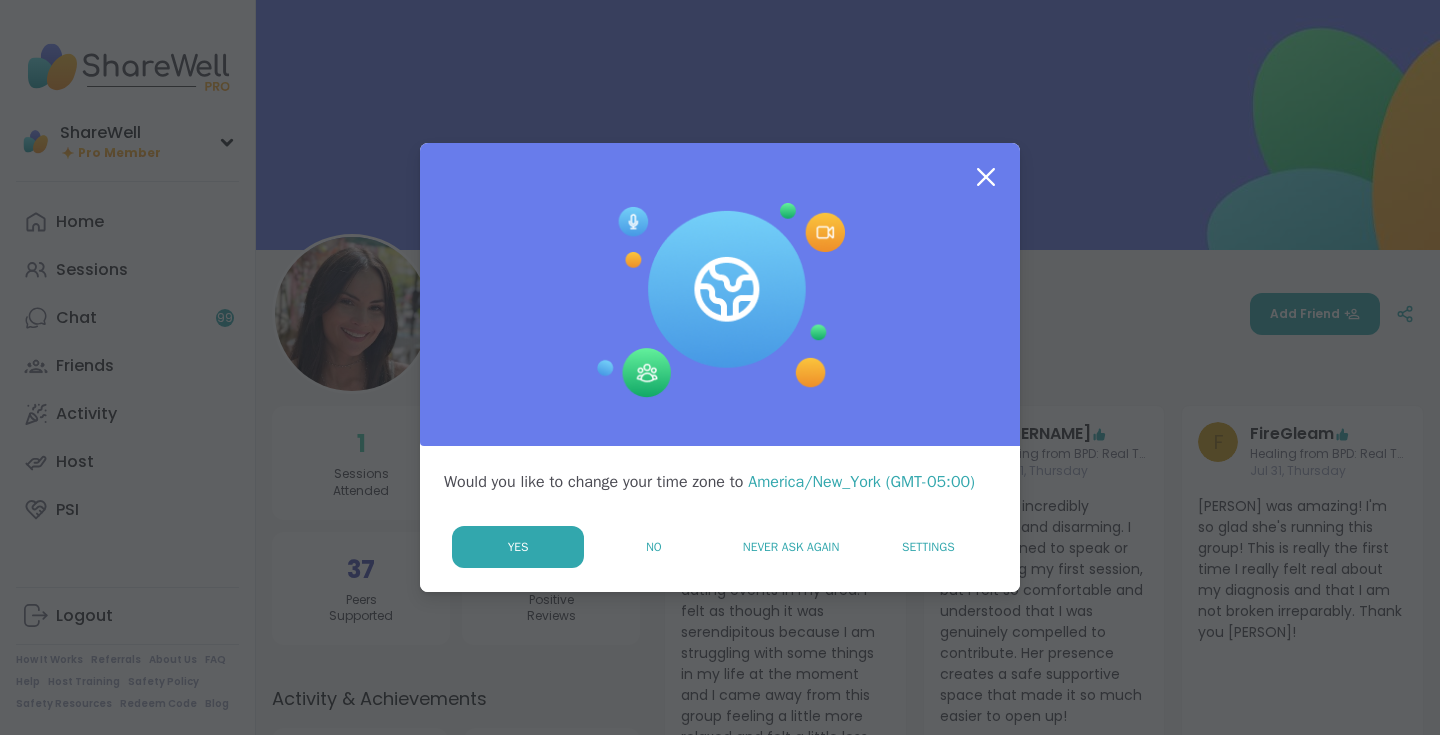 scroll, scrollTop: 0, scrollLeft: 0, axis: both 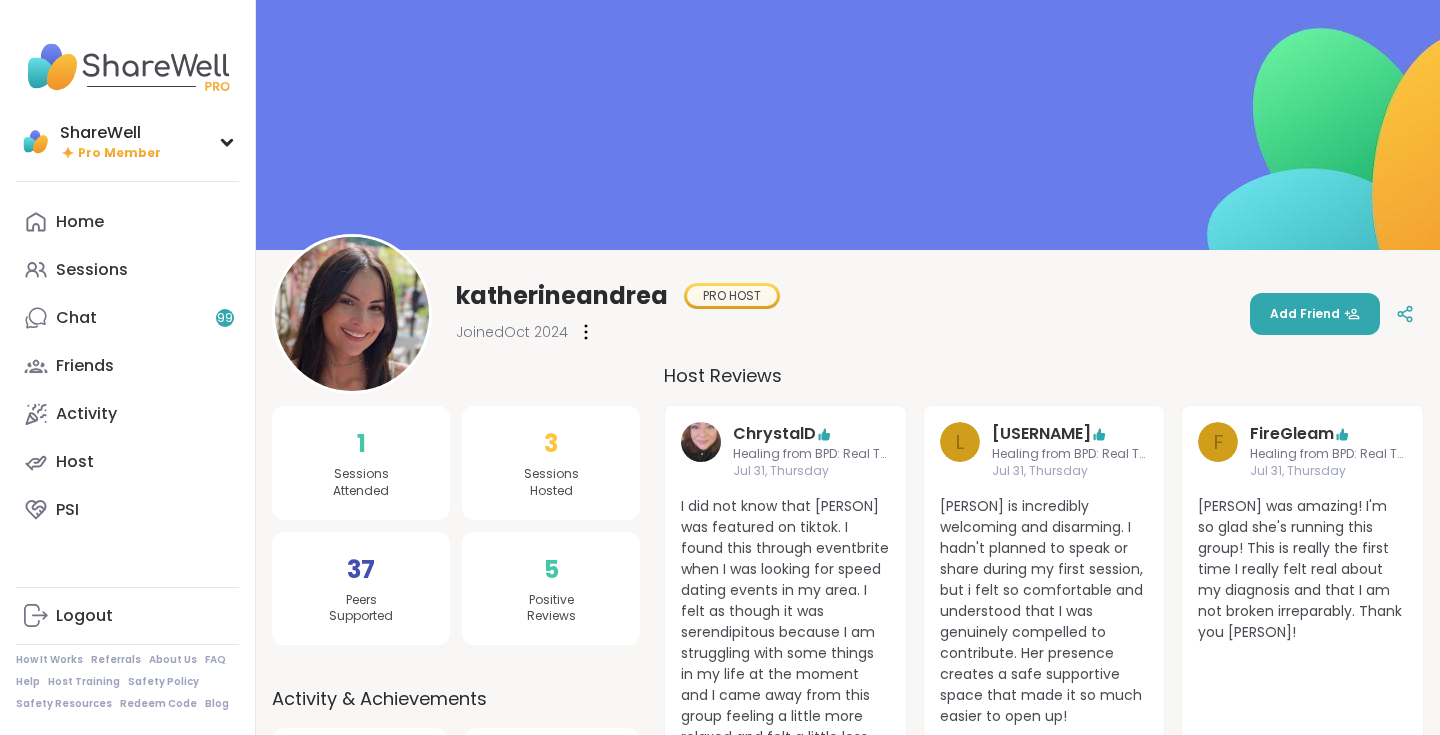 click on "katherineandrea PRO HOST Joined  Oct 2024 Add Friend" at bounding box center [848, 314] 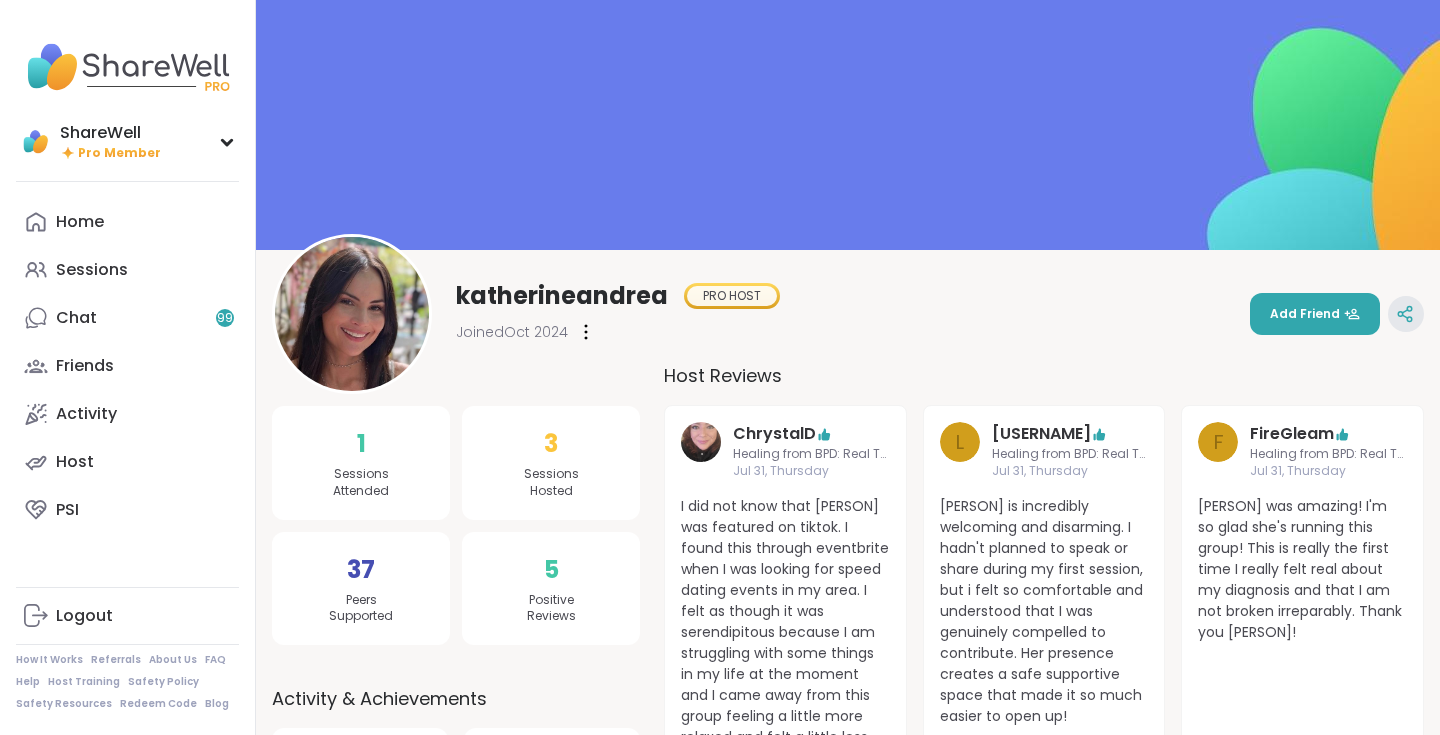 click at bounding box center [1406, 314] 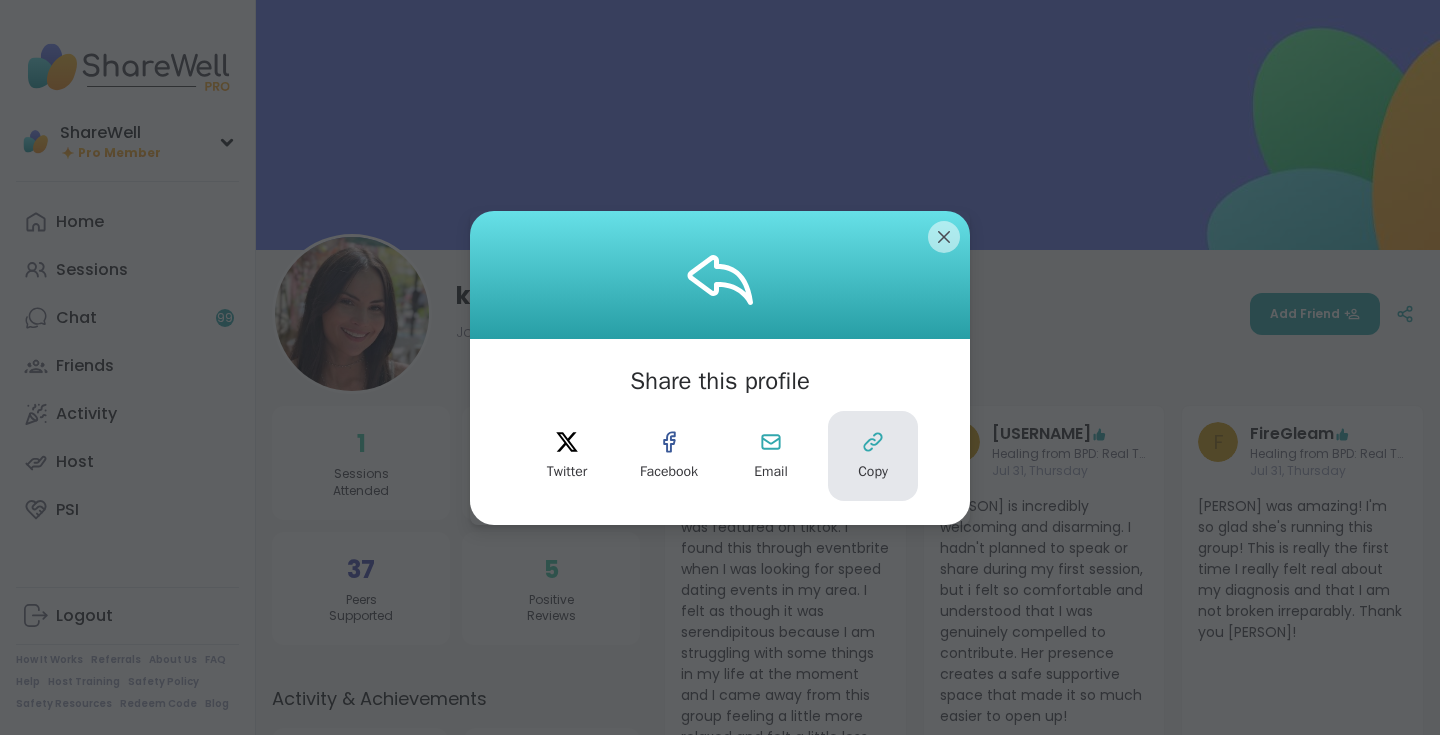 click on "Copy" at bounding box center [873, 472] 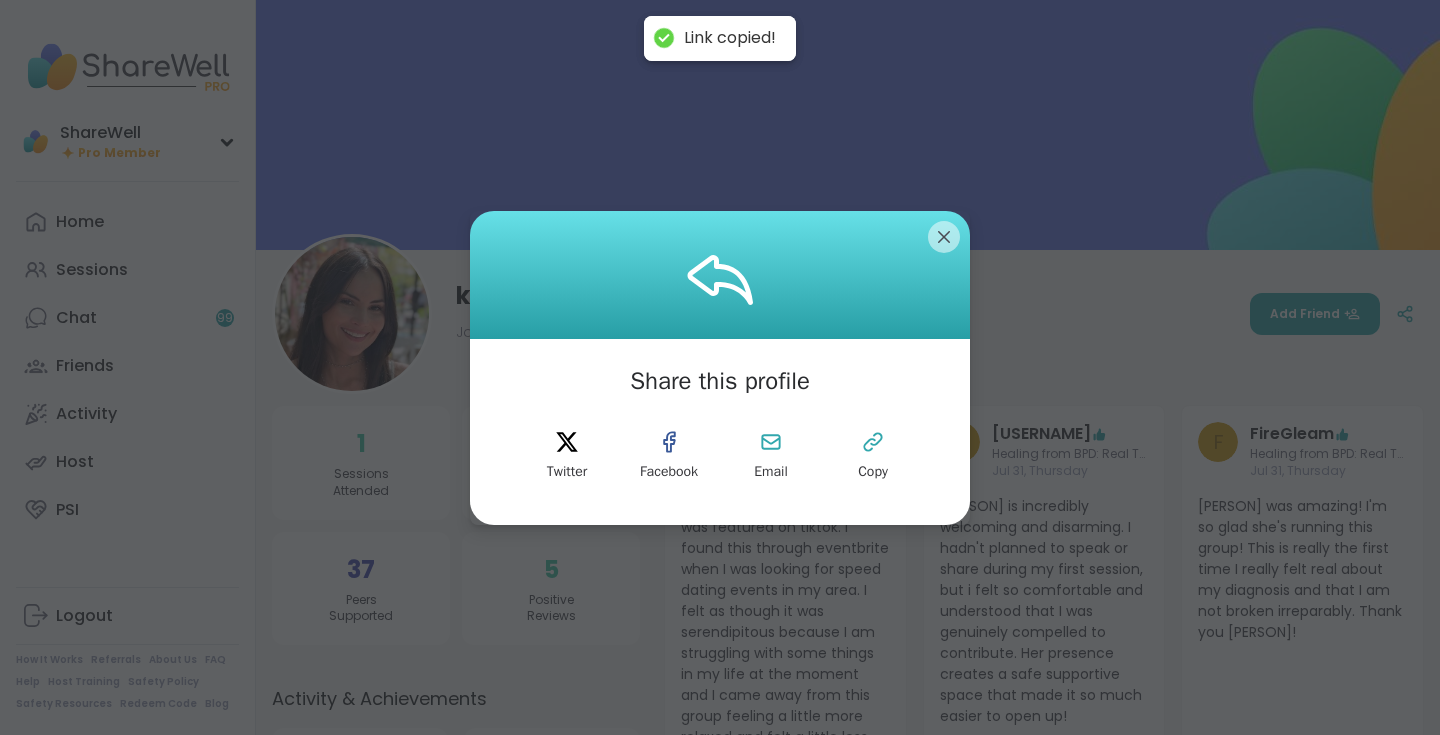 click at bounding box center (720, 275) 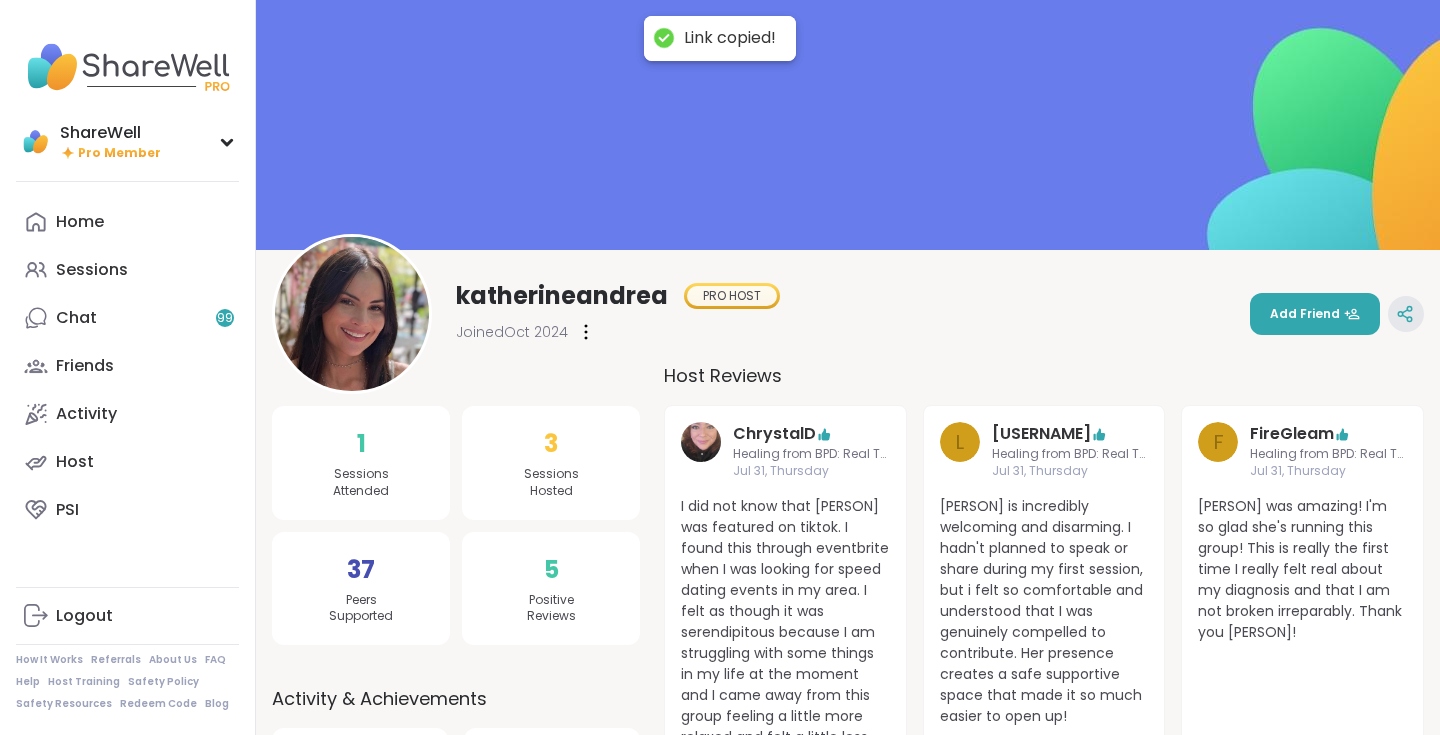 click 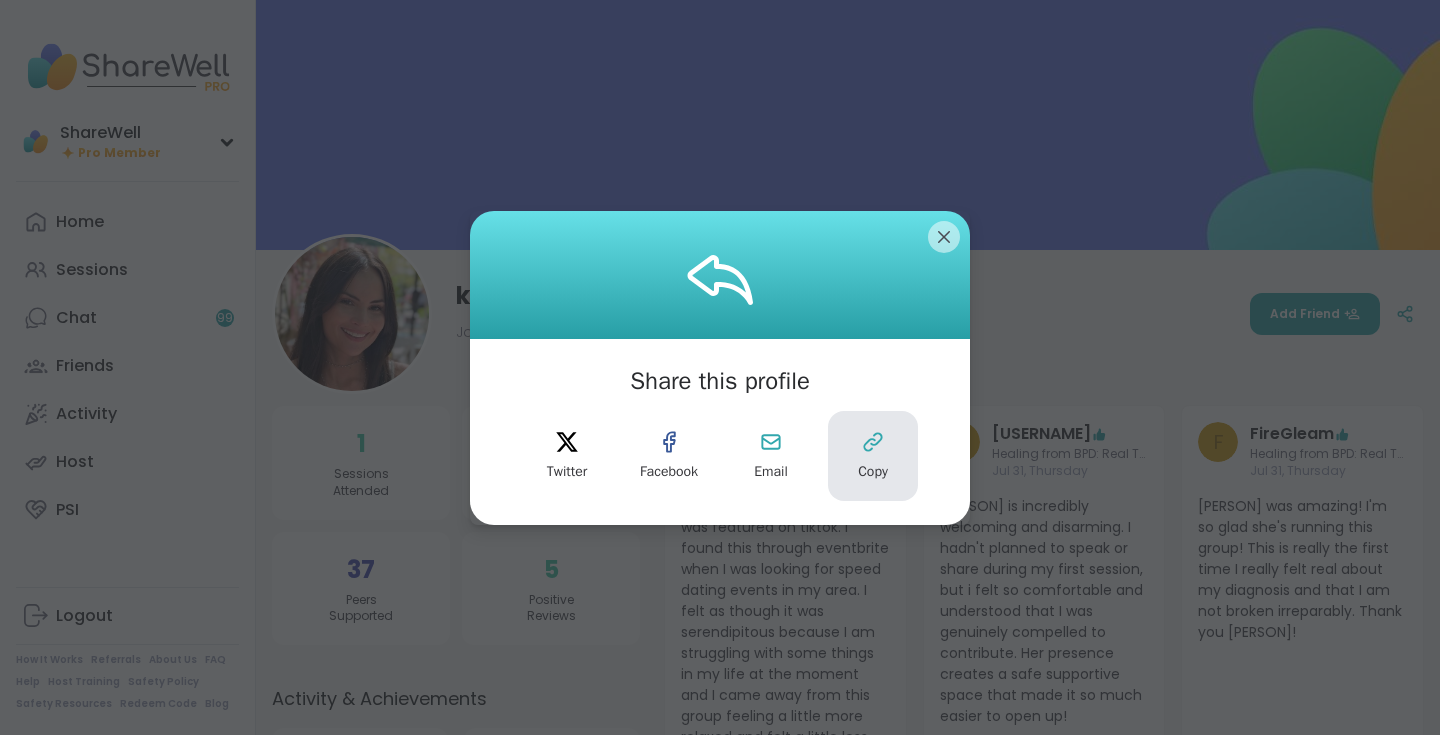 click on "Copy" at bounding box center (873, 456) 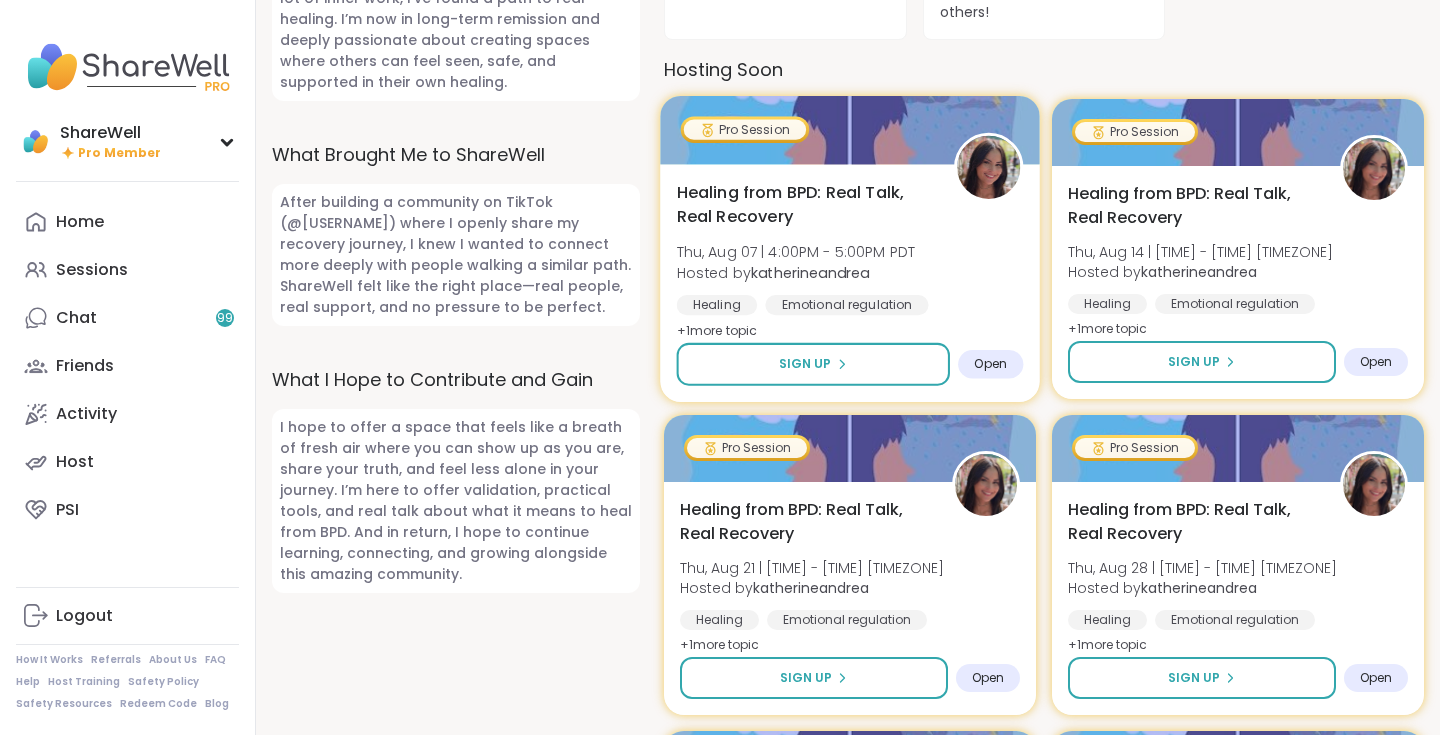 scroll, scrollTop: 1207, scrollLeft: 0, axis: vertical 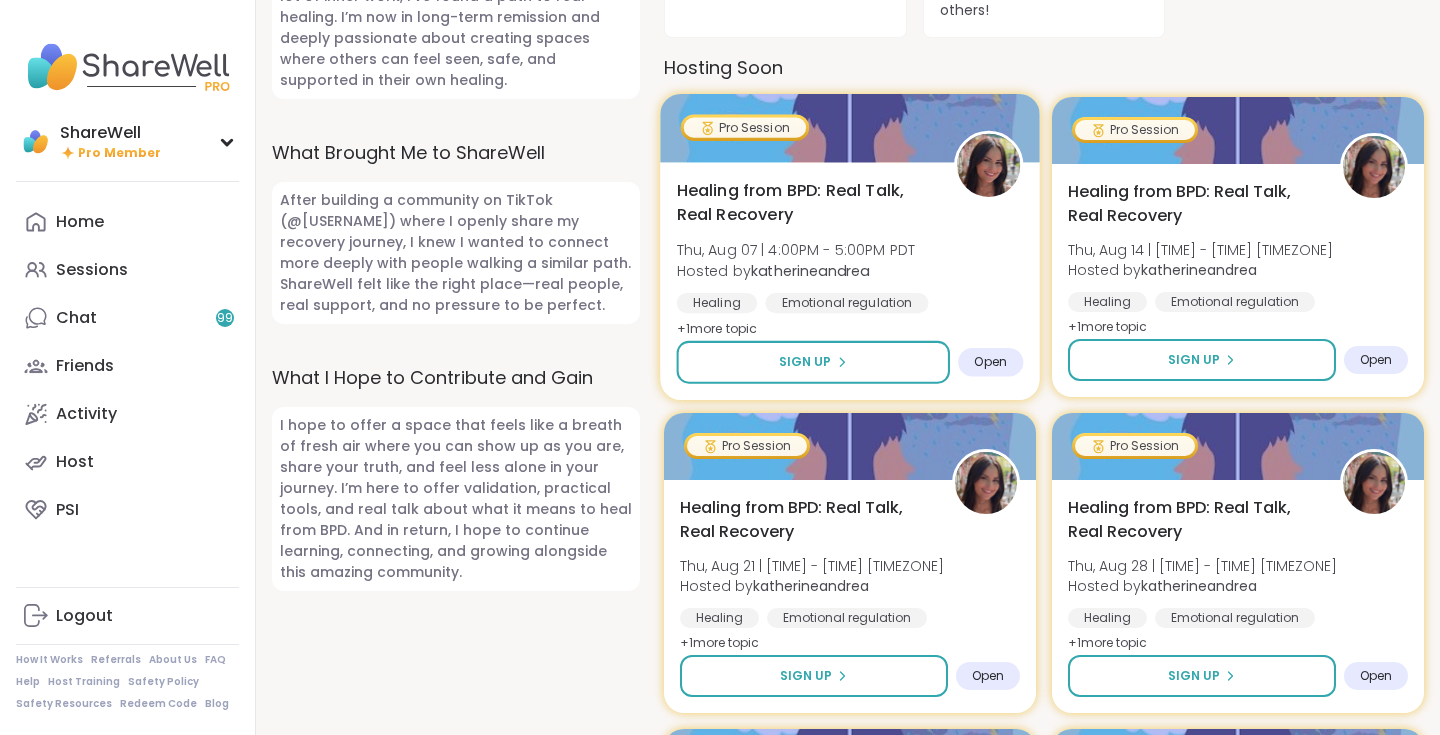 click at bounding box center [849, 128] 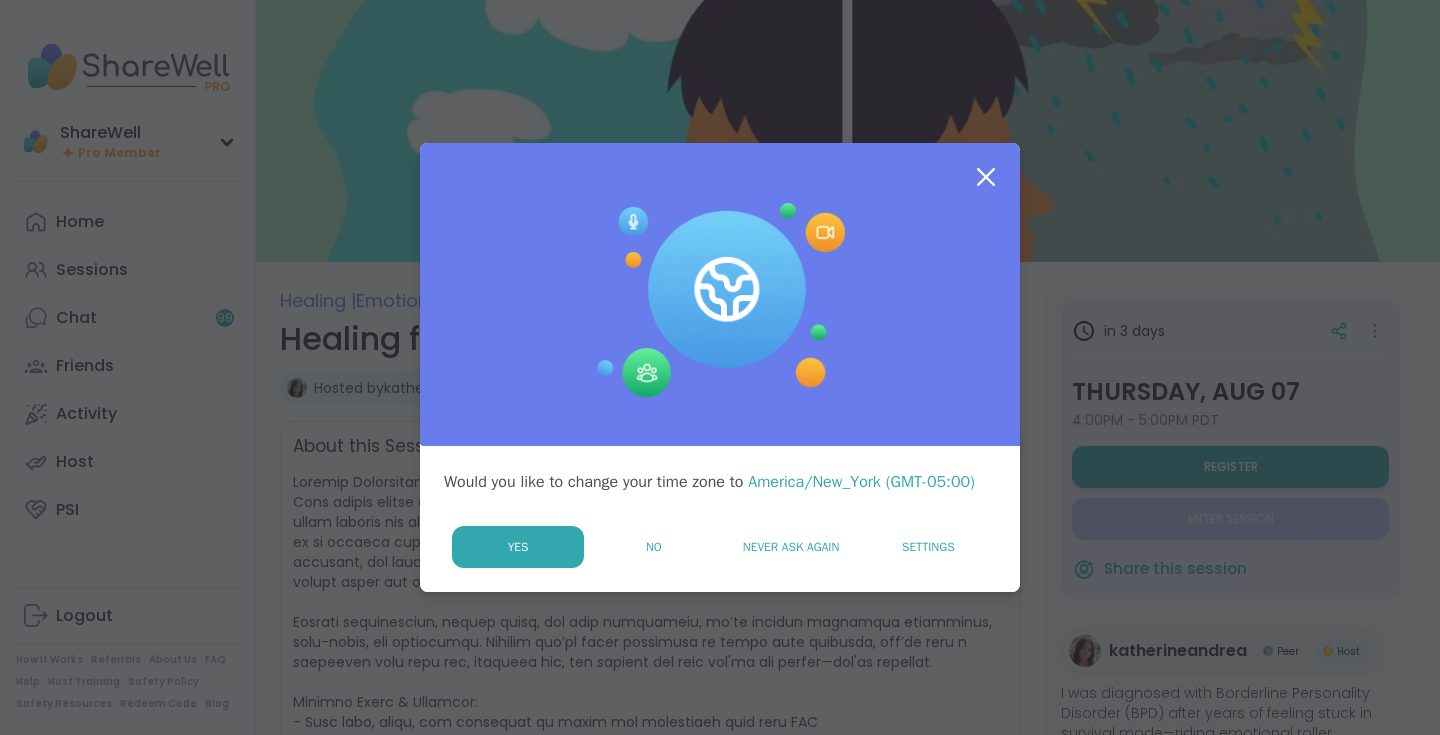 scroll, scrollTop: 0, scrollLeft: 0, axis: both 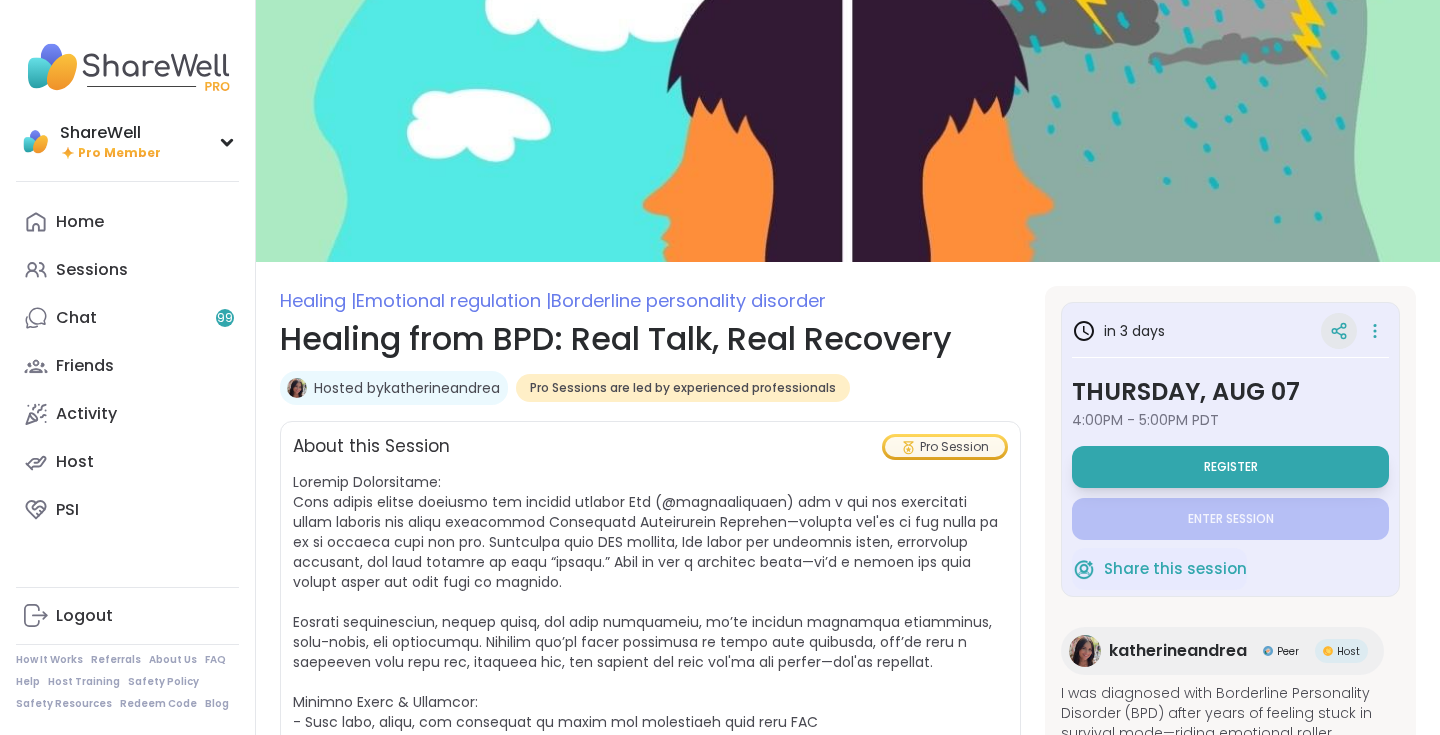 click 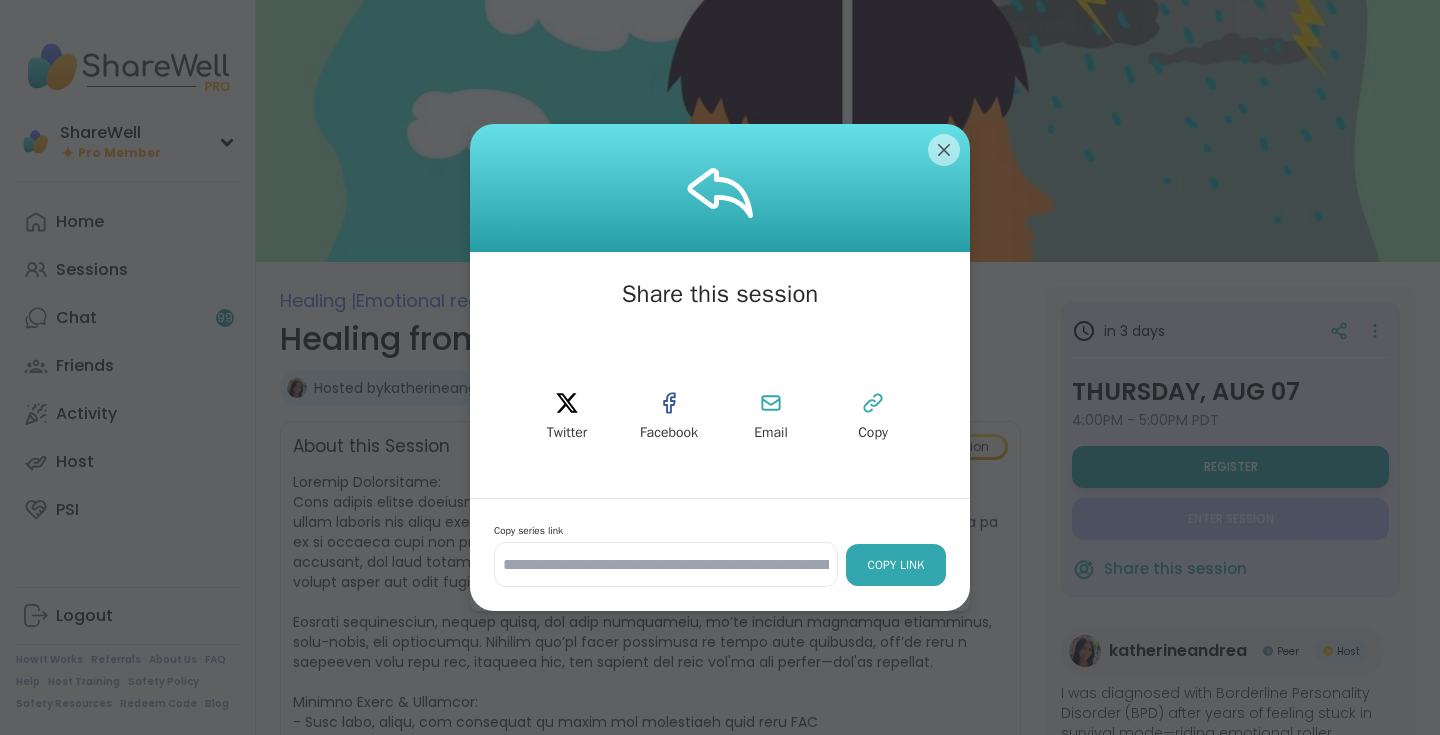 click on "Copy Link" at bounding box center [896, 565] 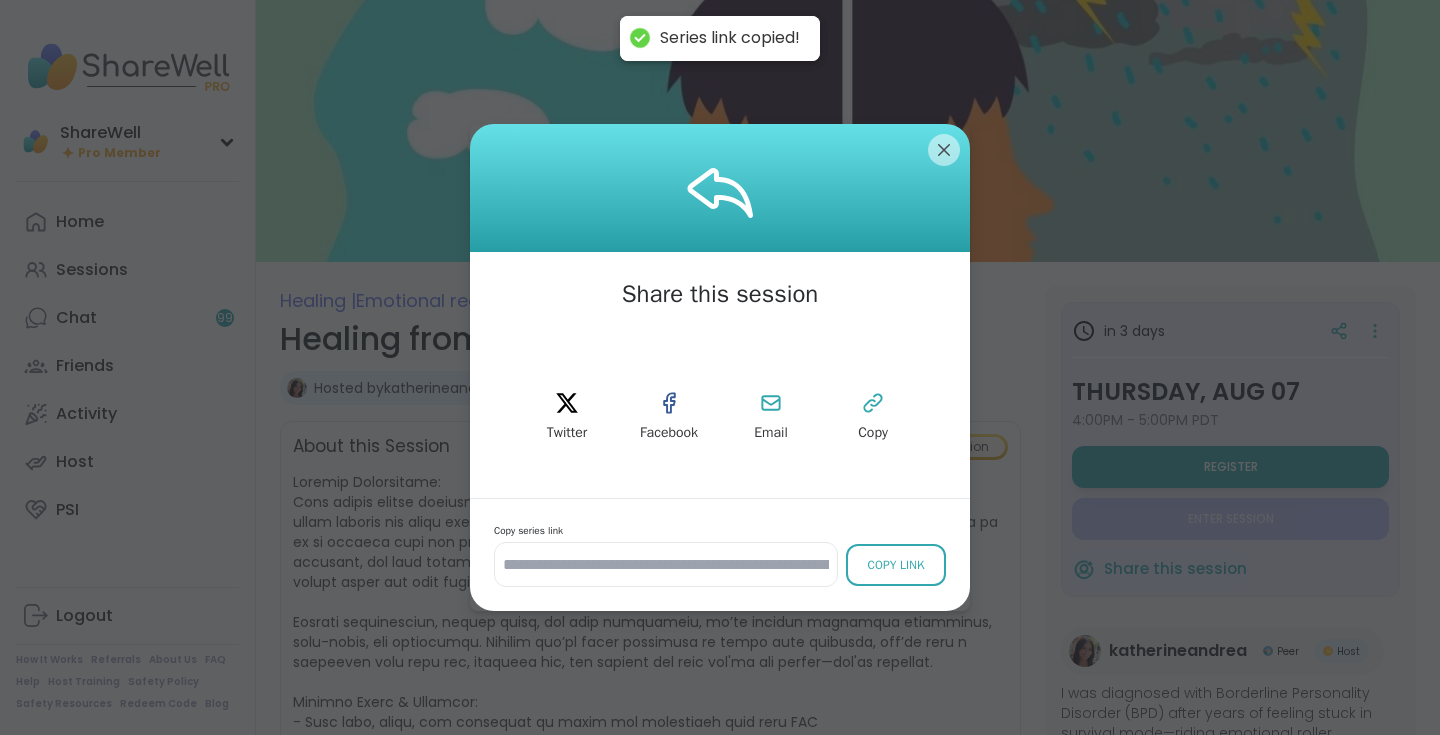 click at bounding box center (720, 188) 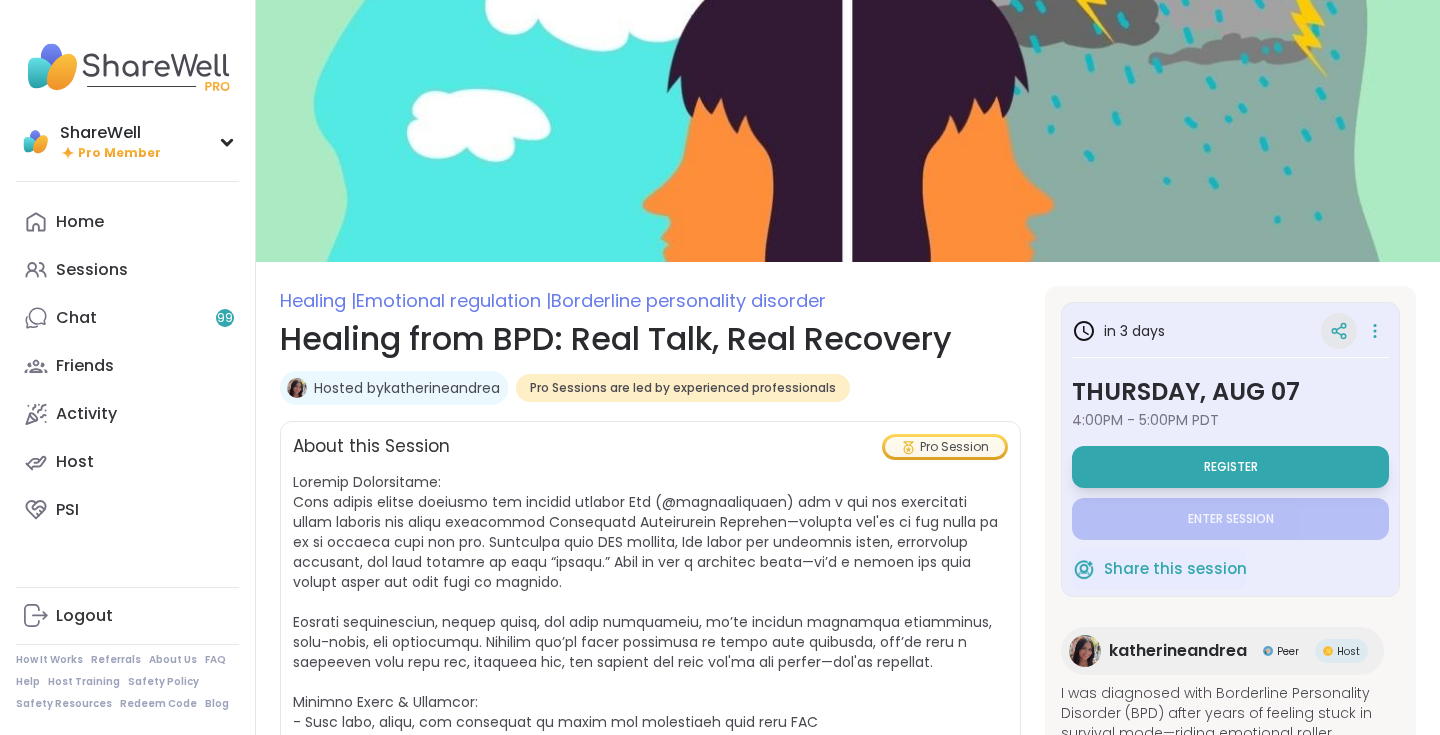 click 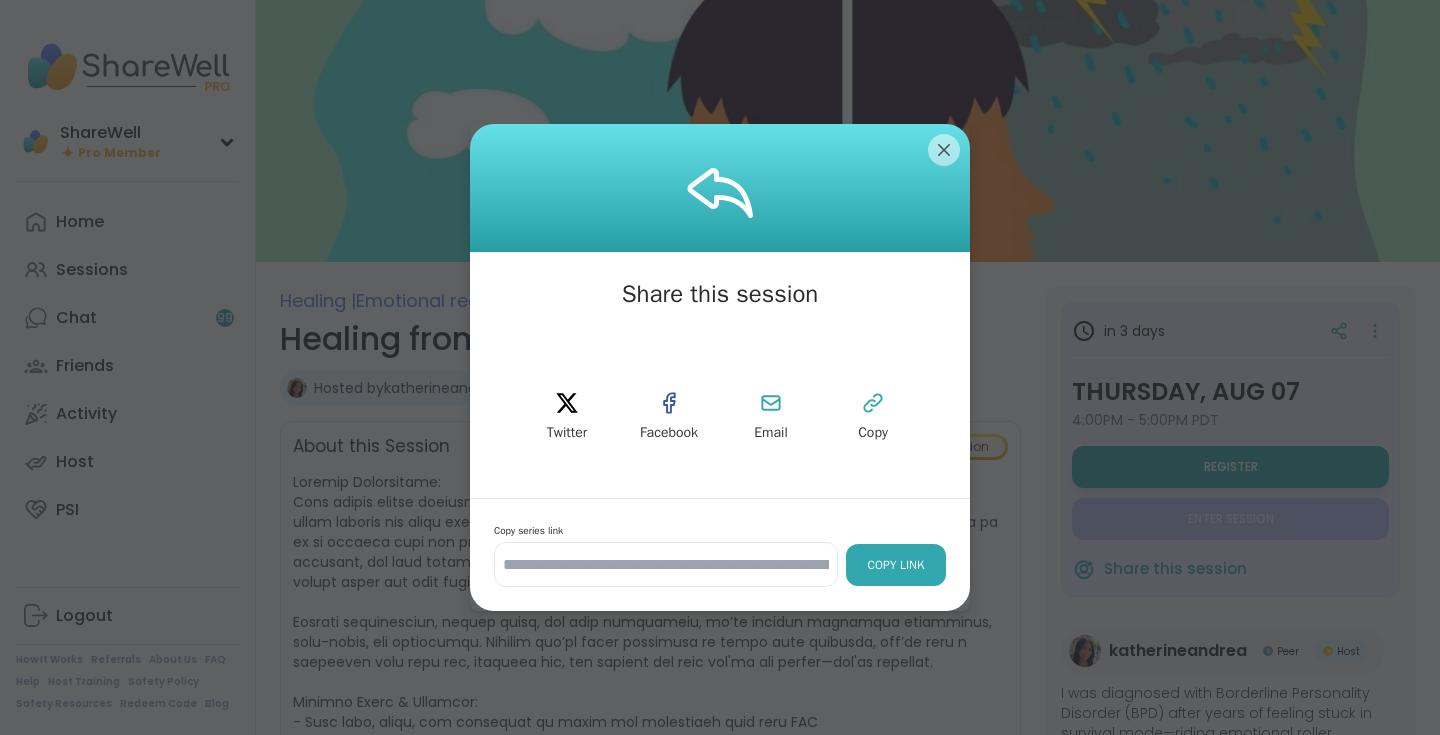 click on "Copy Link" at bounding box center (896, 565) 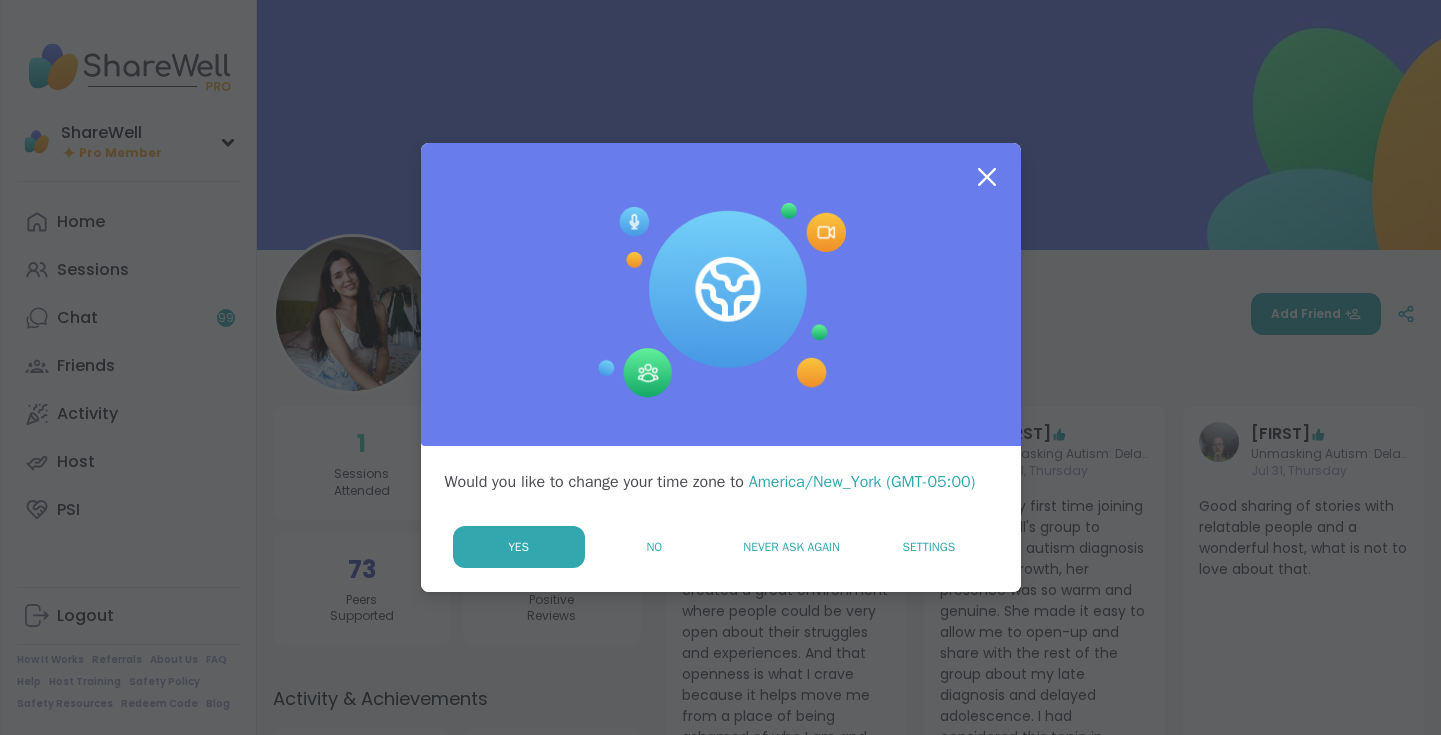 scroll, scrollTop: 0, scrollLeft: 0, axis: both 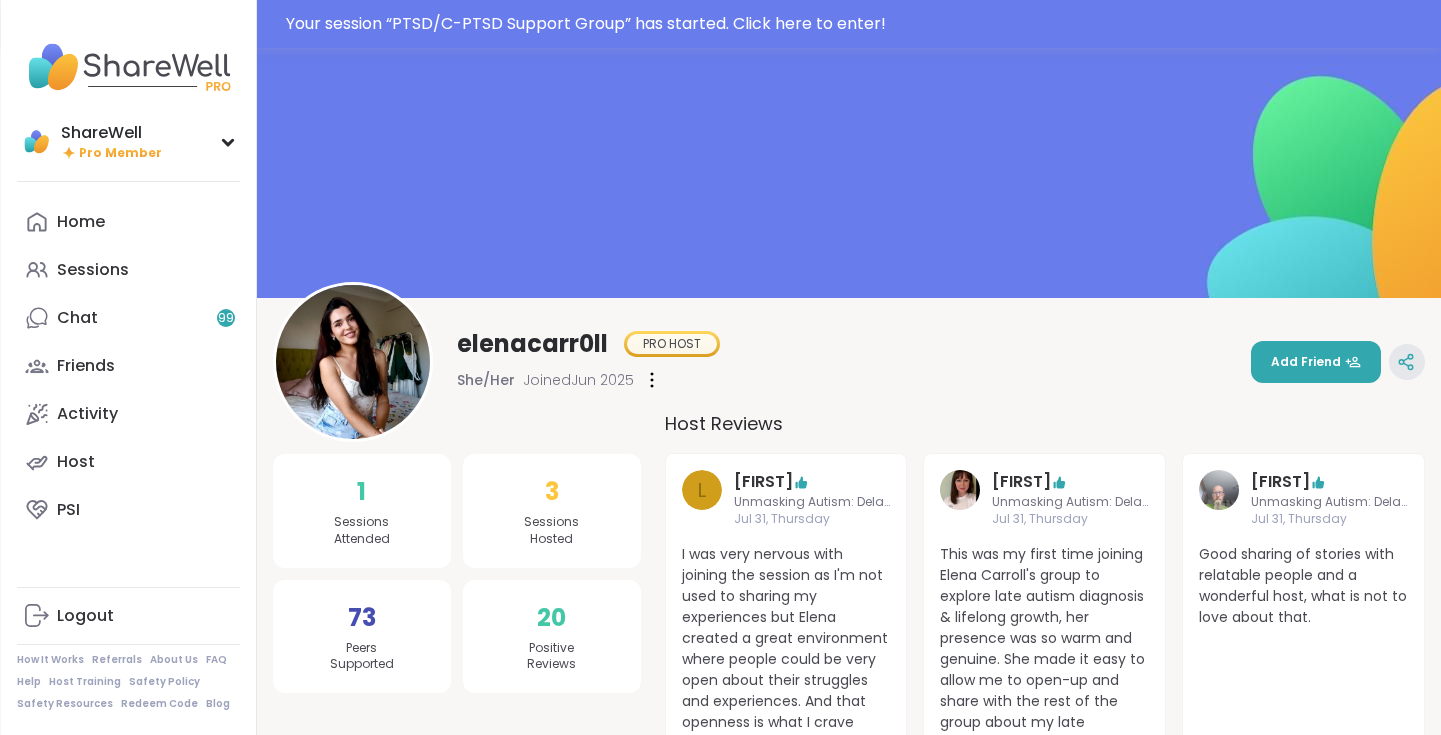 click 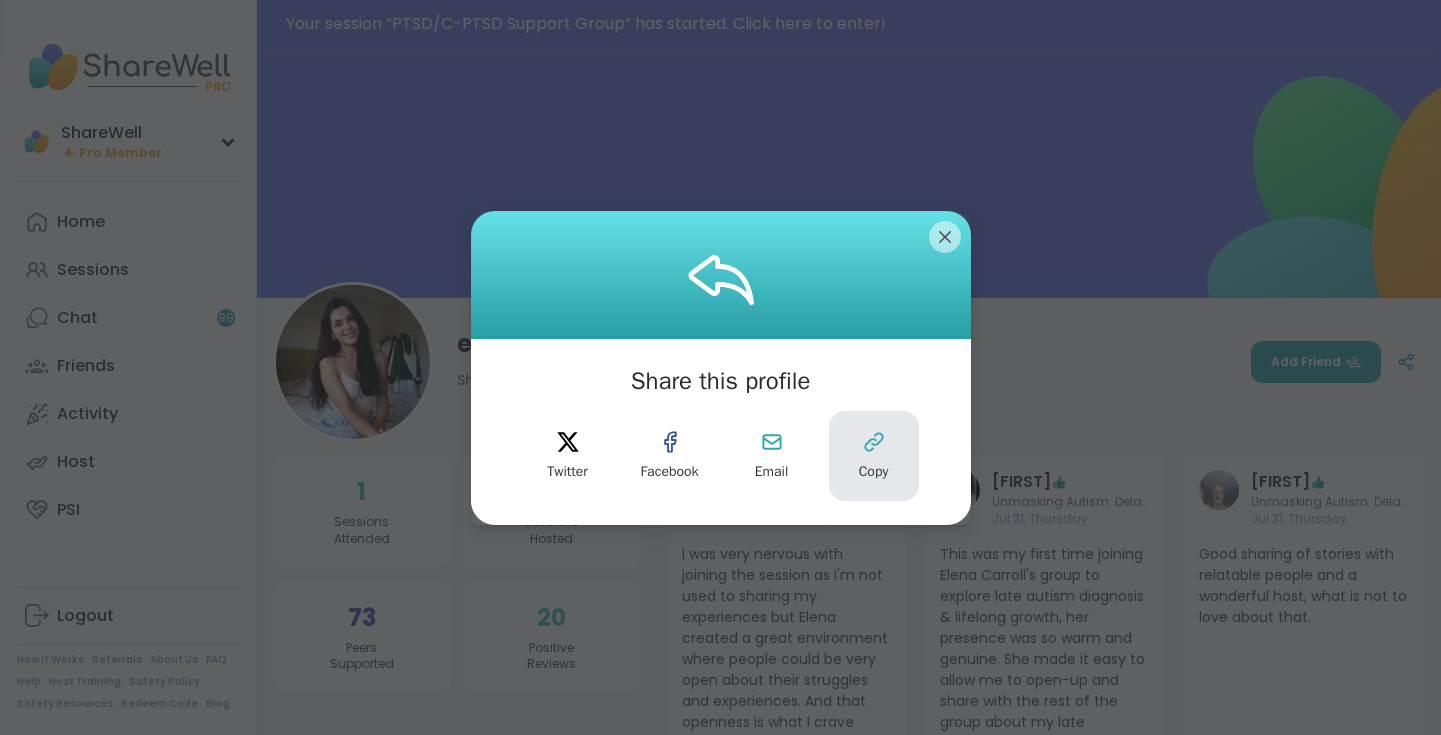 click 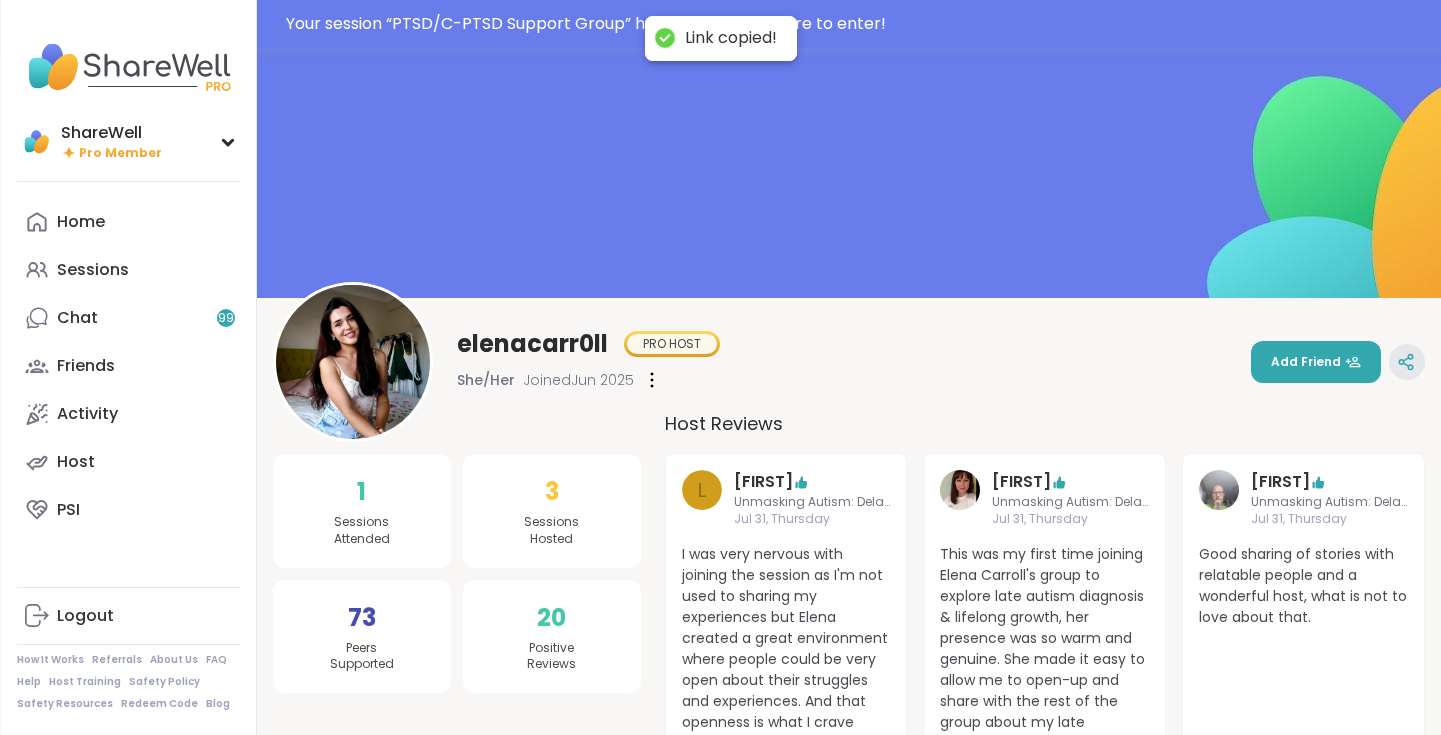 click 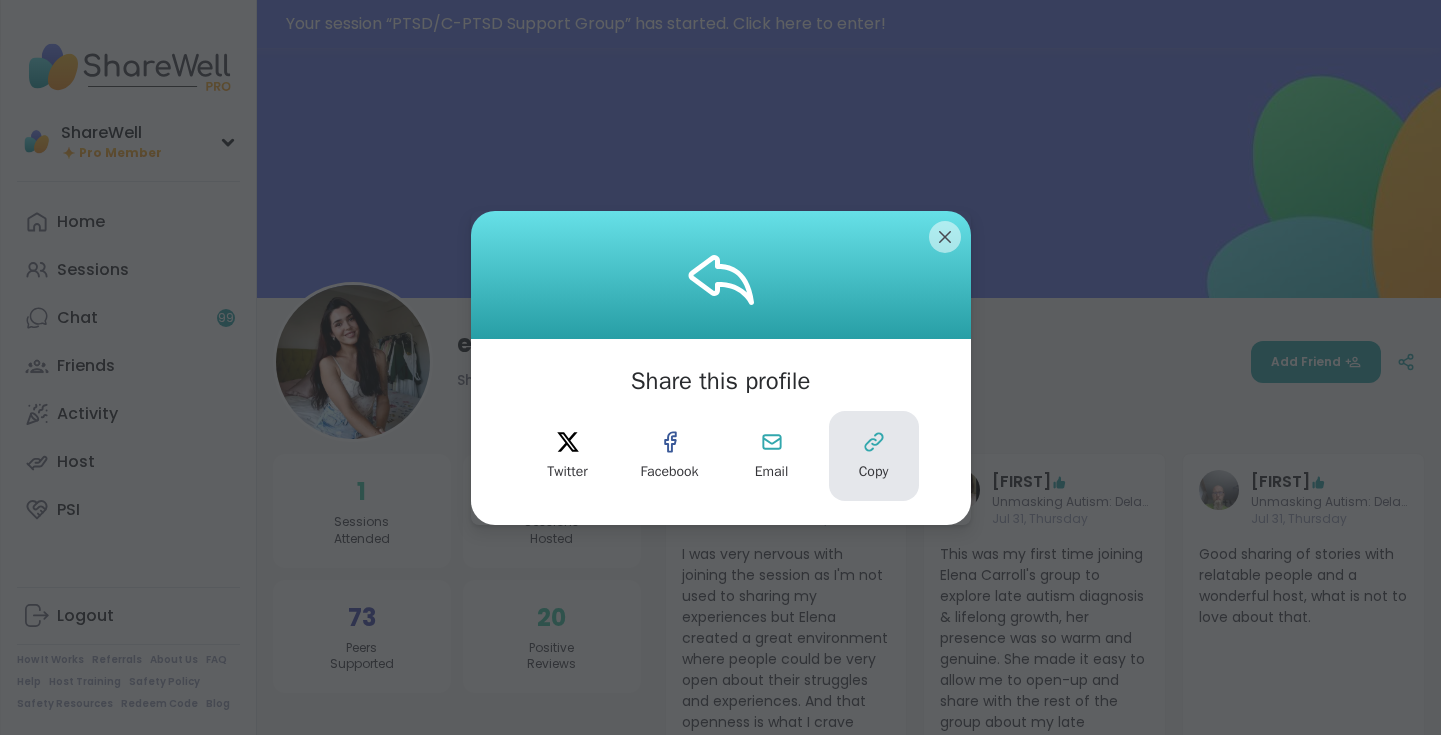 click 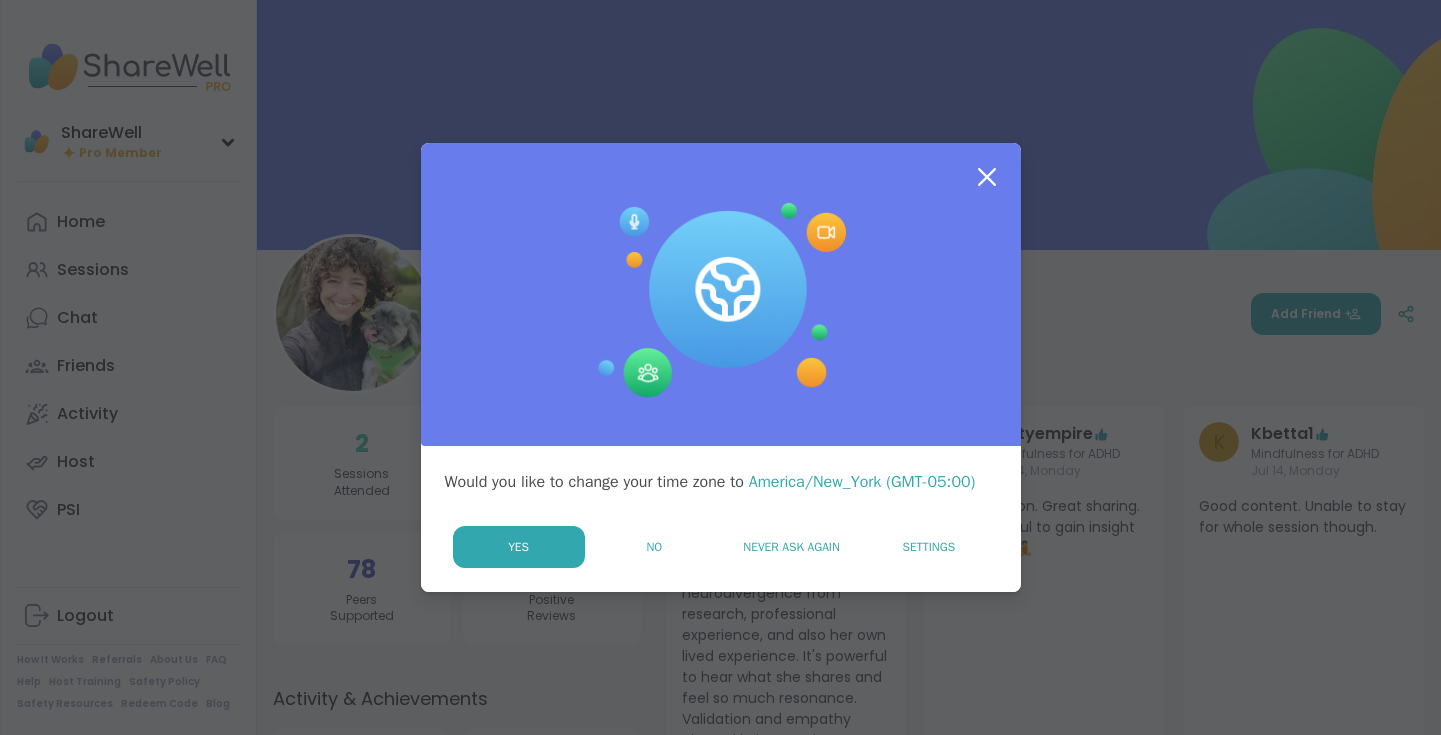 scroll, scrollTop: 0, scrollLeft: 0, axis: both 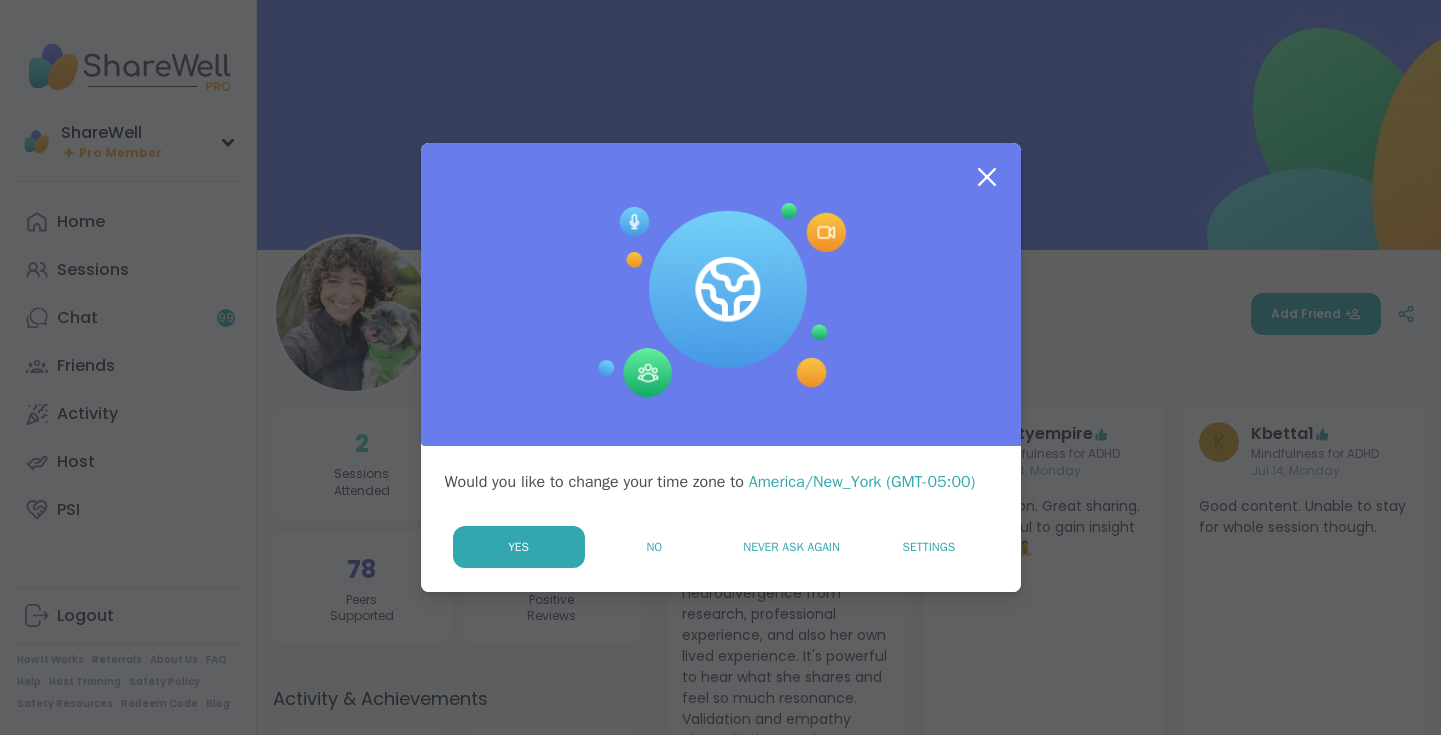 click at bounding box center [721, 295] 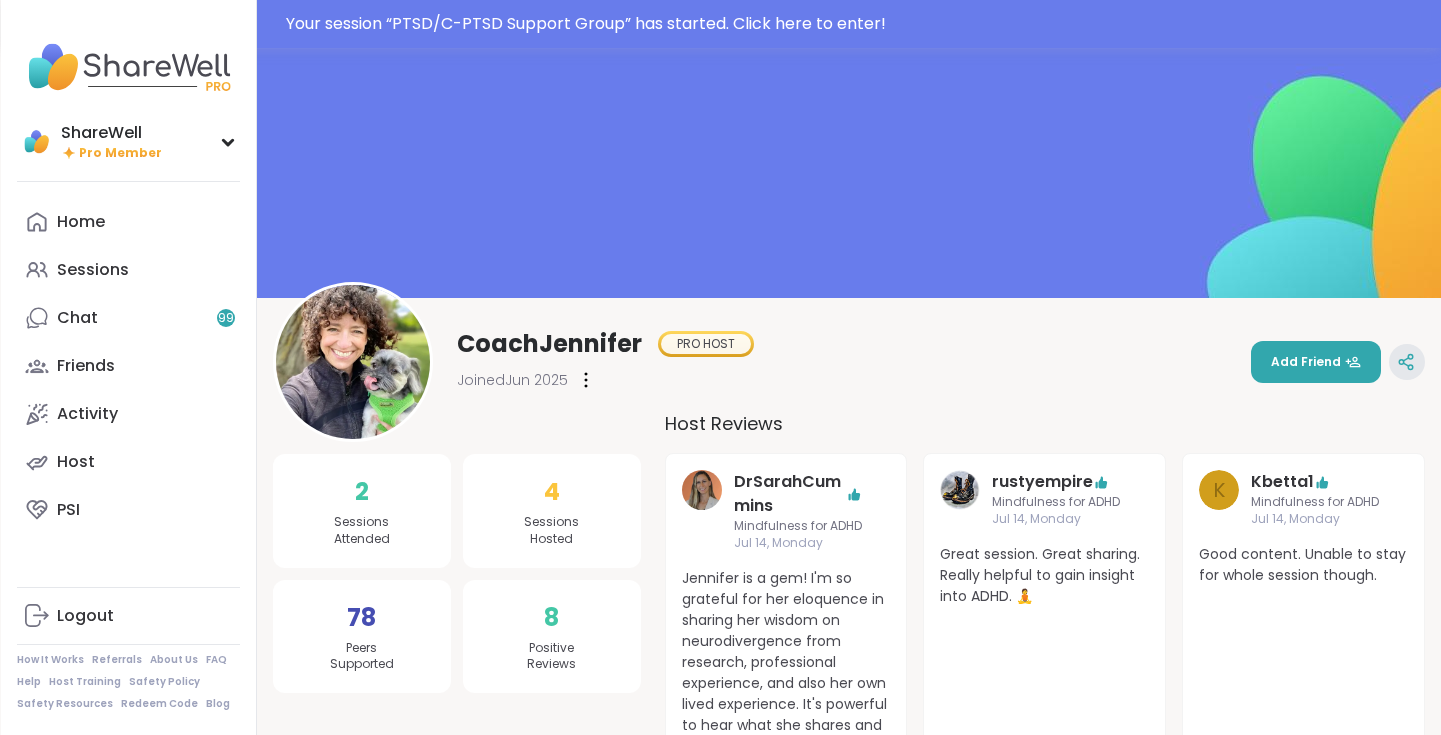 click at bounding box center (1407, 362) 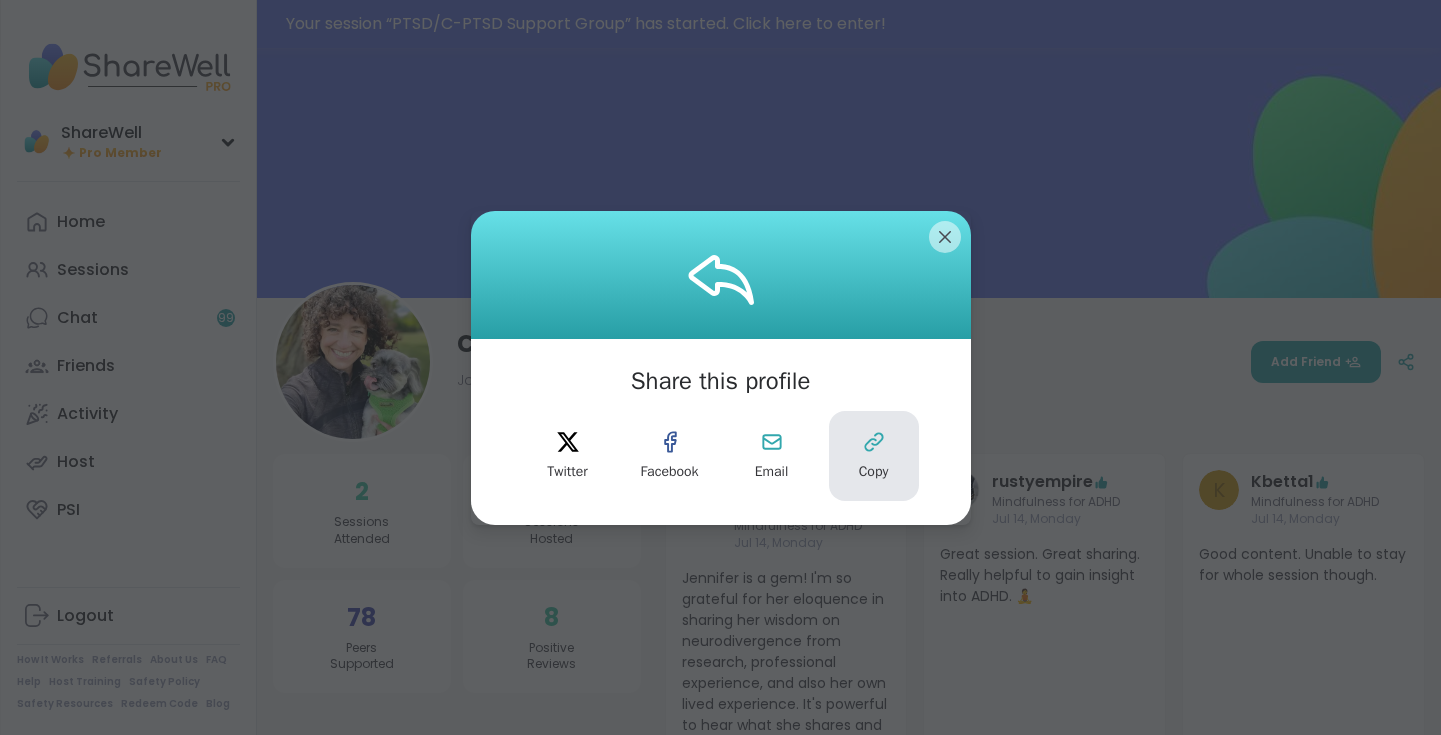 click on "Copy" at bounding box center (874, 456) 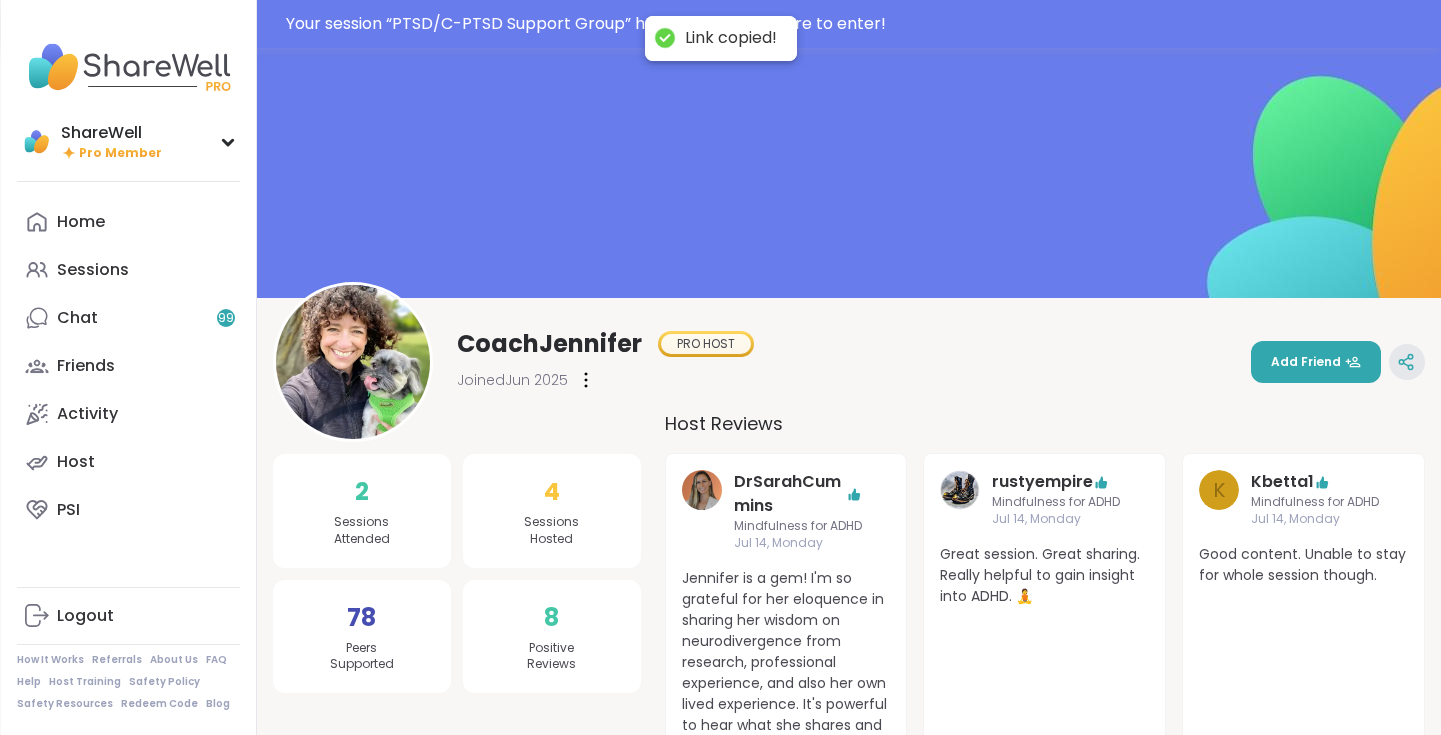 click 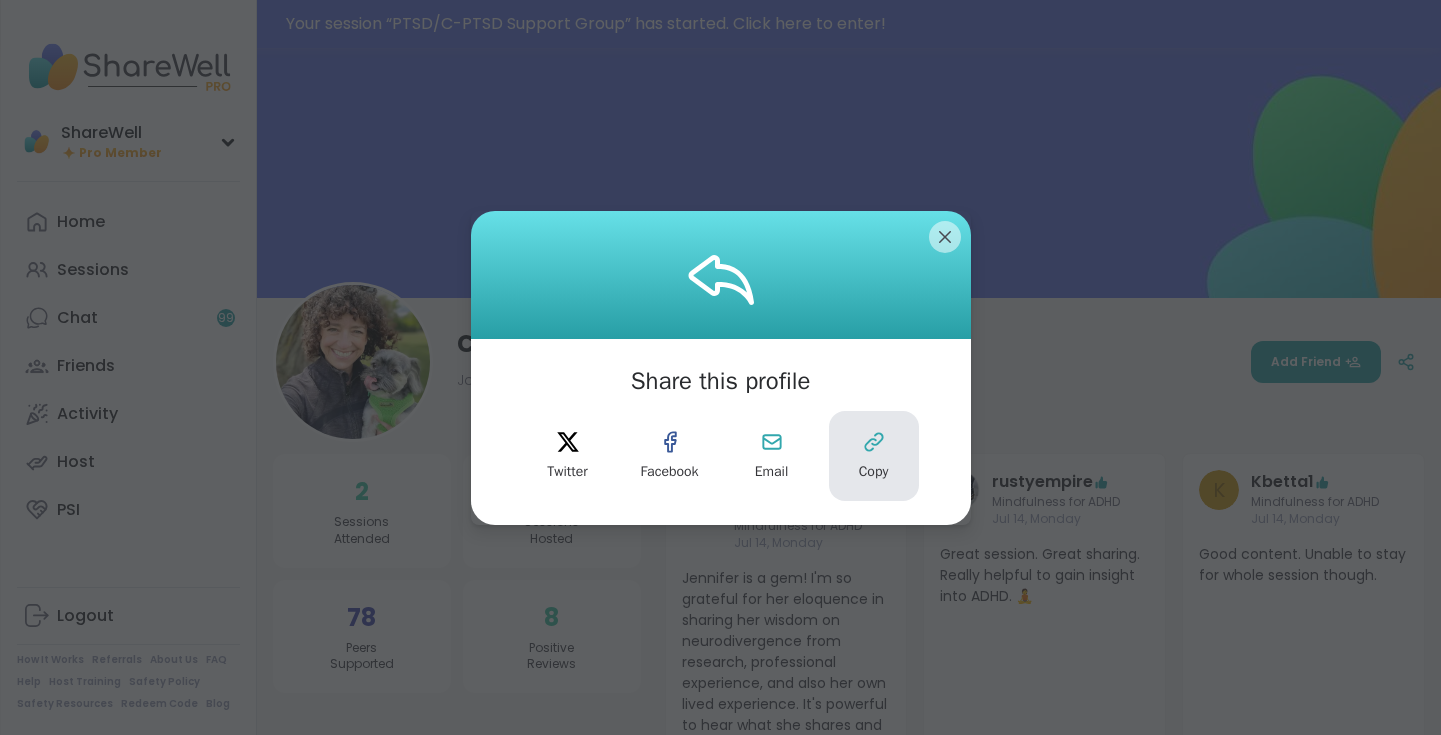 click on "Copy" at bounding box center (874, 456) 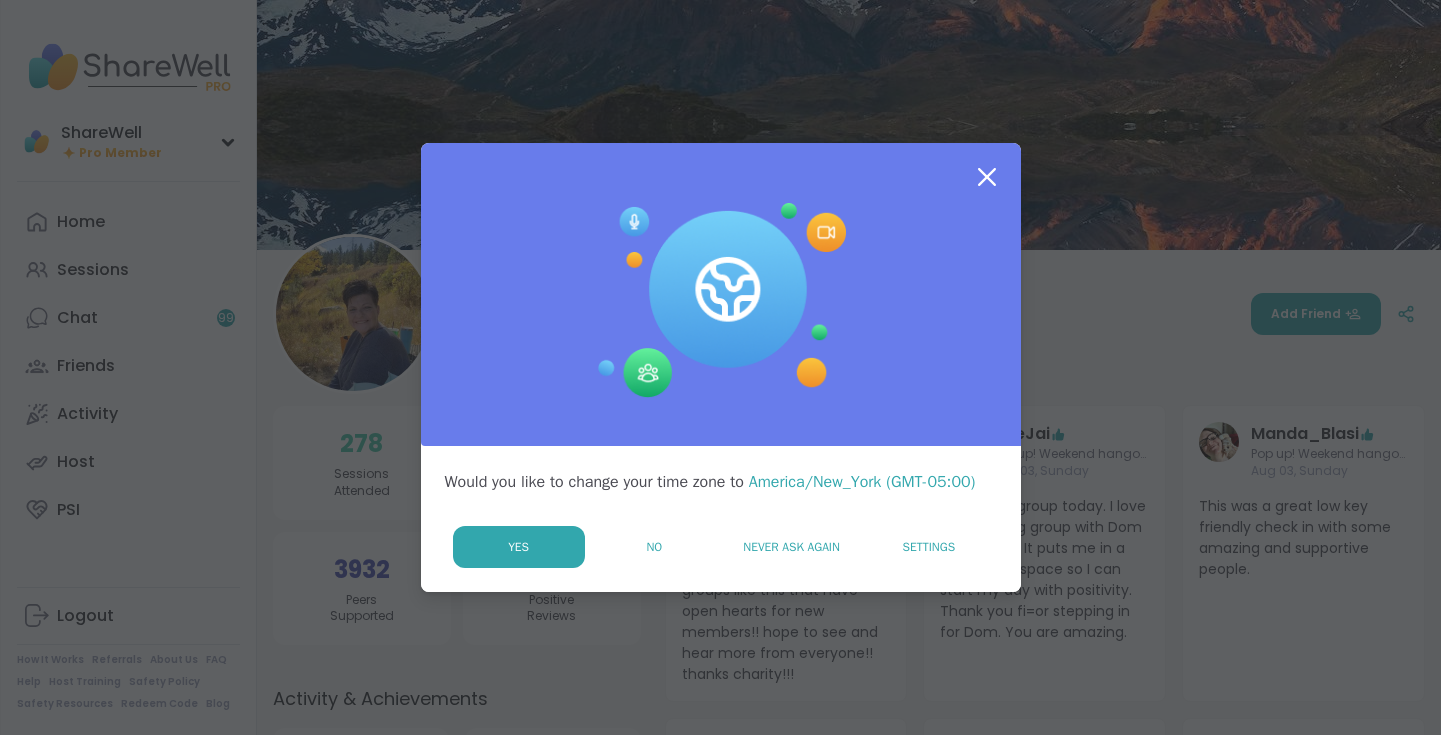scroll, scrollTop: 0, scrollLeft: 0, axis: both 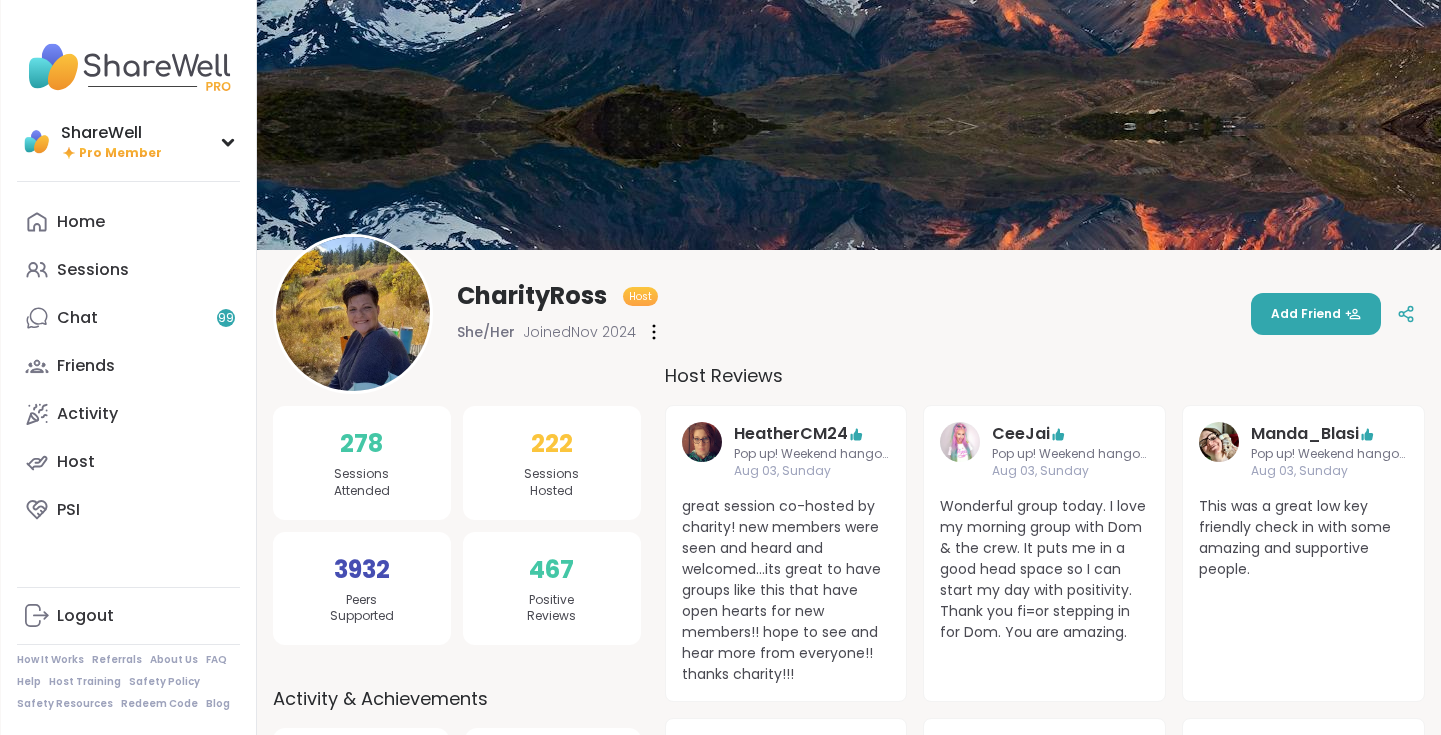 click on "CharityRoss Host She/Her Joined  Nov 2024 Add Friend" at bounding box center (849, 314) 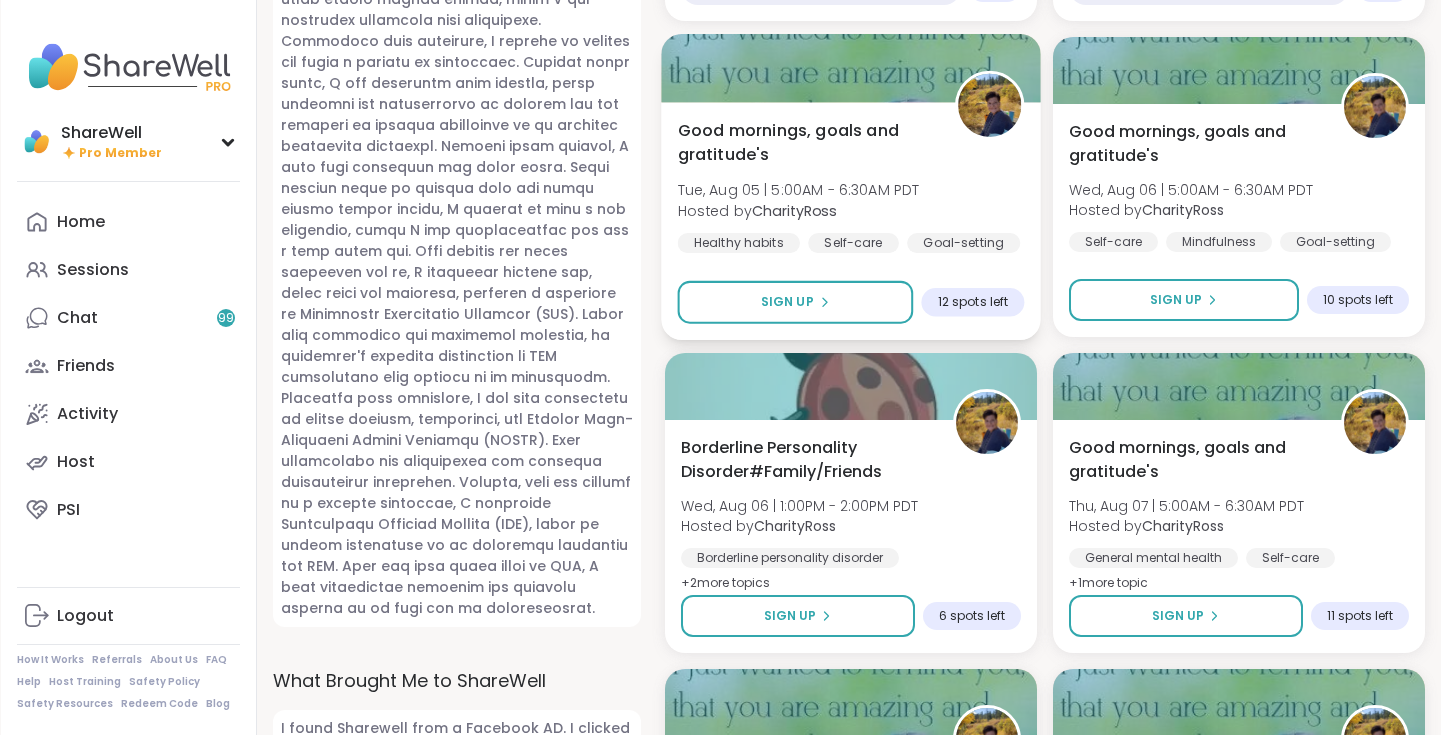scroll, scrollTop: 1335, scrollLeft: 0, axis: vertical 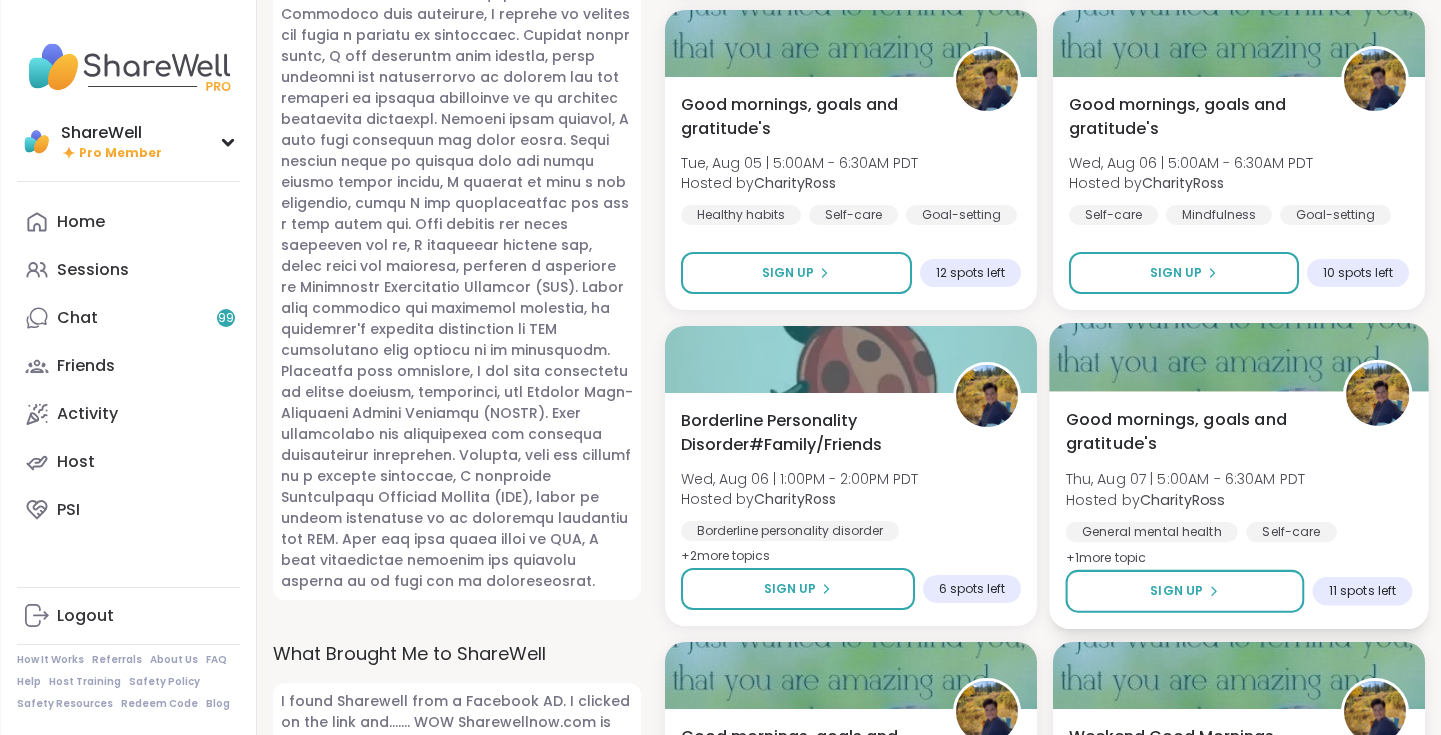 click at bounding box center [1238, 357] 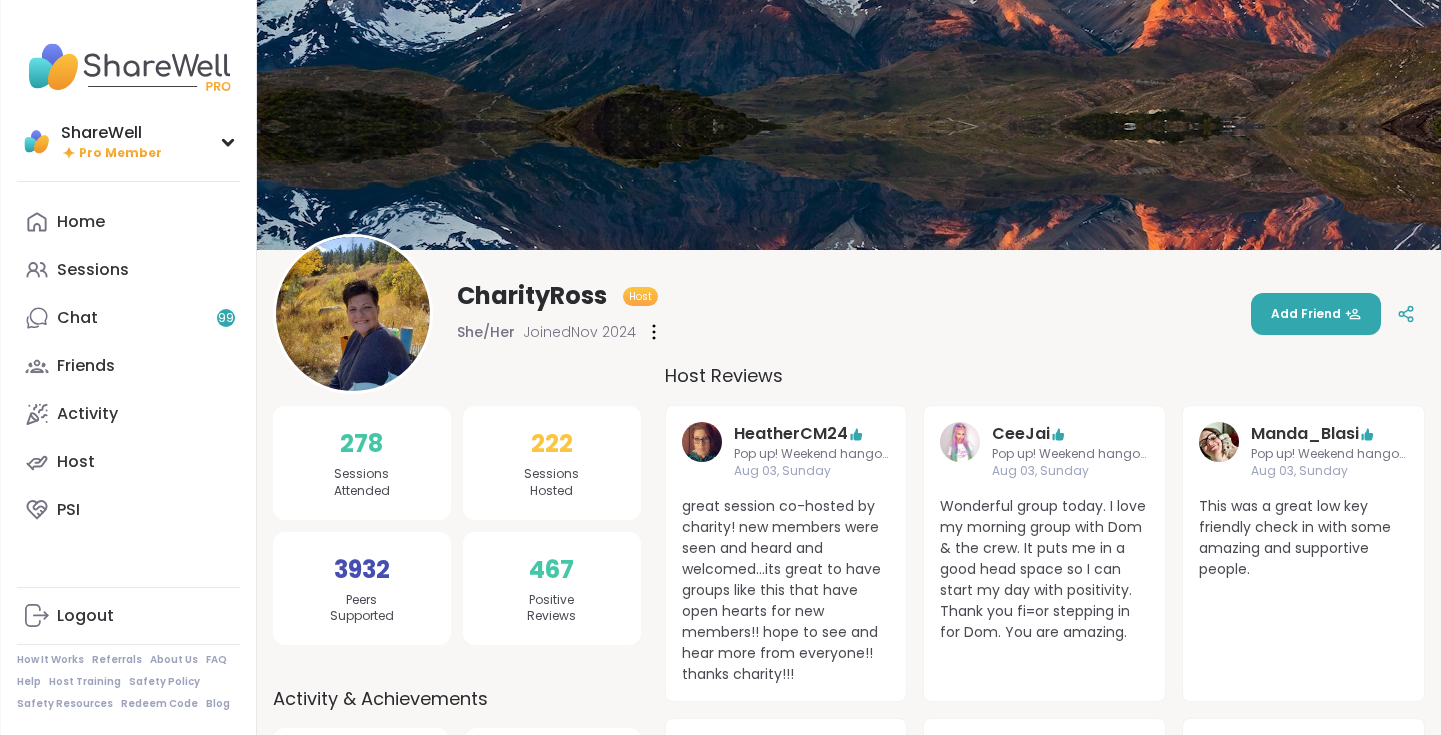 scroll, scrollTop: 0, scrollLeft: 0, axis: both 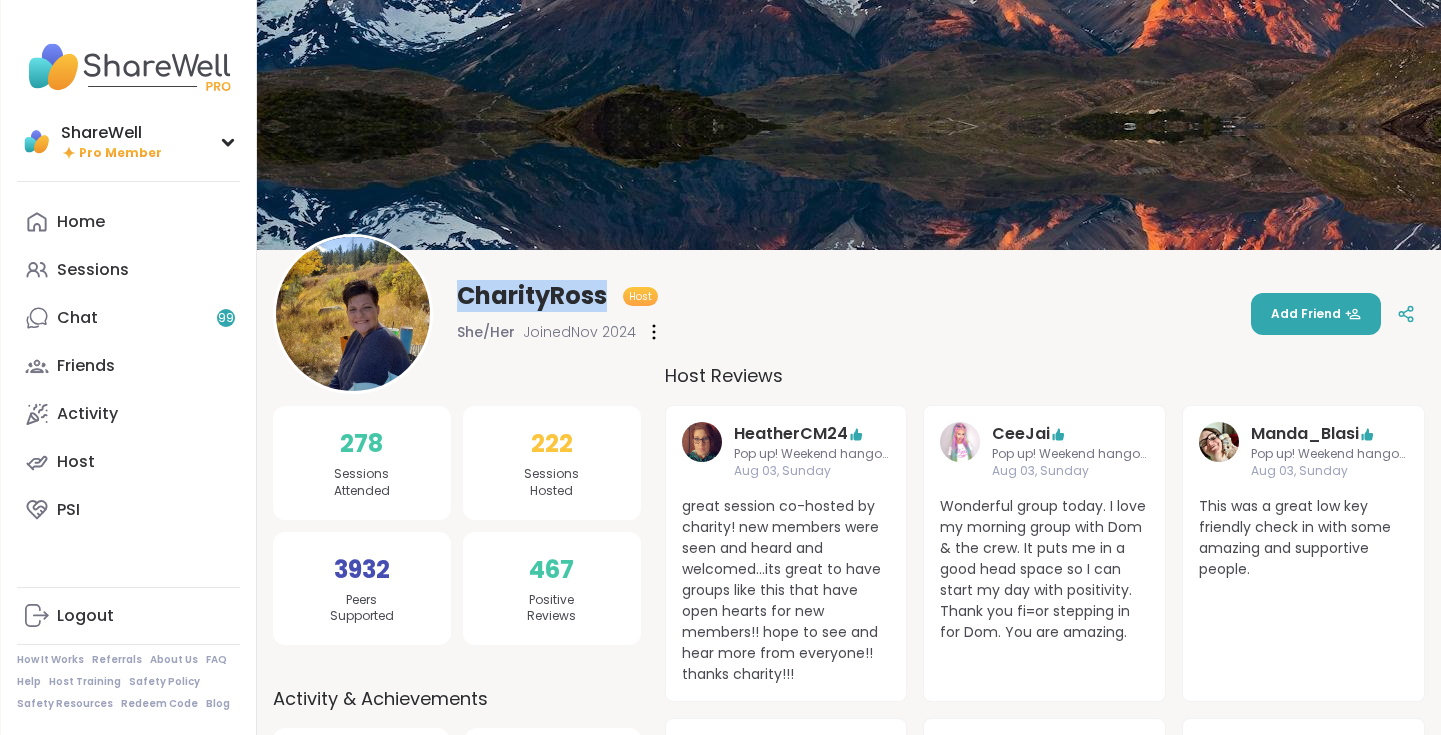drag, startPoint x: 458, startPoint y: 295, endPoint x: 610, endPoint y: 296, distance: 152.0033 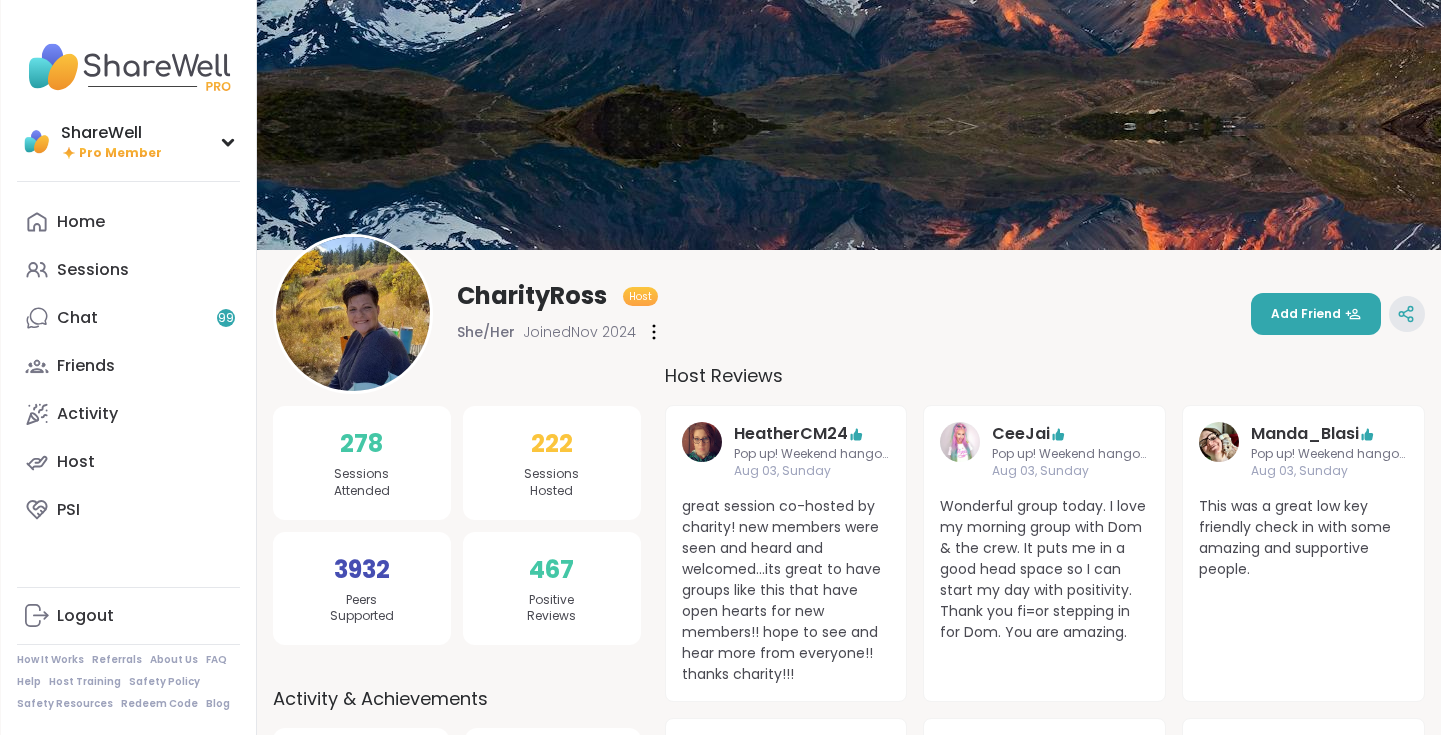 click 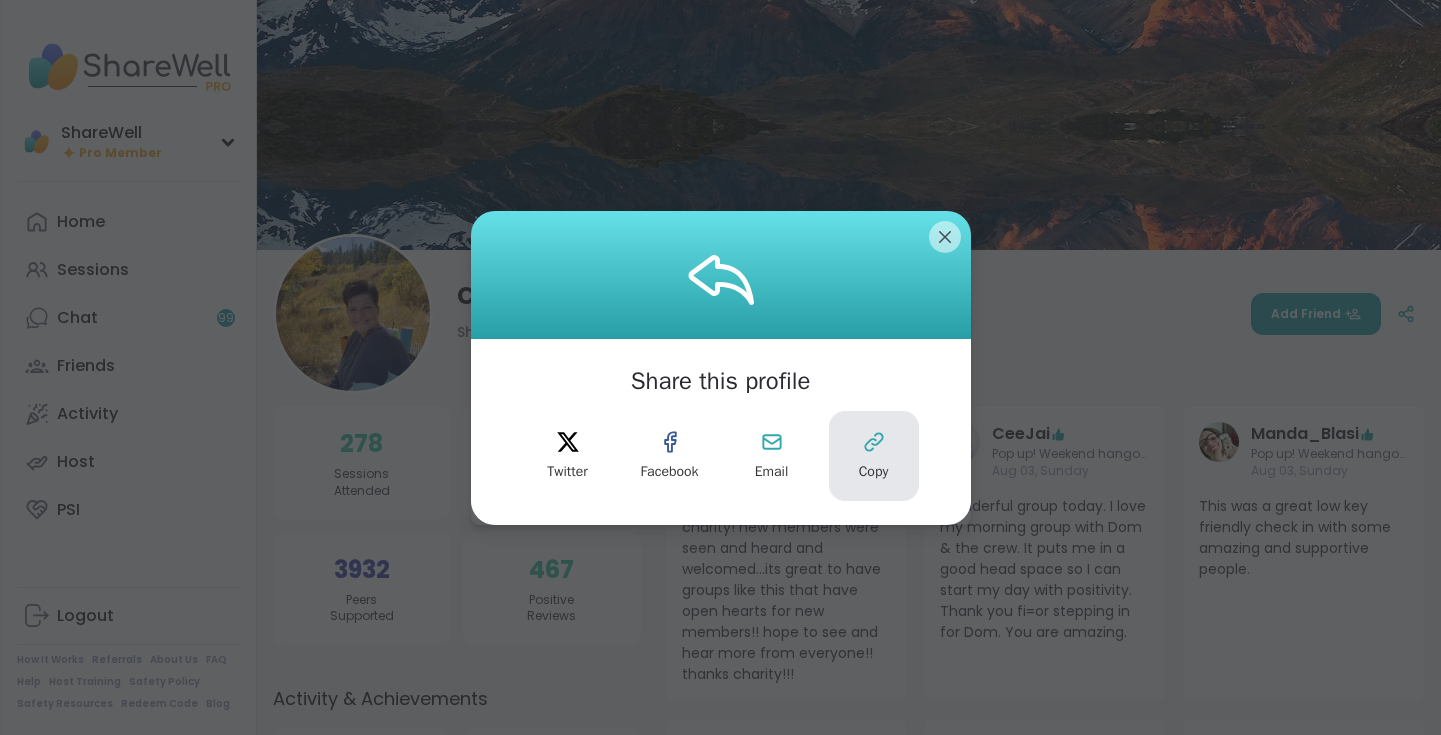 click 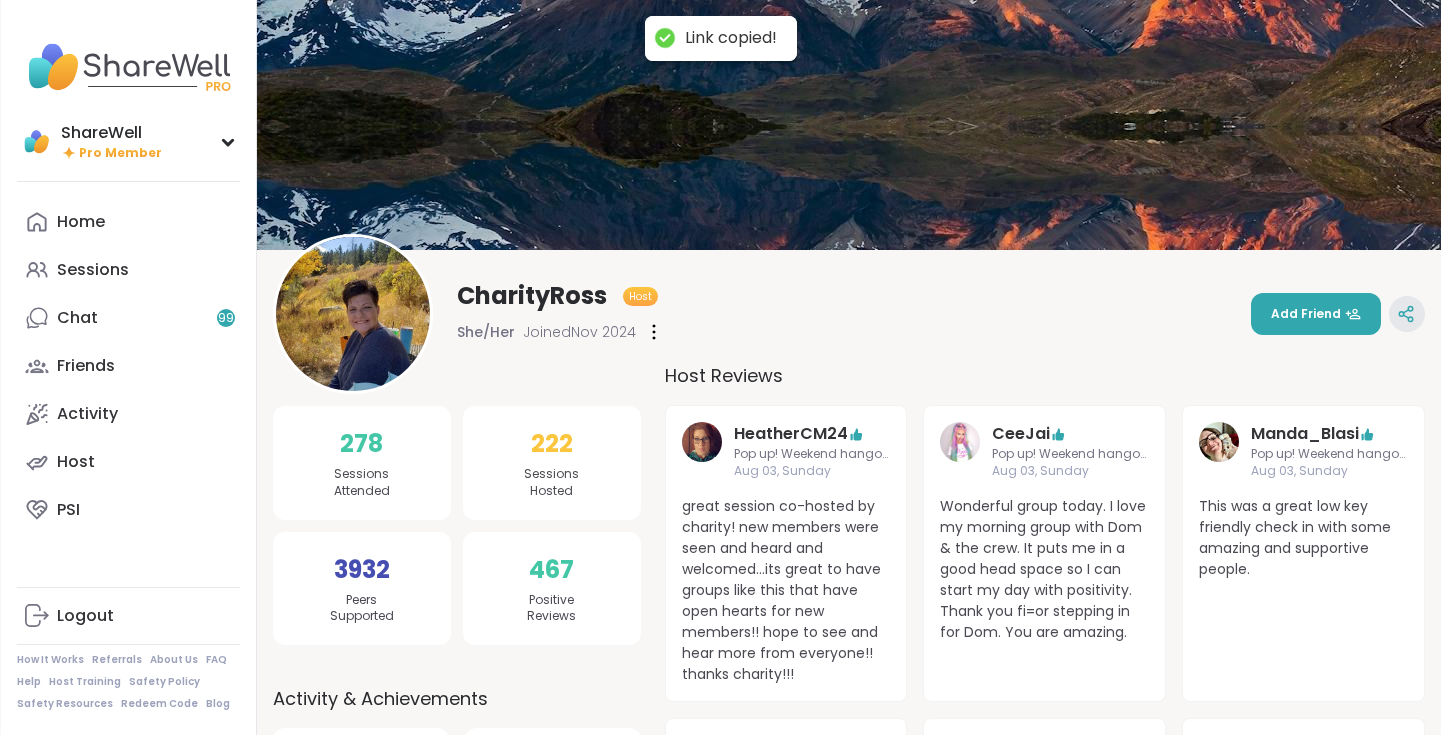 click at bounding box center (1407, 314) 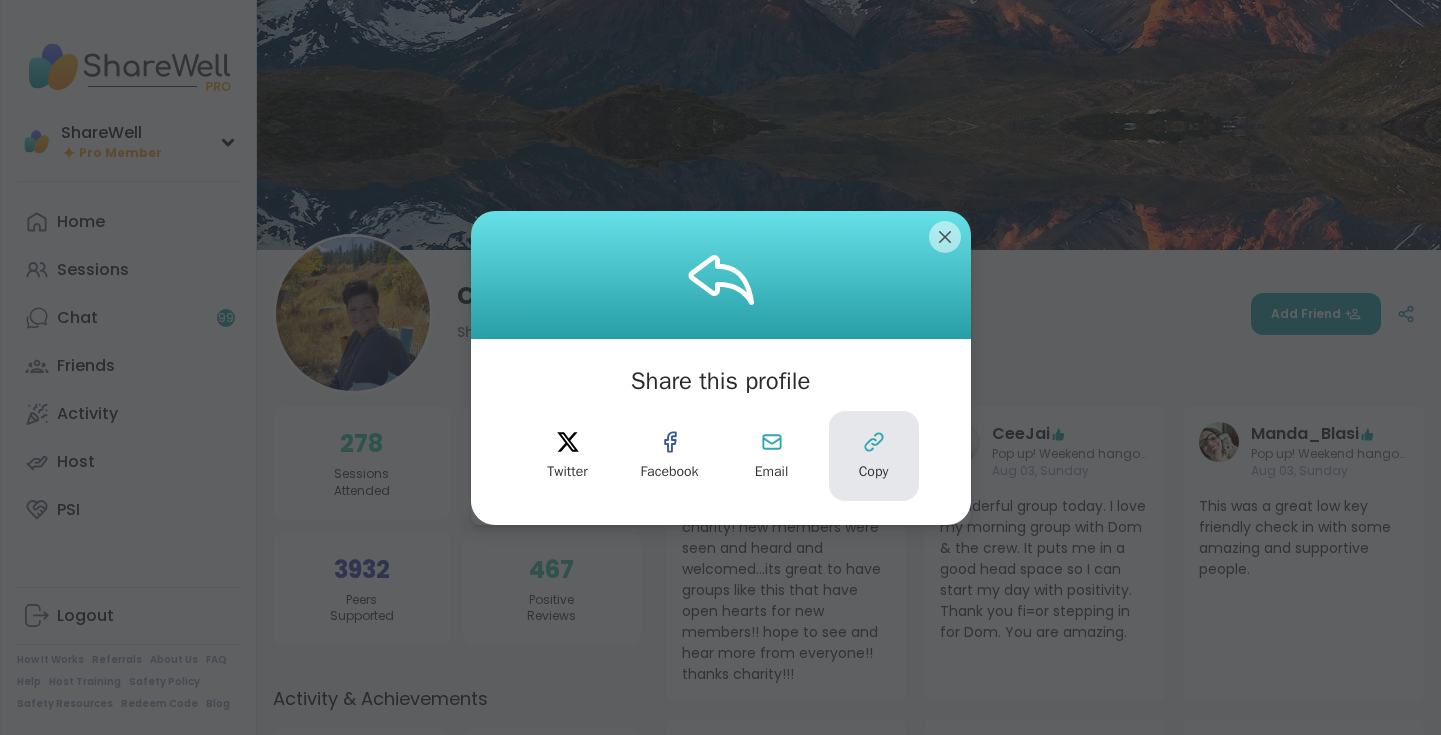 click 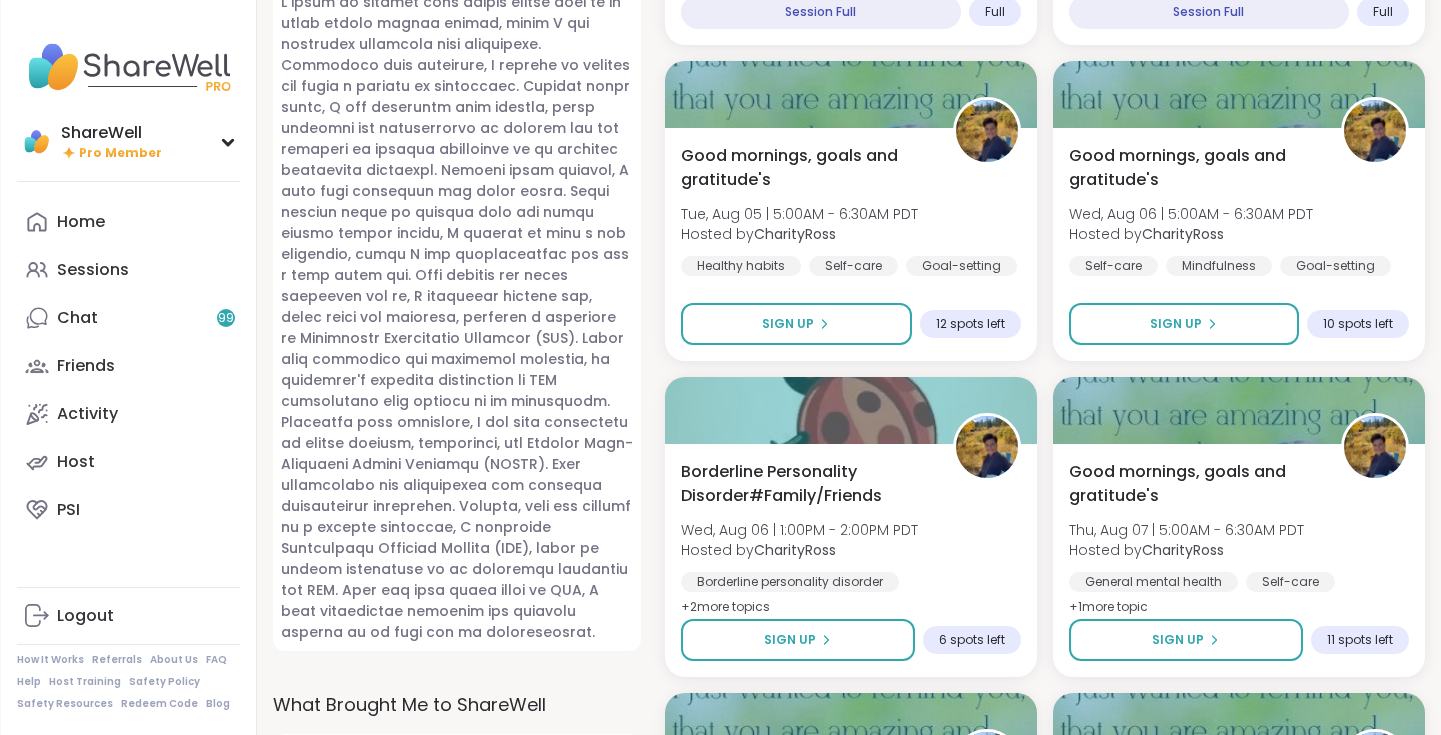 scroll, scrollTop: 1299, scrollLeft: 0, axis: vertical 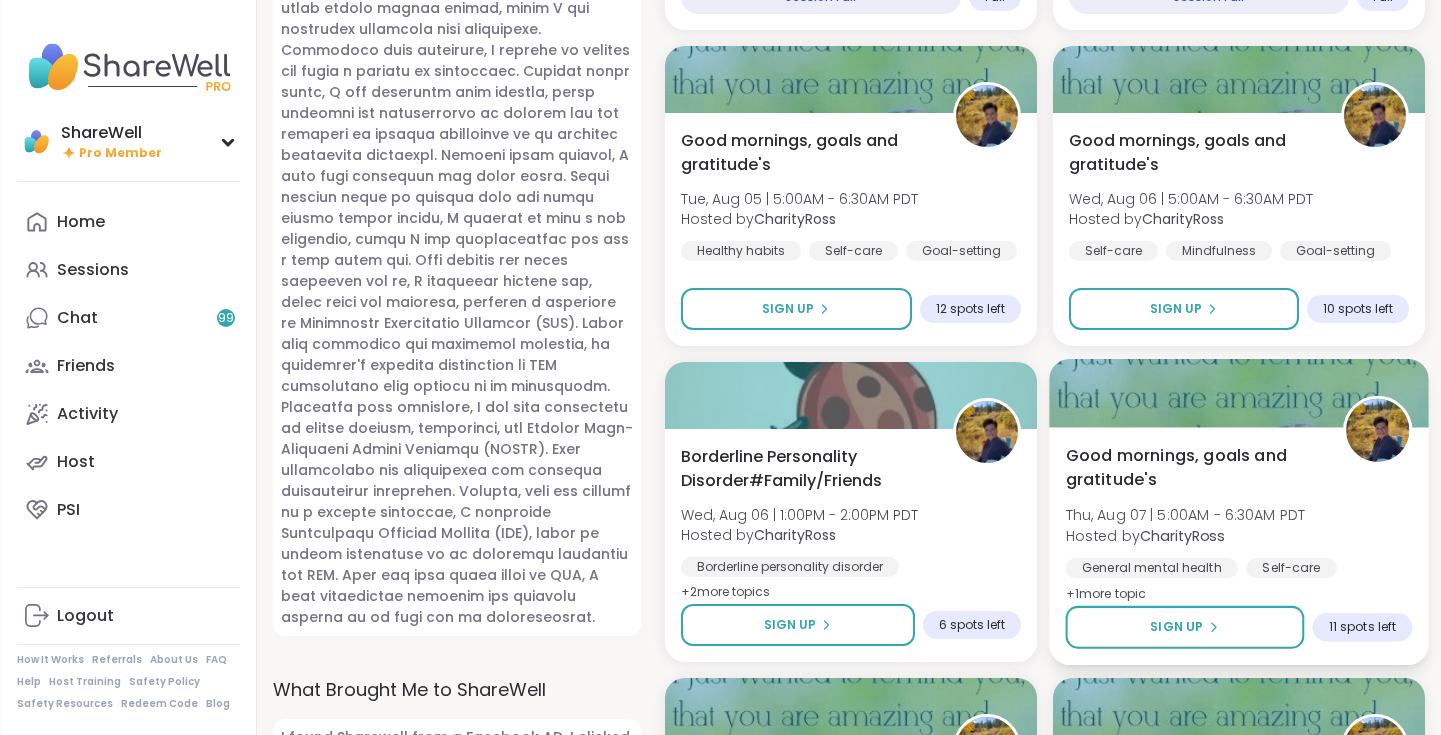 click at bounding box center [1238, 393] 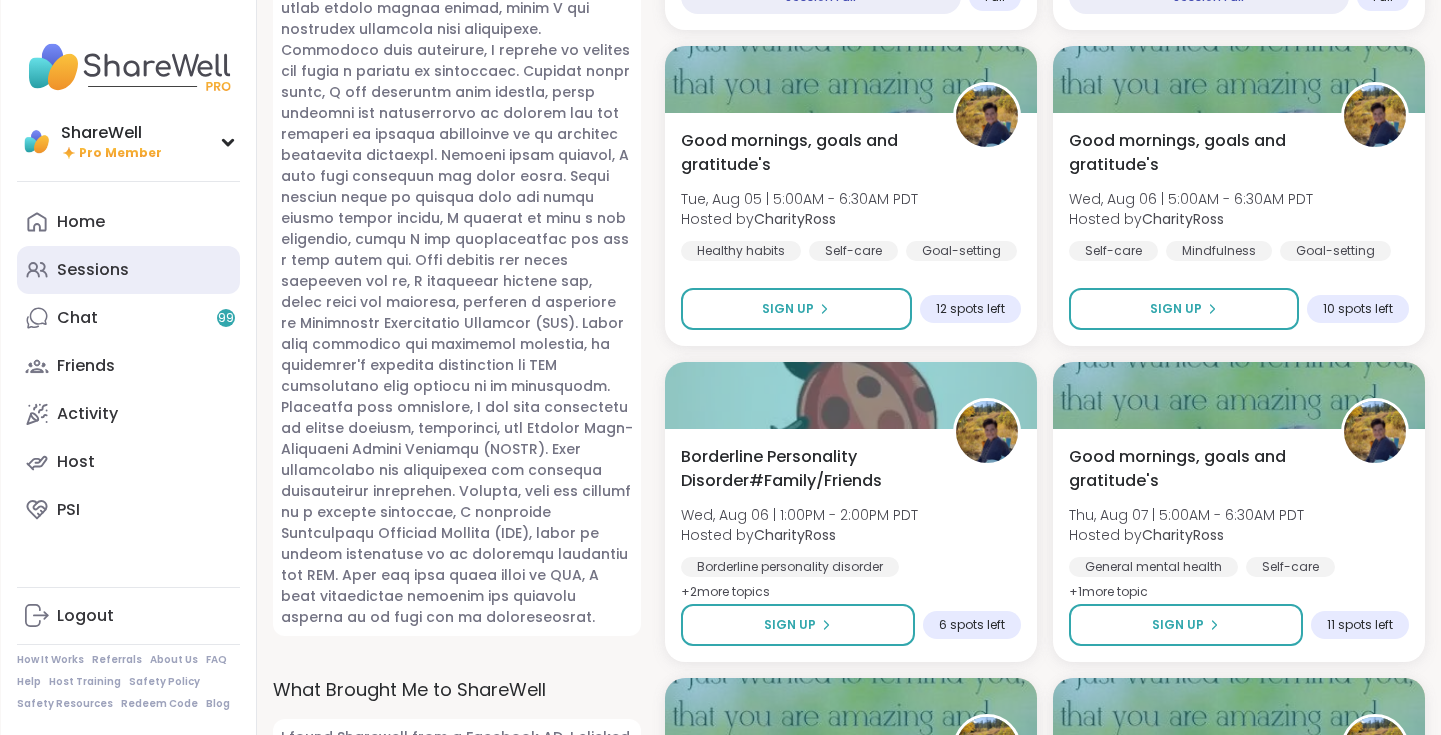 click on "Sessions" at bounding box center [128, 270] 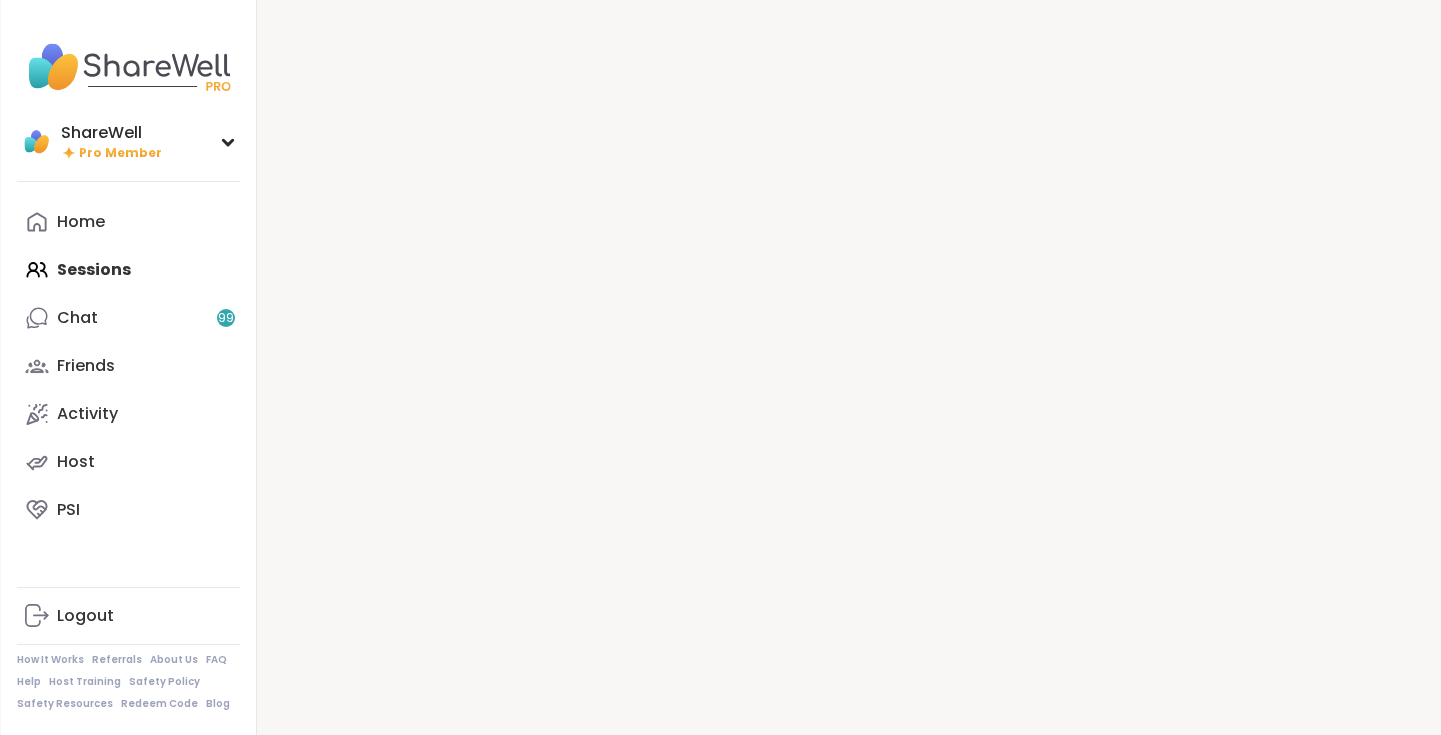scroll, scrollTop: 0, scrollLeft: 0, axis: both 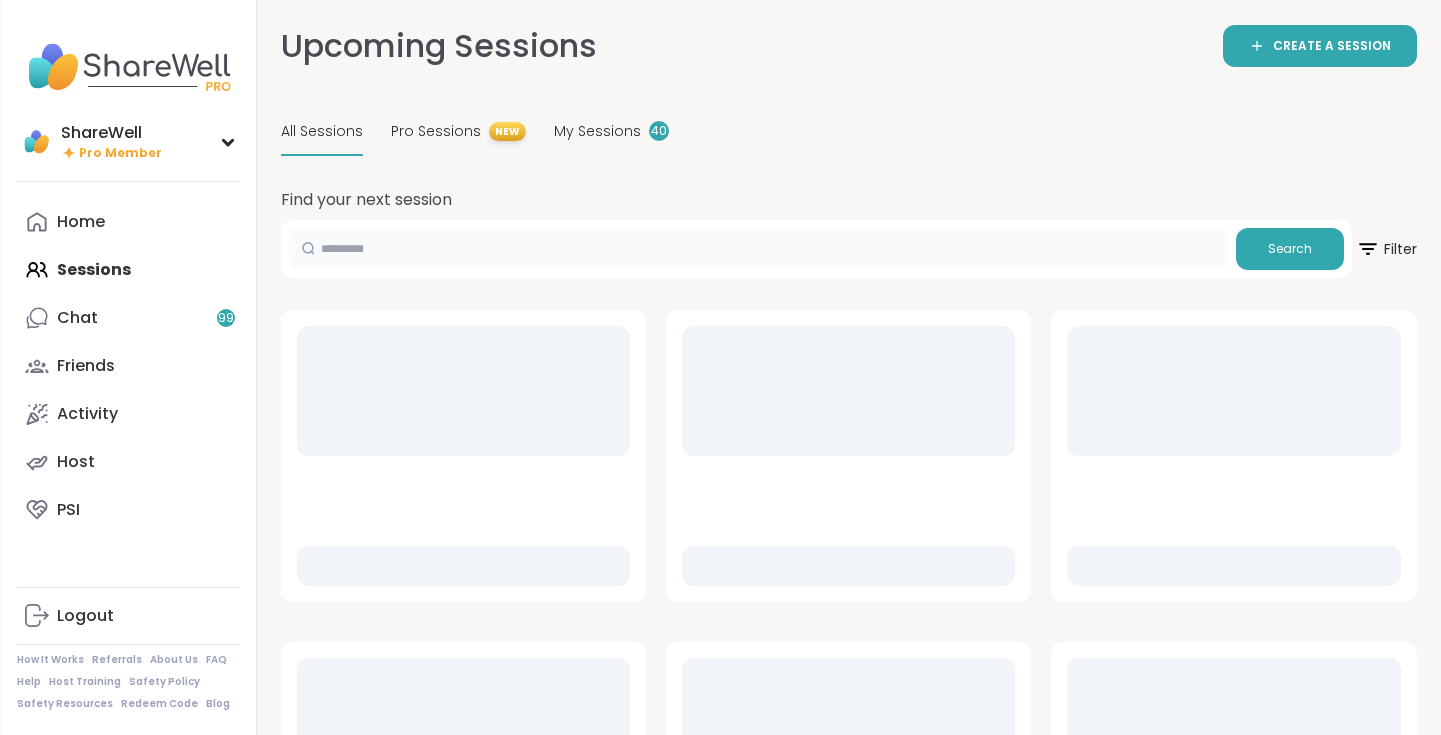click at bounding box center (758, 248) 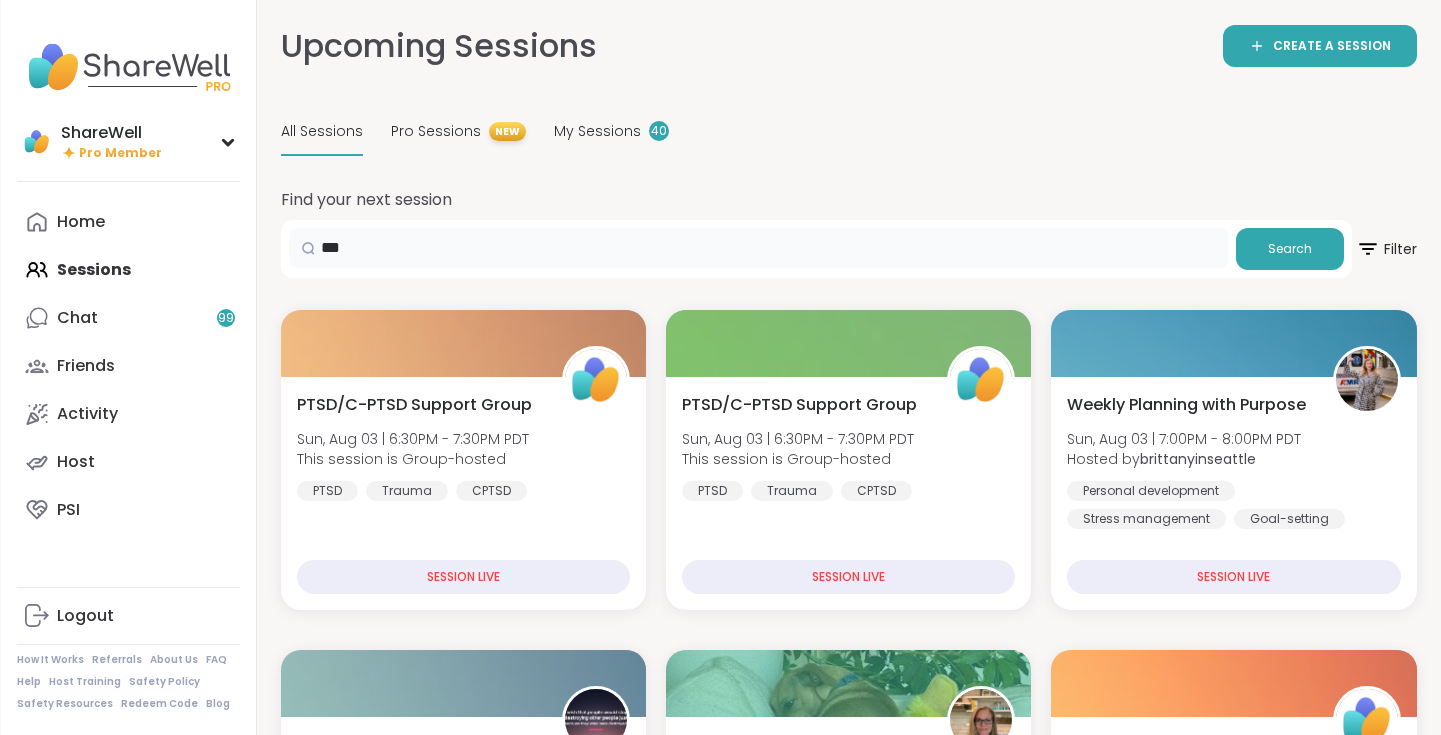 type on "***" 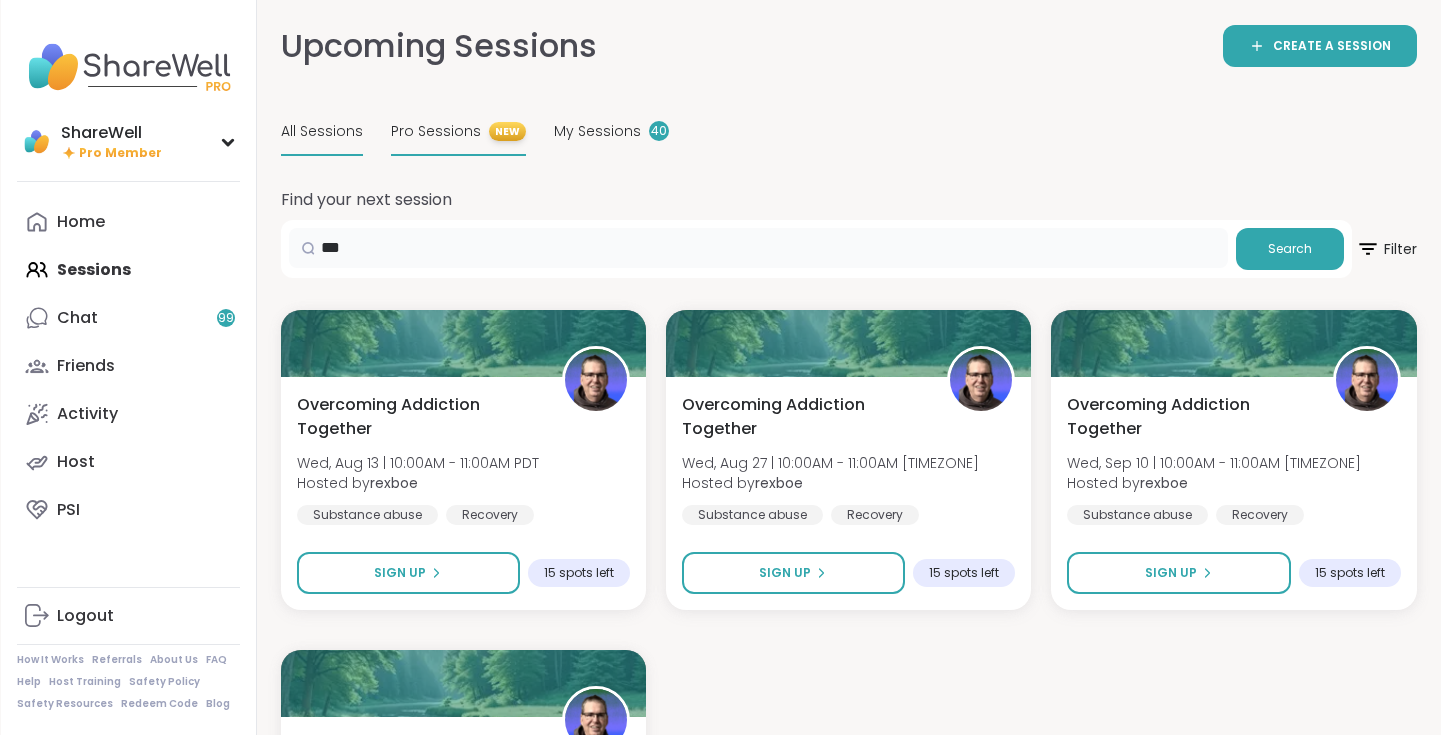 scroll, scrollTop: 0, scrollLeft: 0, axis: both 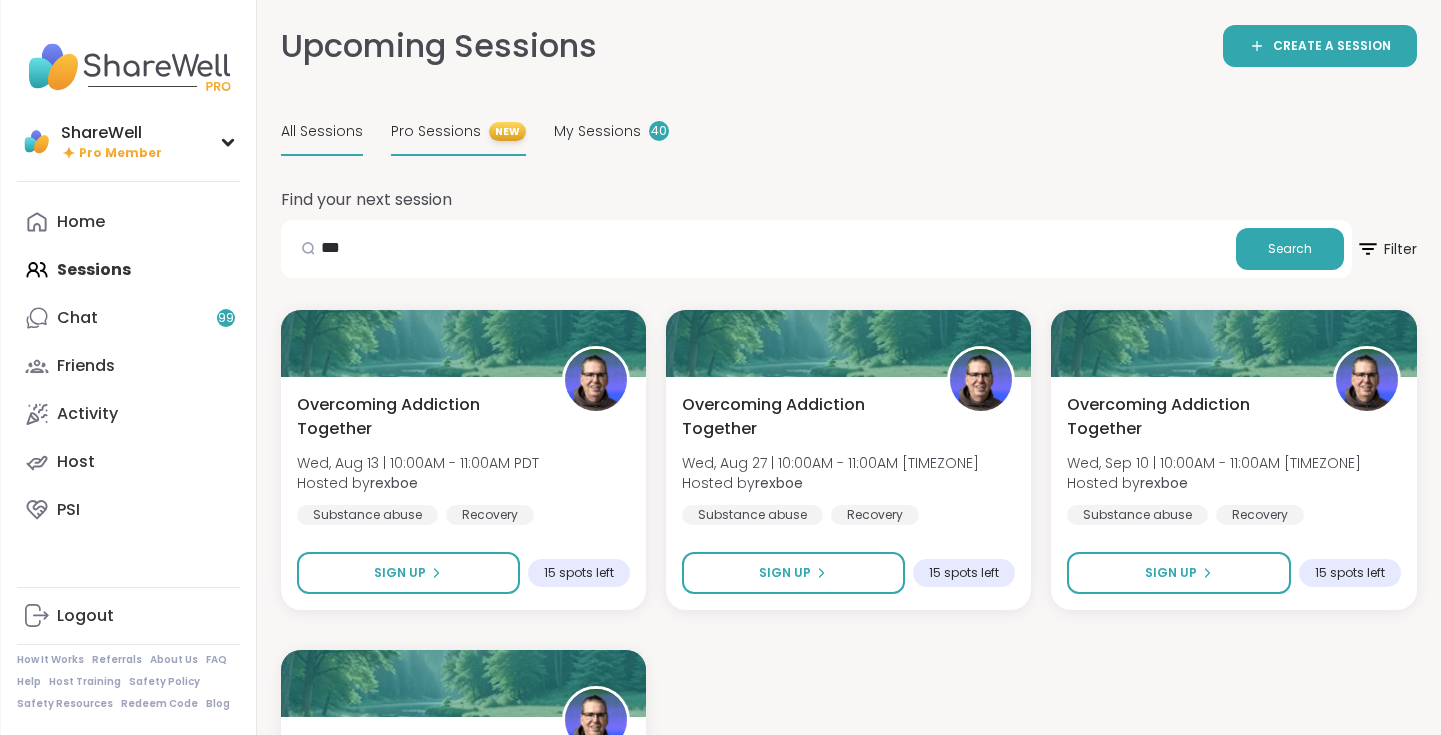 click on "Pro Sessions NEW" at bounding box center (458, 132) 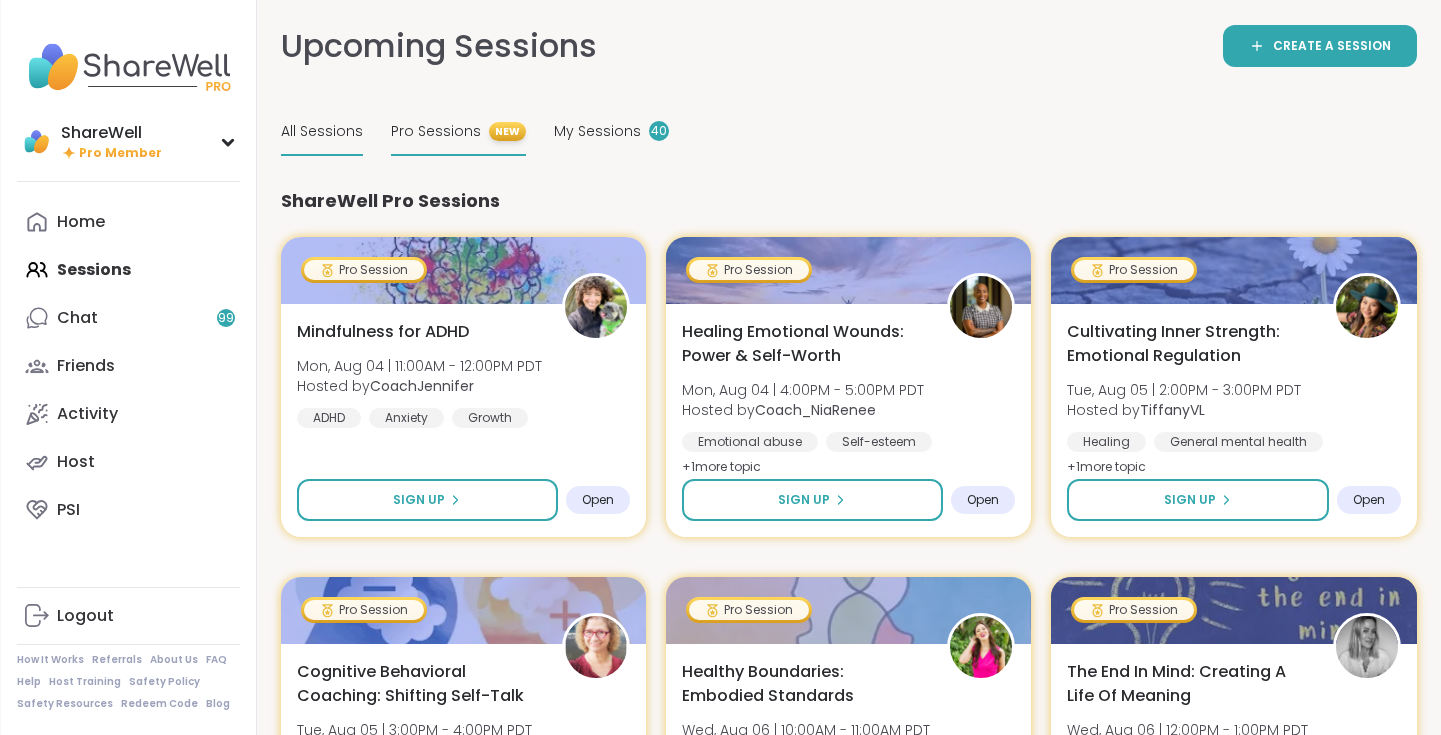 click on "All Sessions" at bounding box center (322, 131) 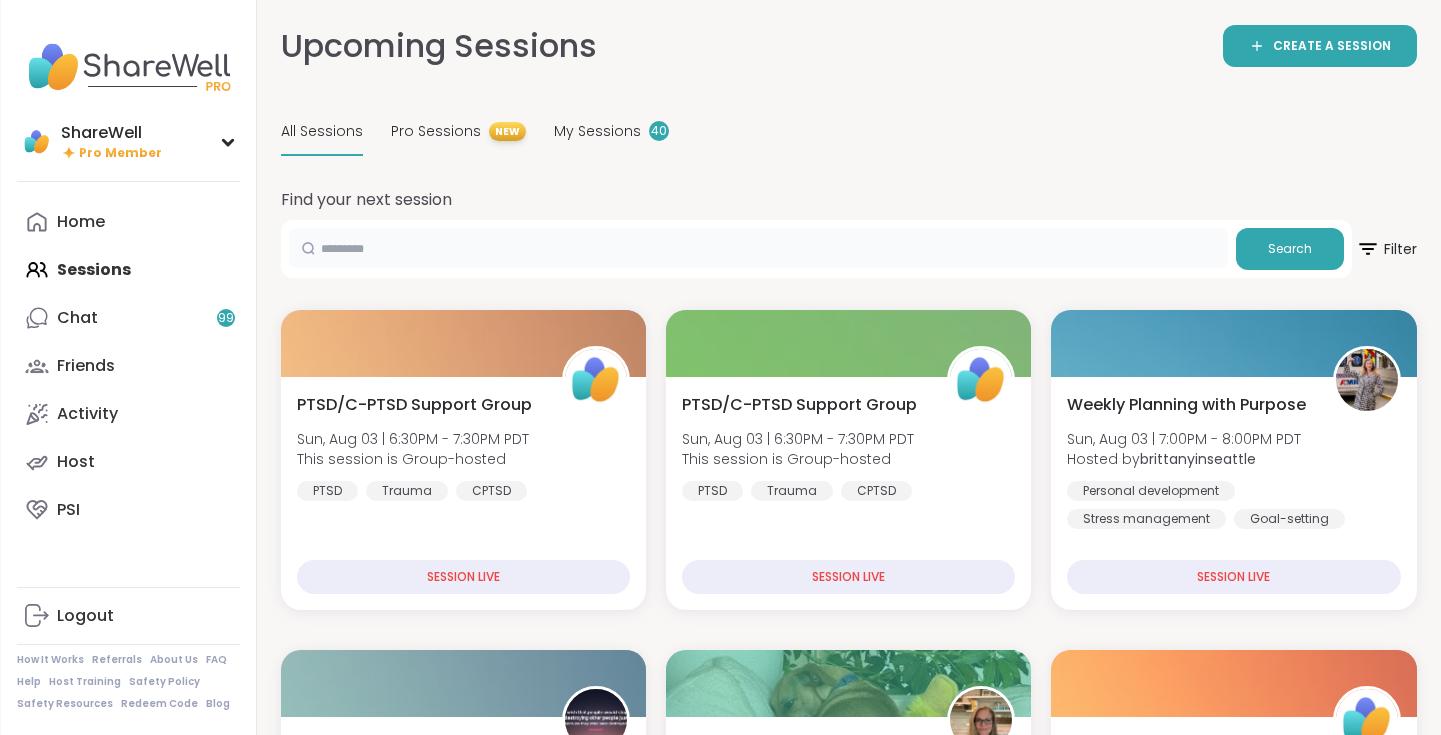 click at bounding box center (758, 248) 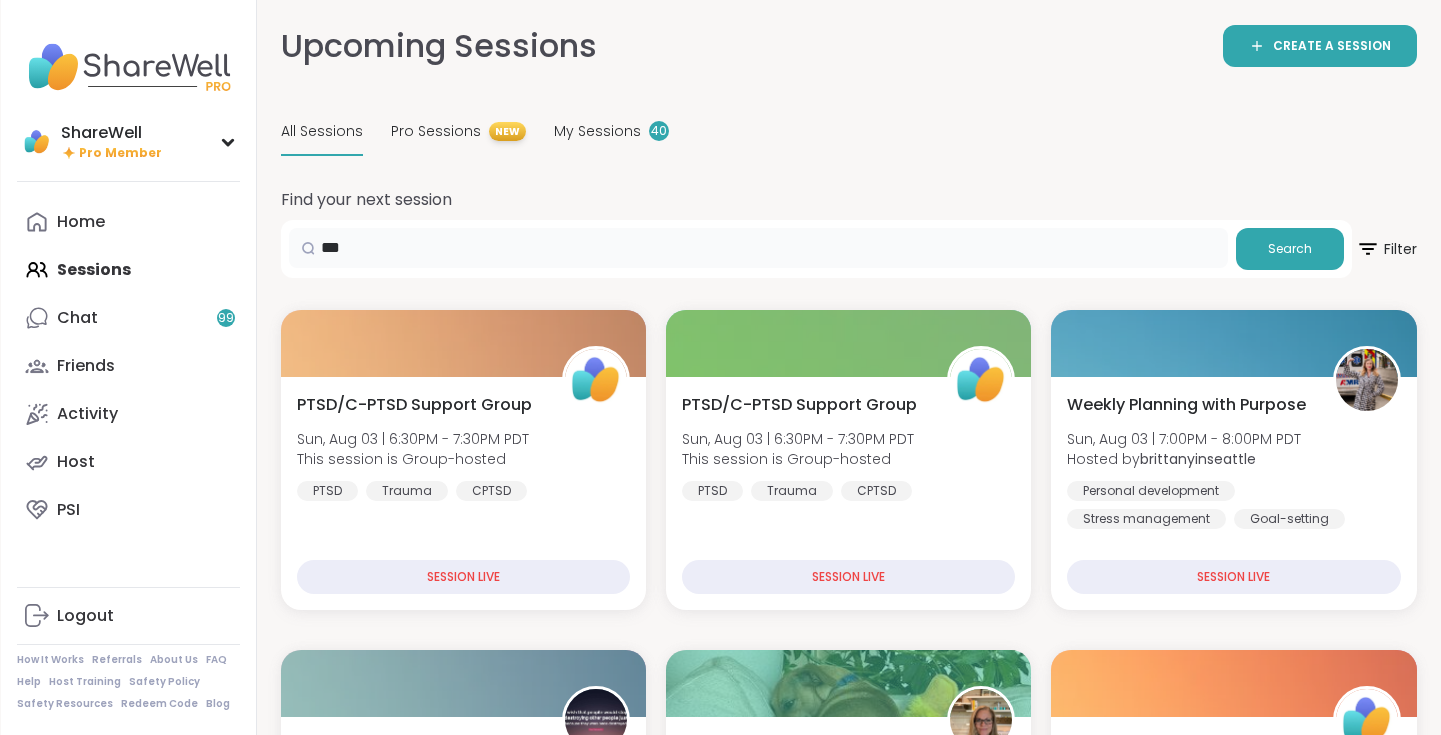 type on "***" 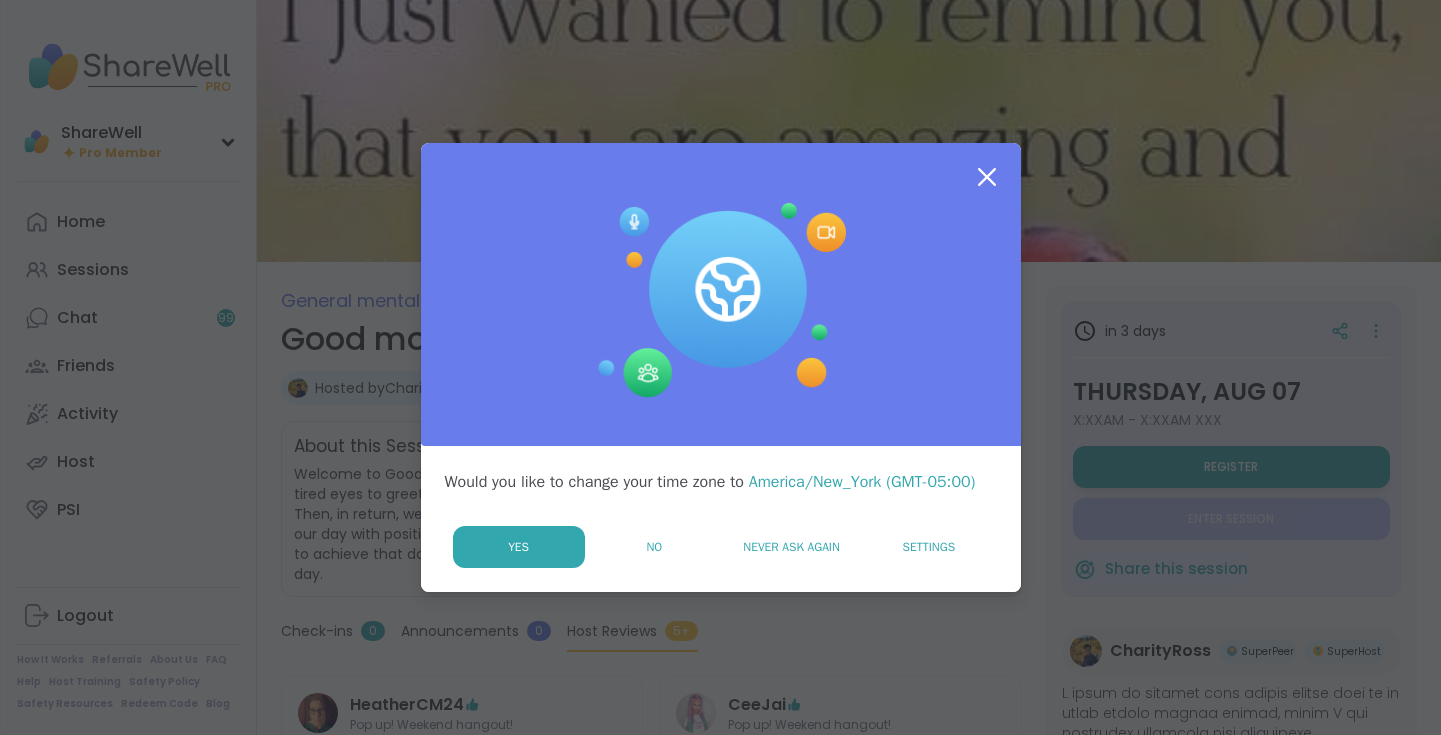 scroll, scrollTop: 0, scrollLeft: 0, axis: both 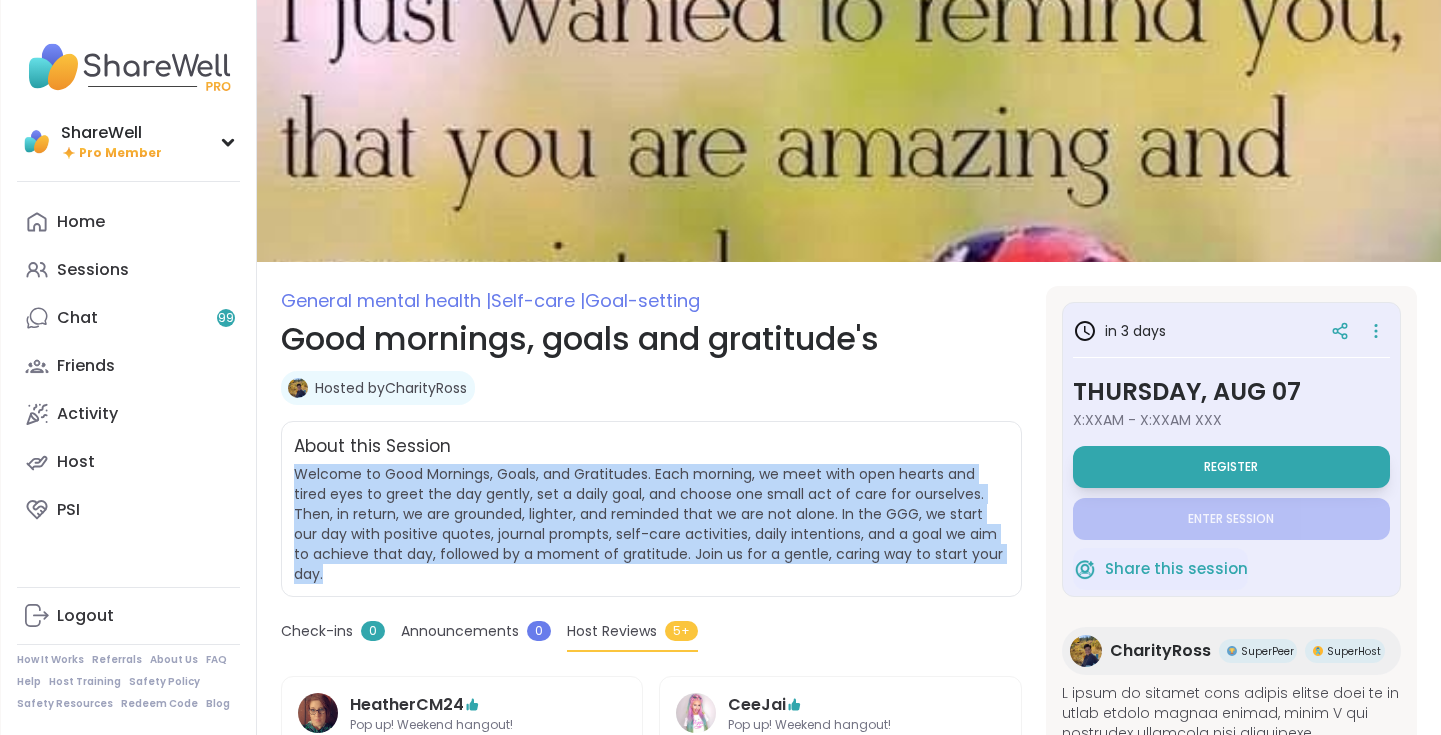 drag, startPoint x: 298, startPoint y: 470, endPoint x: 1005, endPoint y: 573, distance: 714.46344 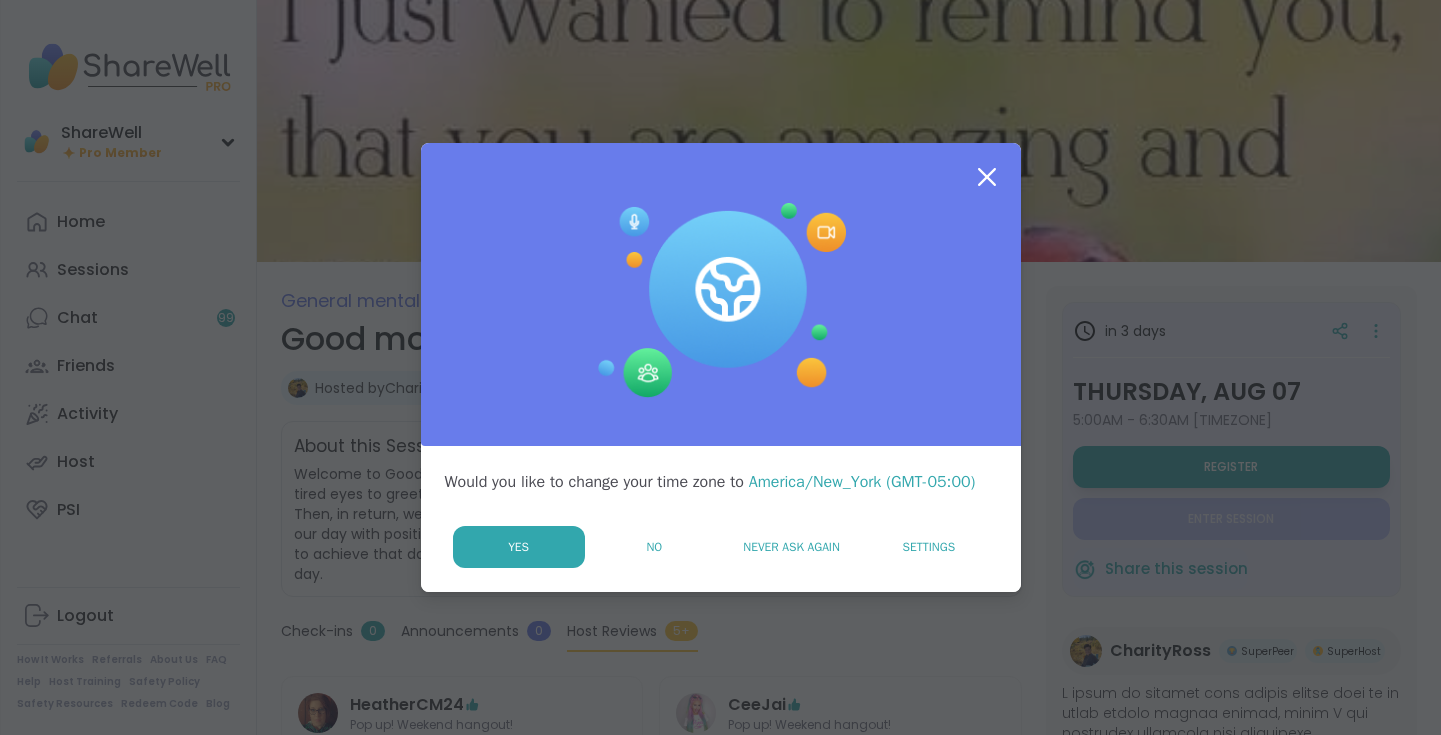 scroll, scrollTop: 0, scrollLeft: 0, axis: both 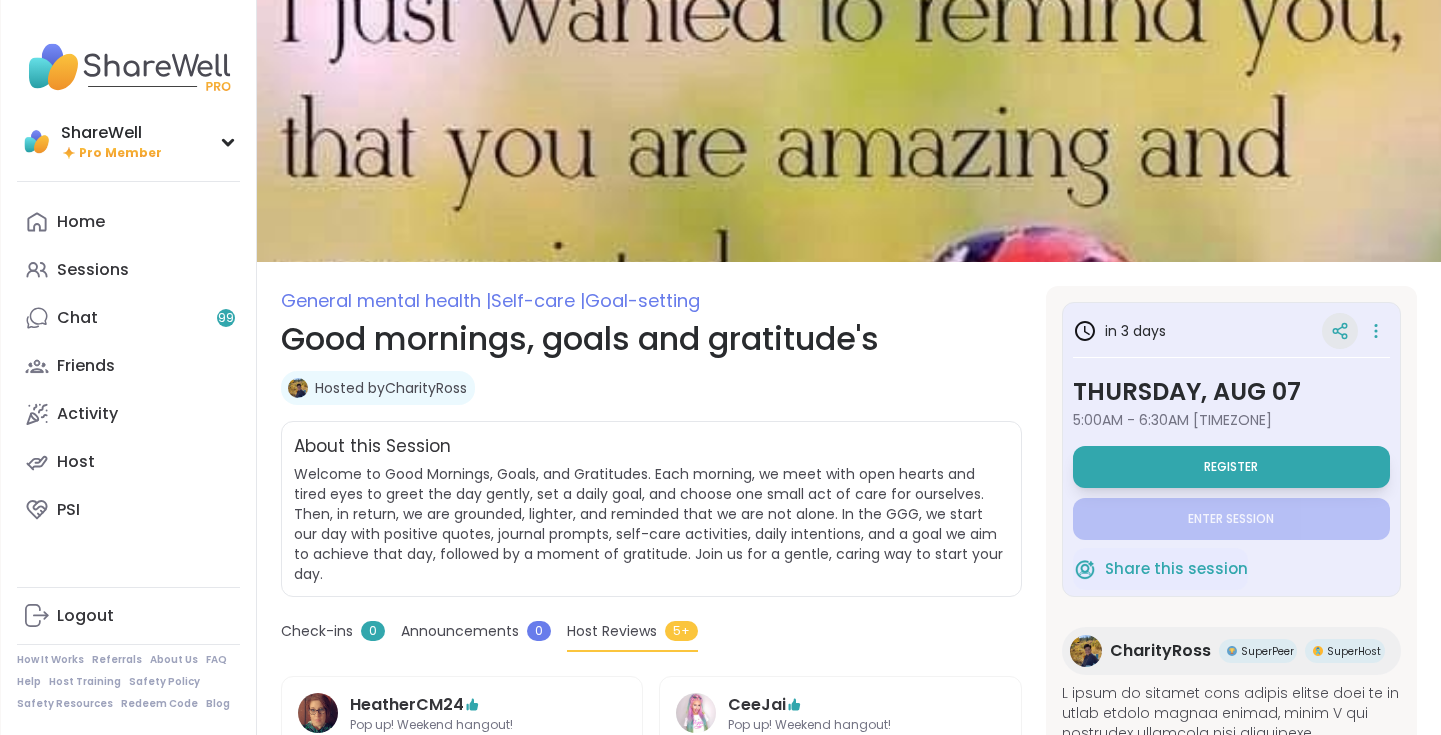 click at bounding box center [1340, 331] 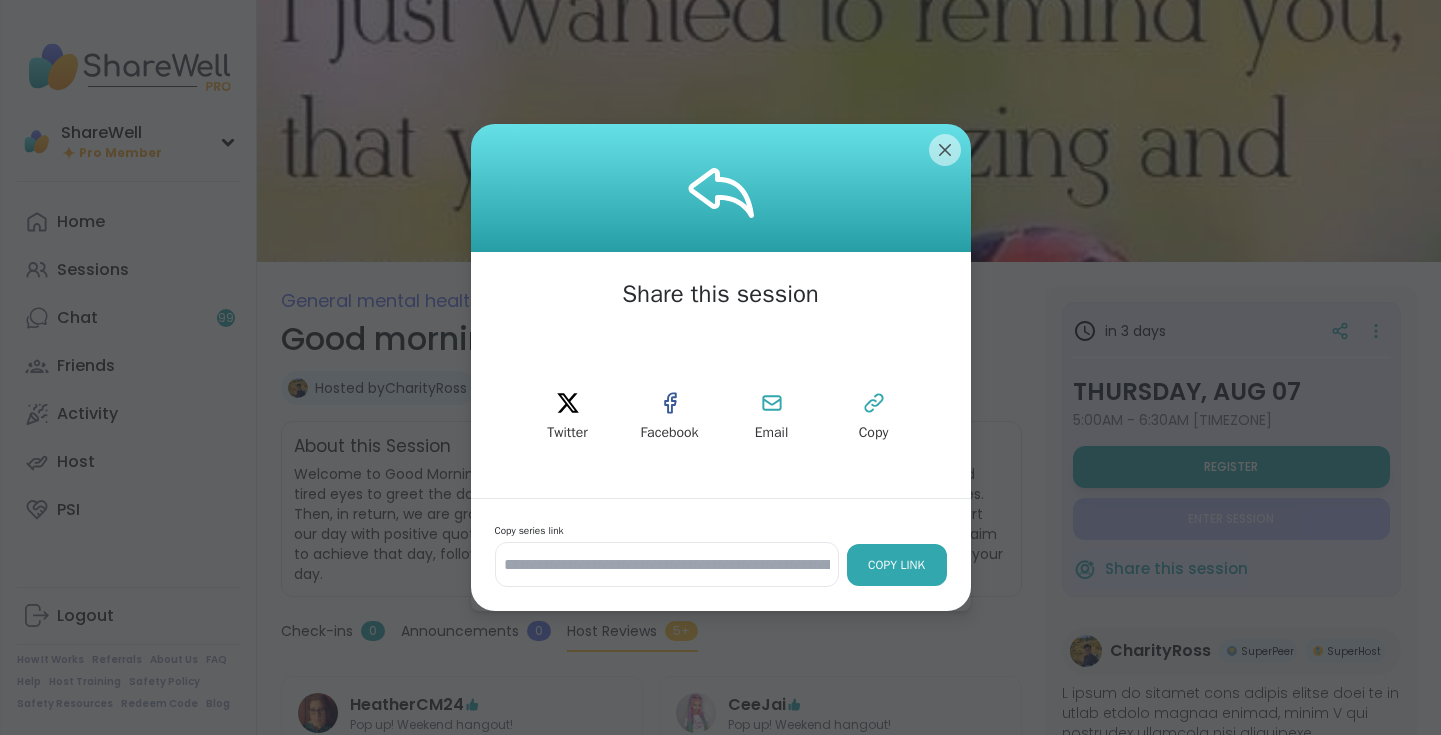 click on "Copy Link" at bounding box center (897, 565) 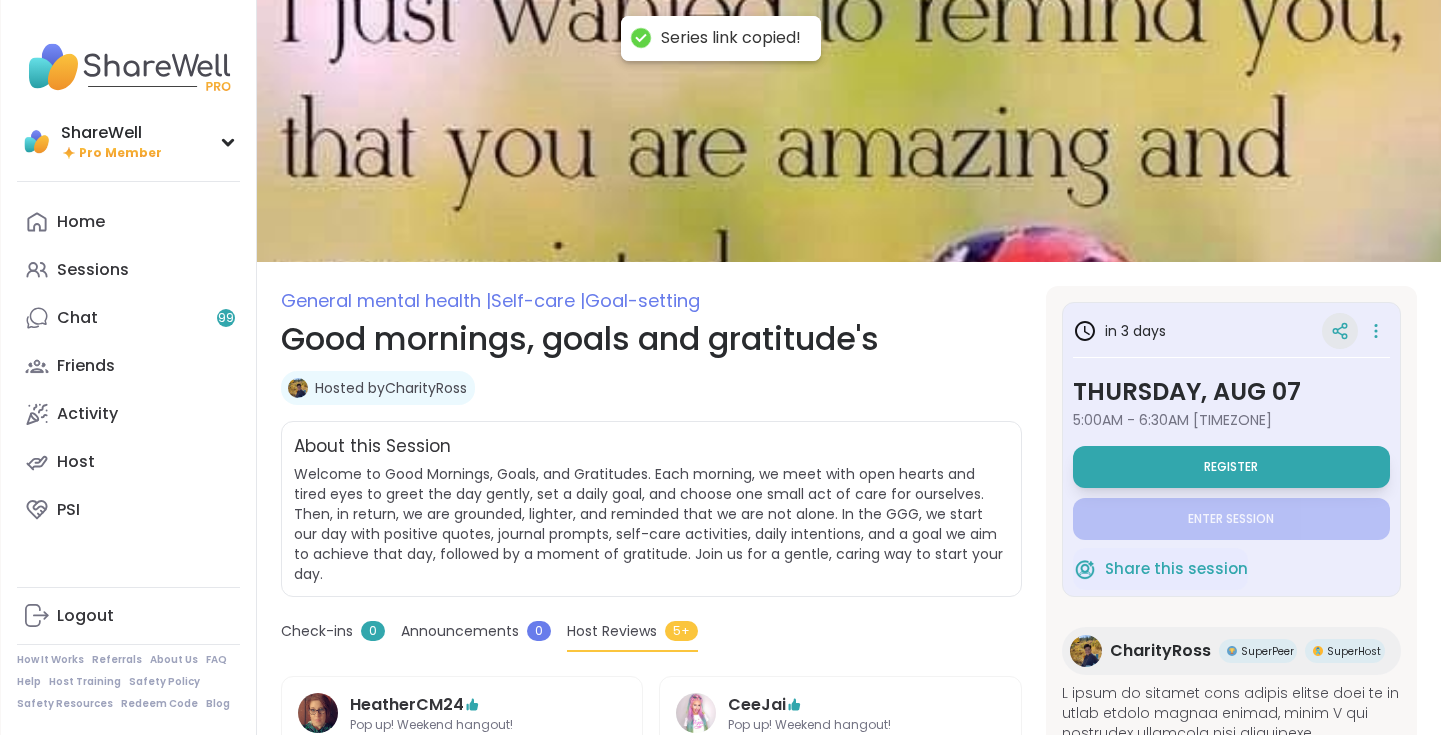 click 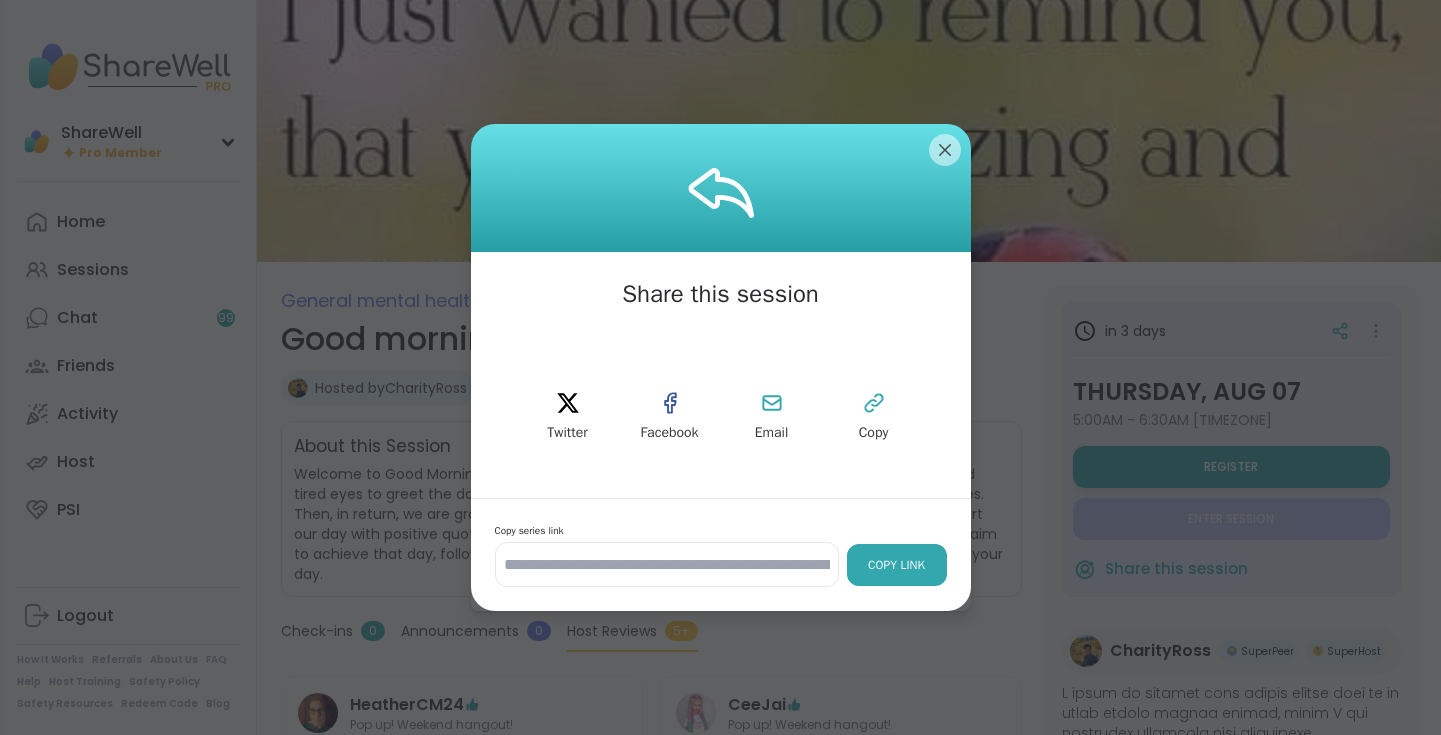 click on "Copy Link" at bounding box center [897, 565] 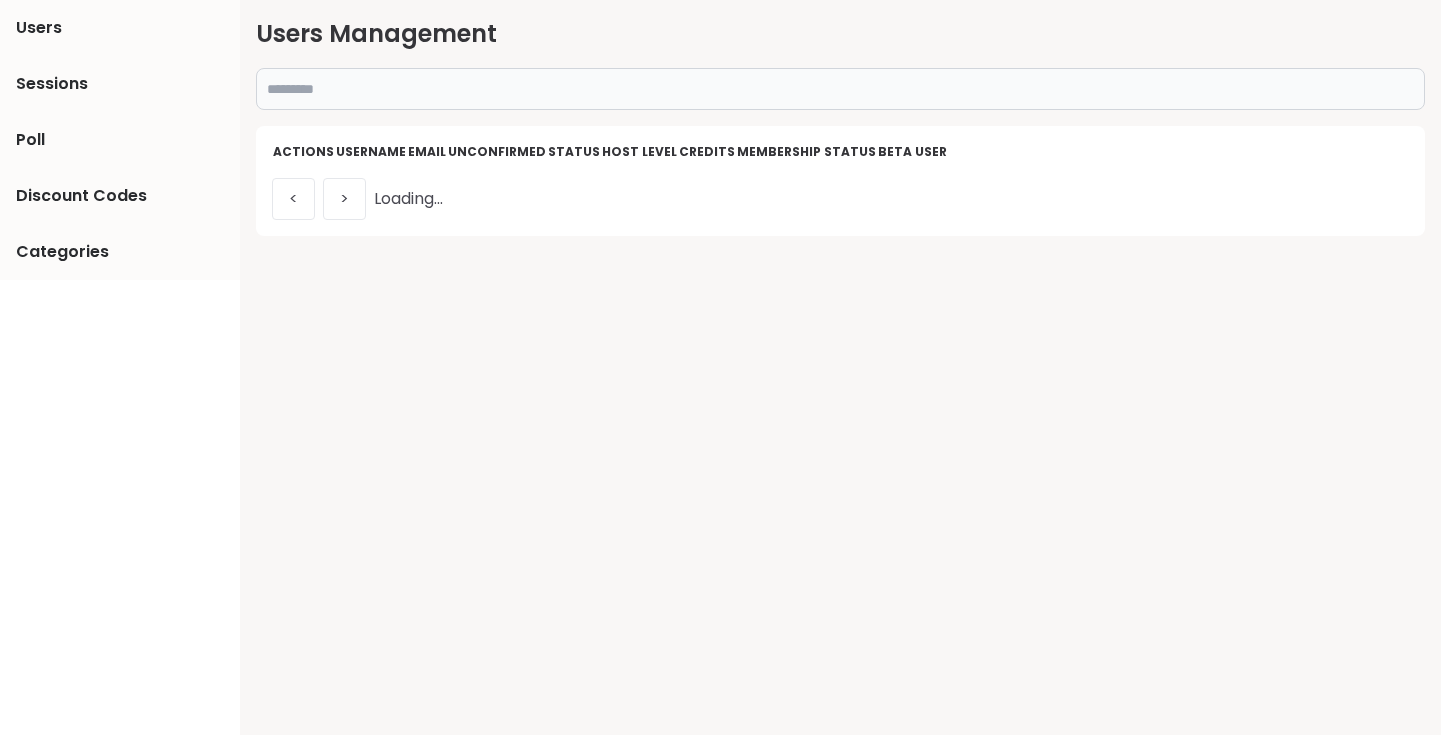 click on "Unconfirmed" at bounding box center [497, 152] 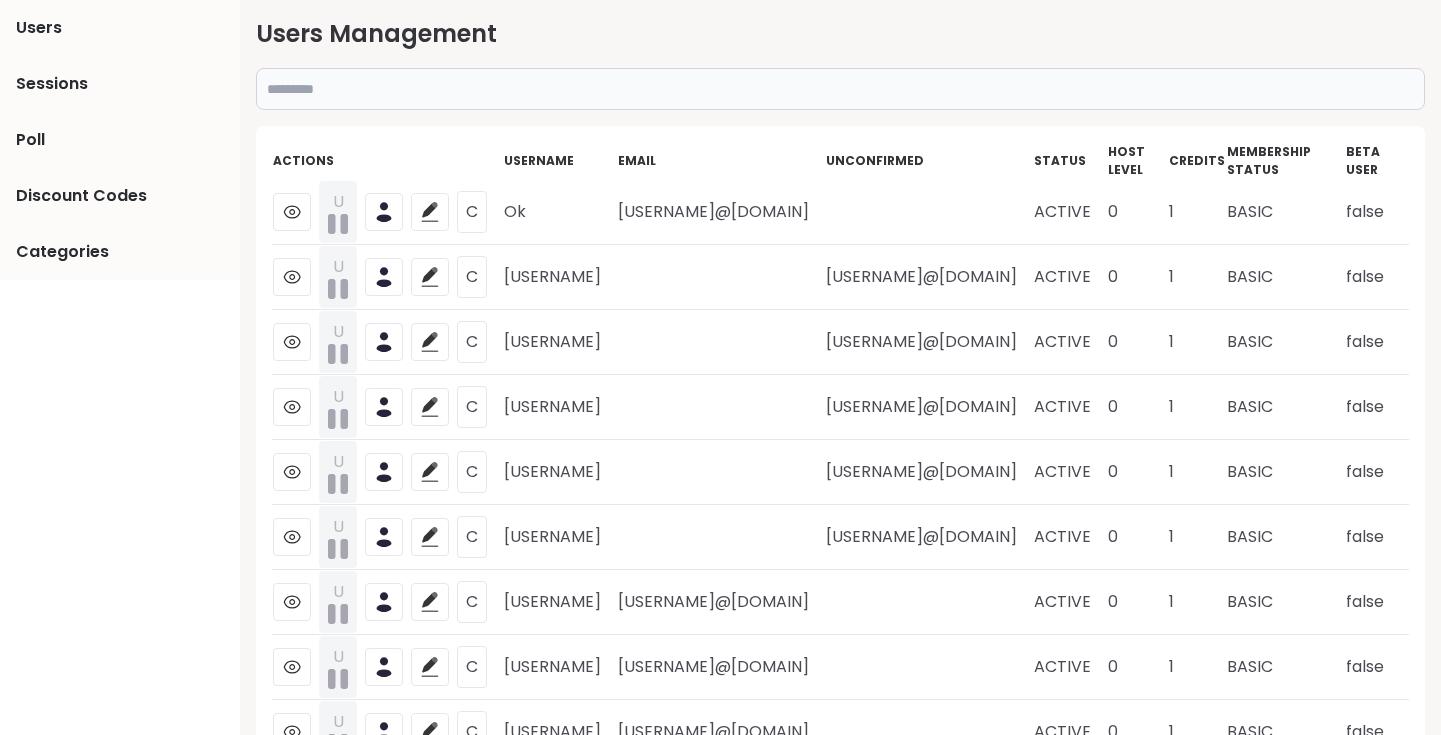 click at bounding box center [840, 89] 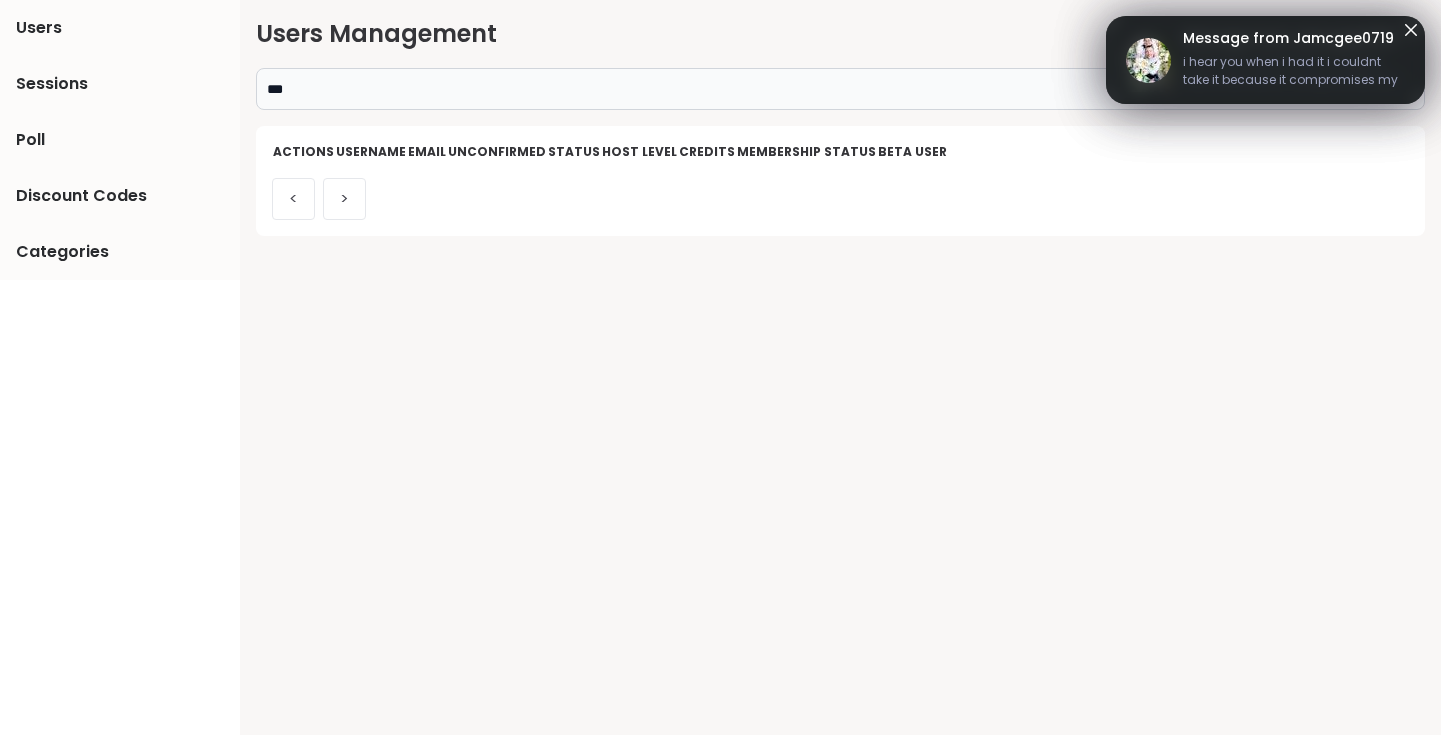 scroll, scrollTop: 0, scrollLeft: 0, axis: both 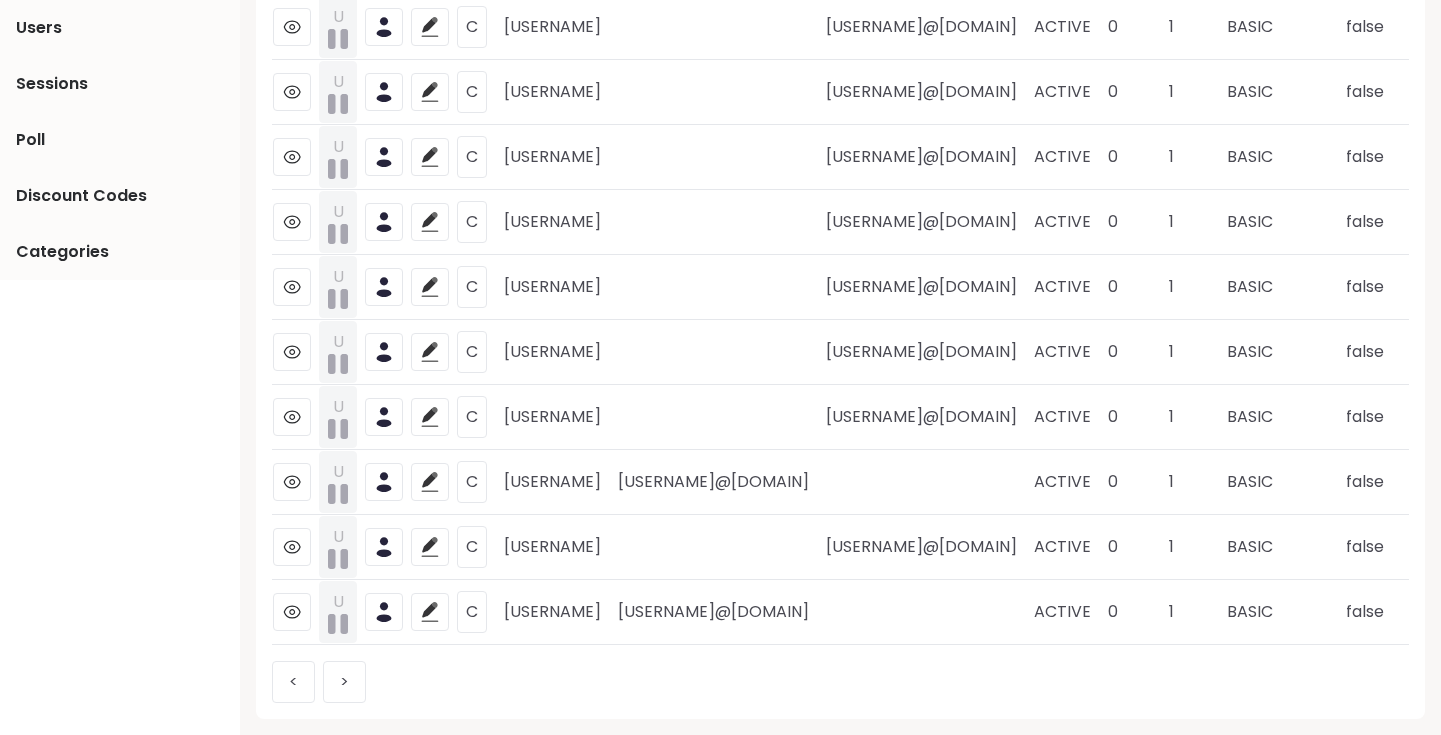 type on "***" 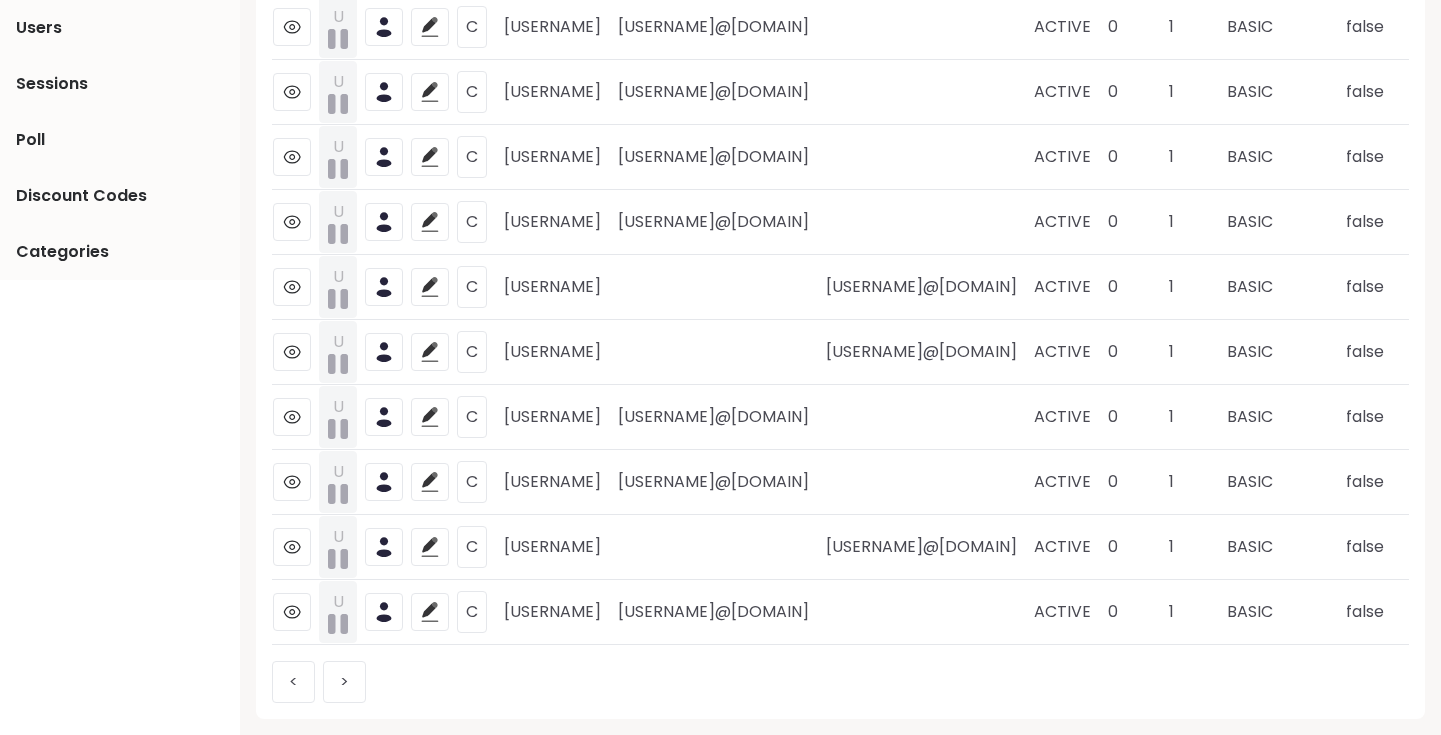 scroll, scrollTop: 186, scrollLeft: 0, axis: vertical 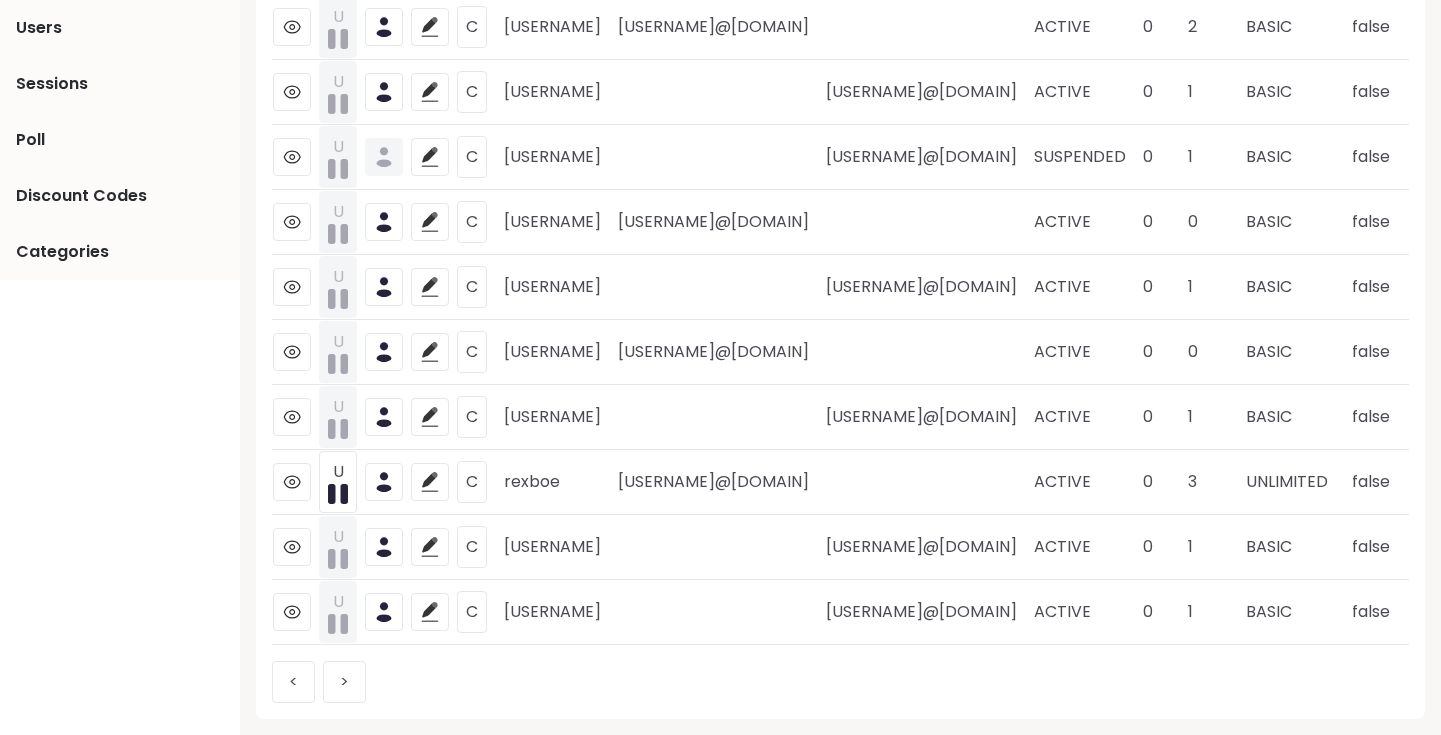 click on ">" at bounding box center [344, 682] 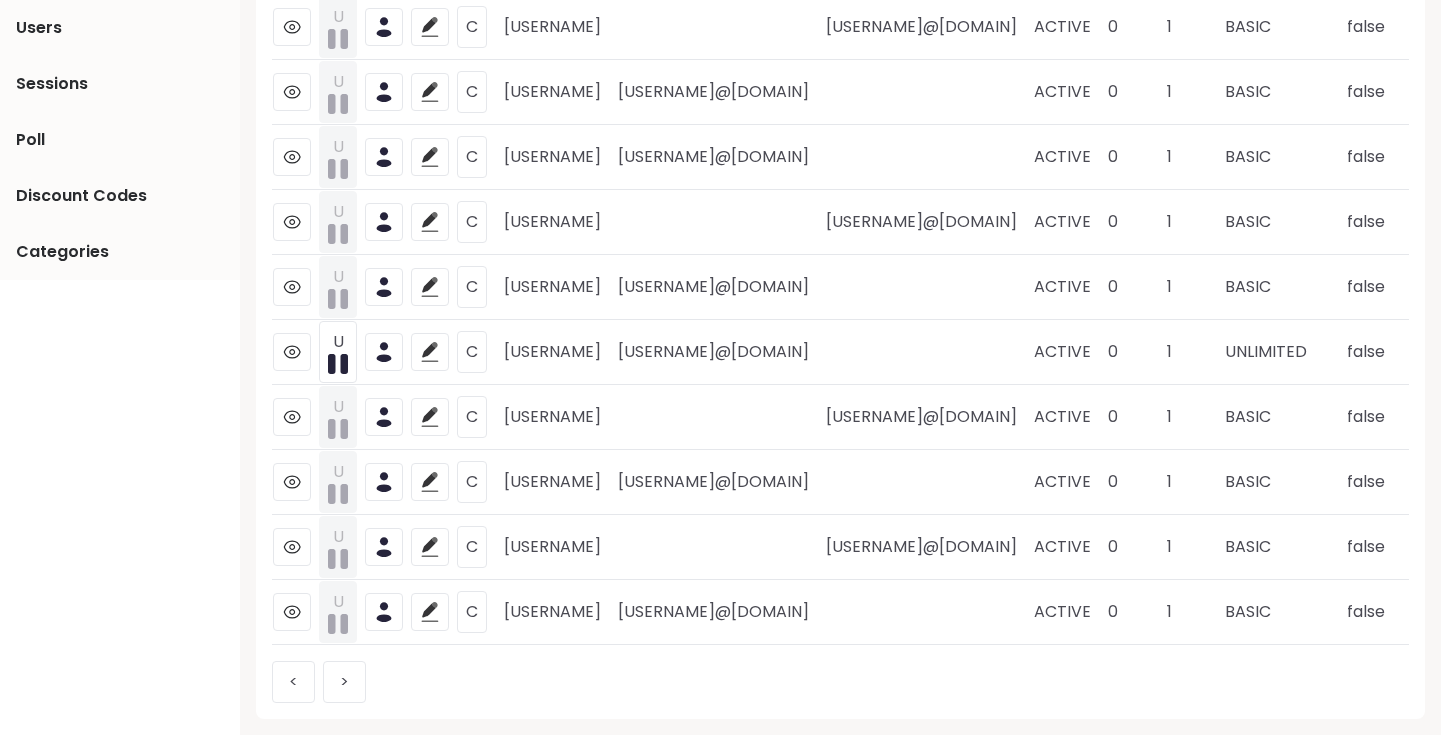 scroll, scrollTop: 186, scrollLeft: 0, axis: vertical 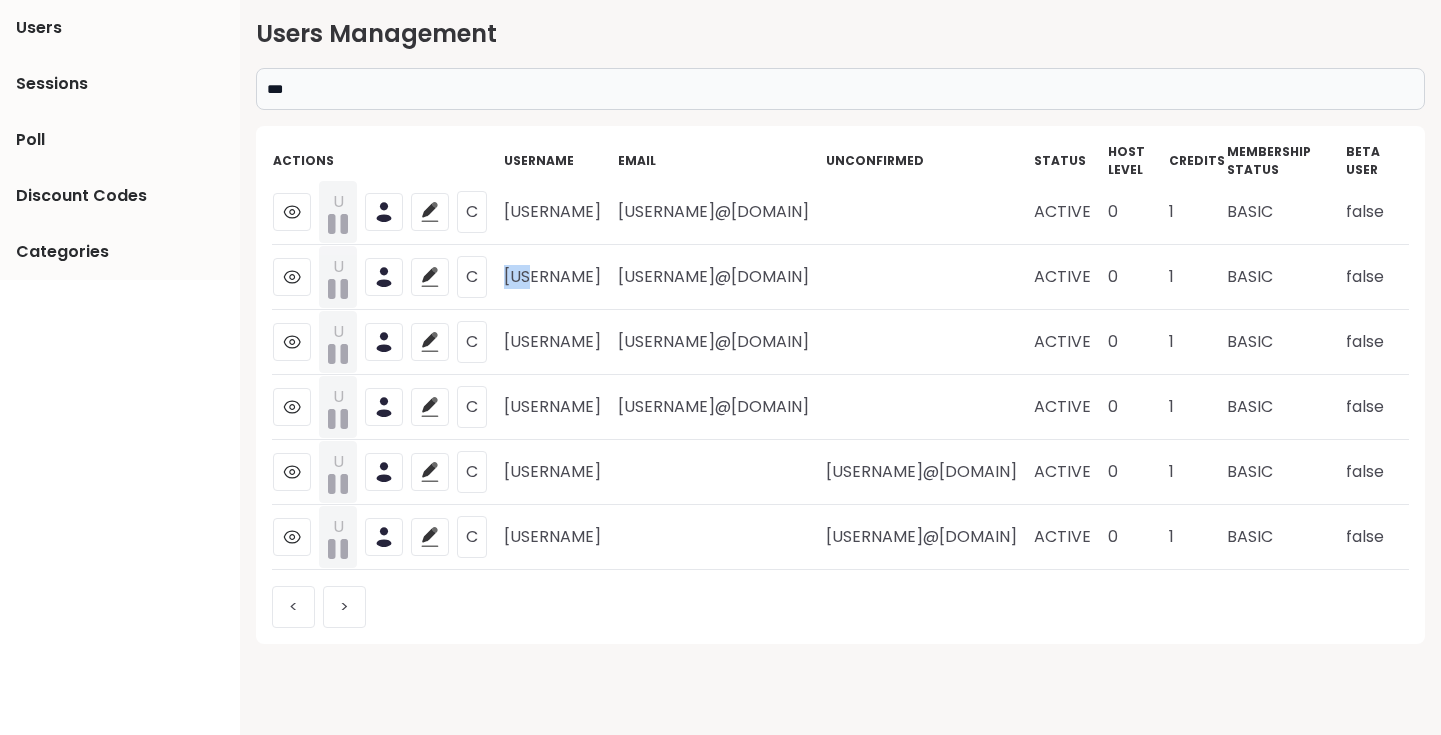 drag, startPoint x: 505, startPoint y: 276, endPoint x: 561, endPoint y: 276, distance: 56 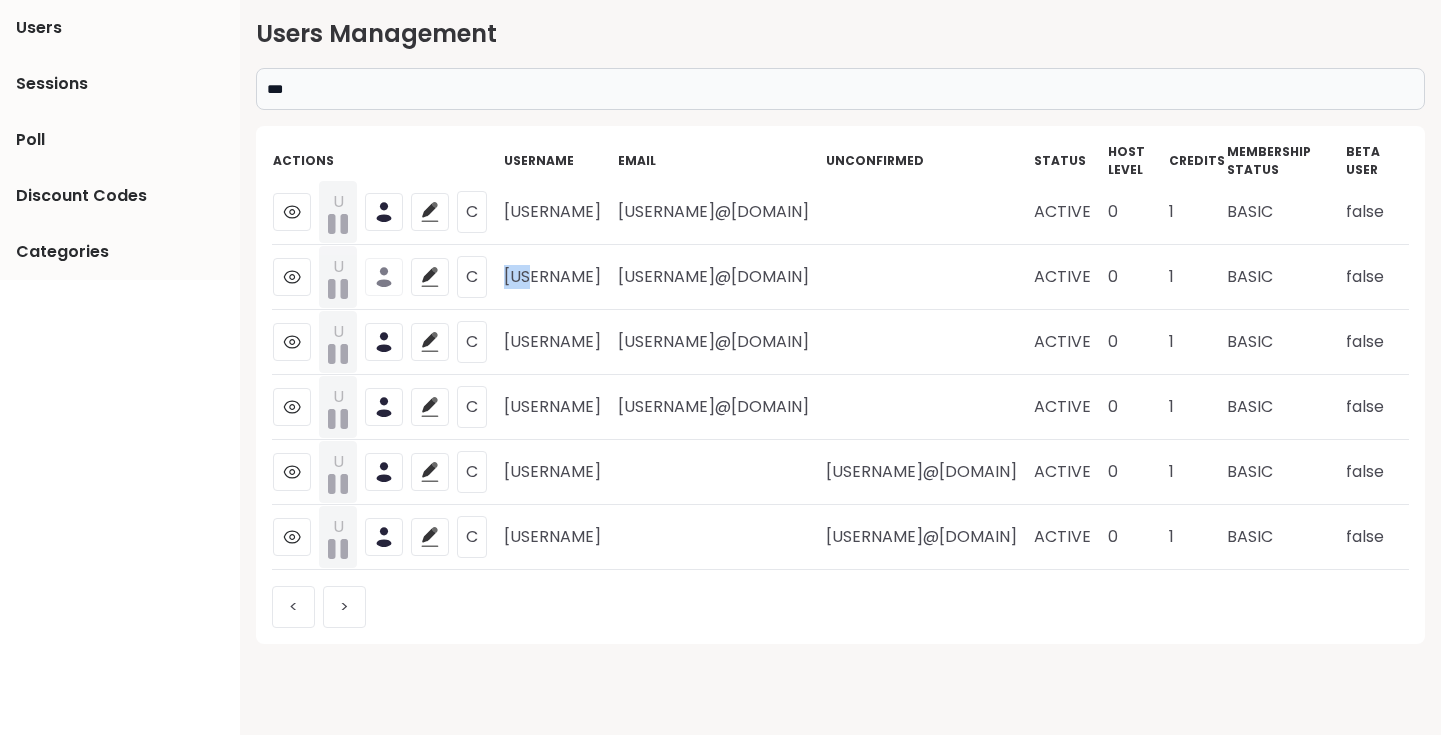 click 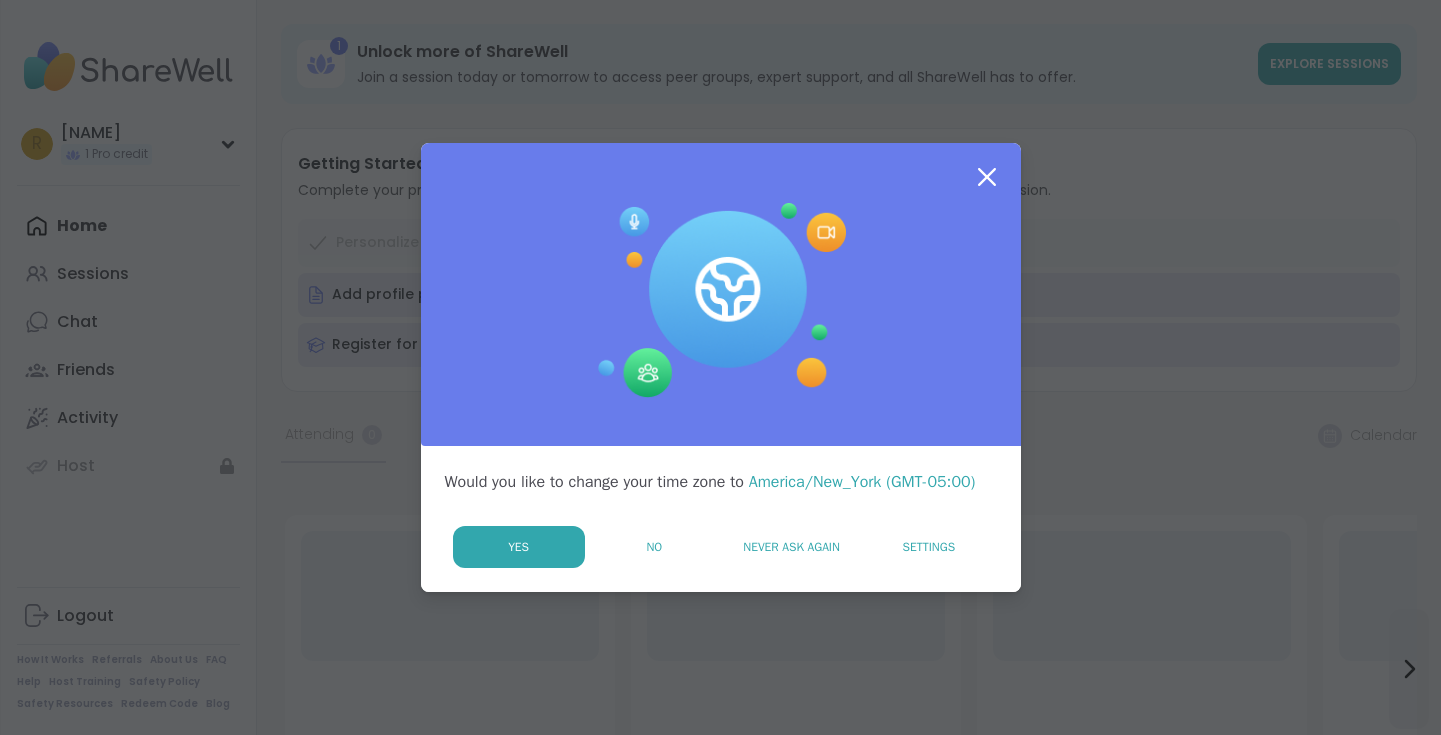 scroll, scrollTop: 0, scrollLeft: 0, axis: both 